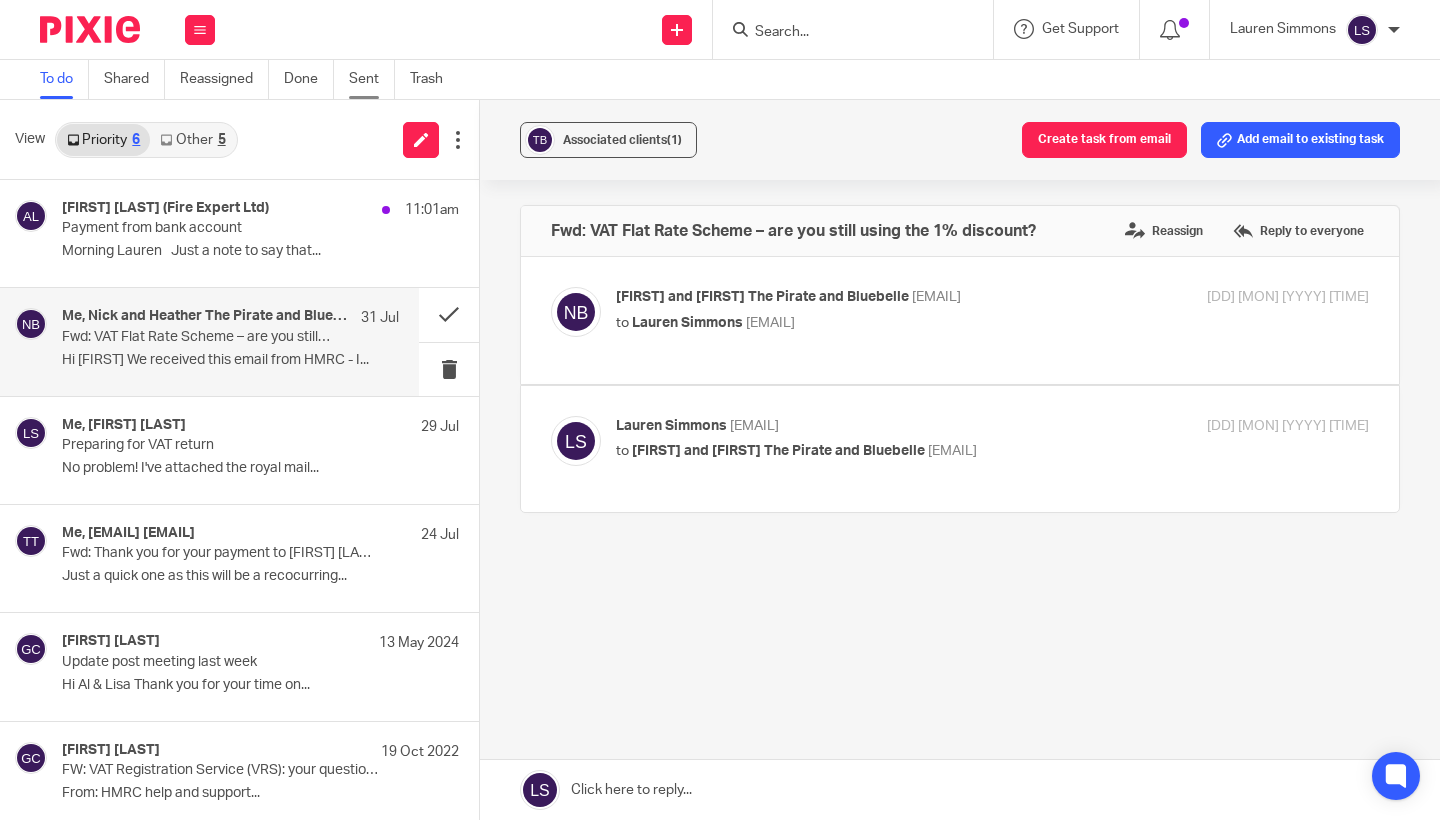 scroll, scrollTop: 0, scrollLeft: 0, axis: both 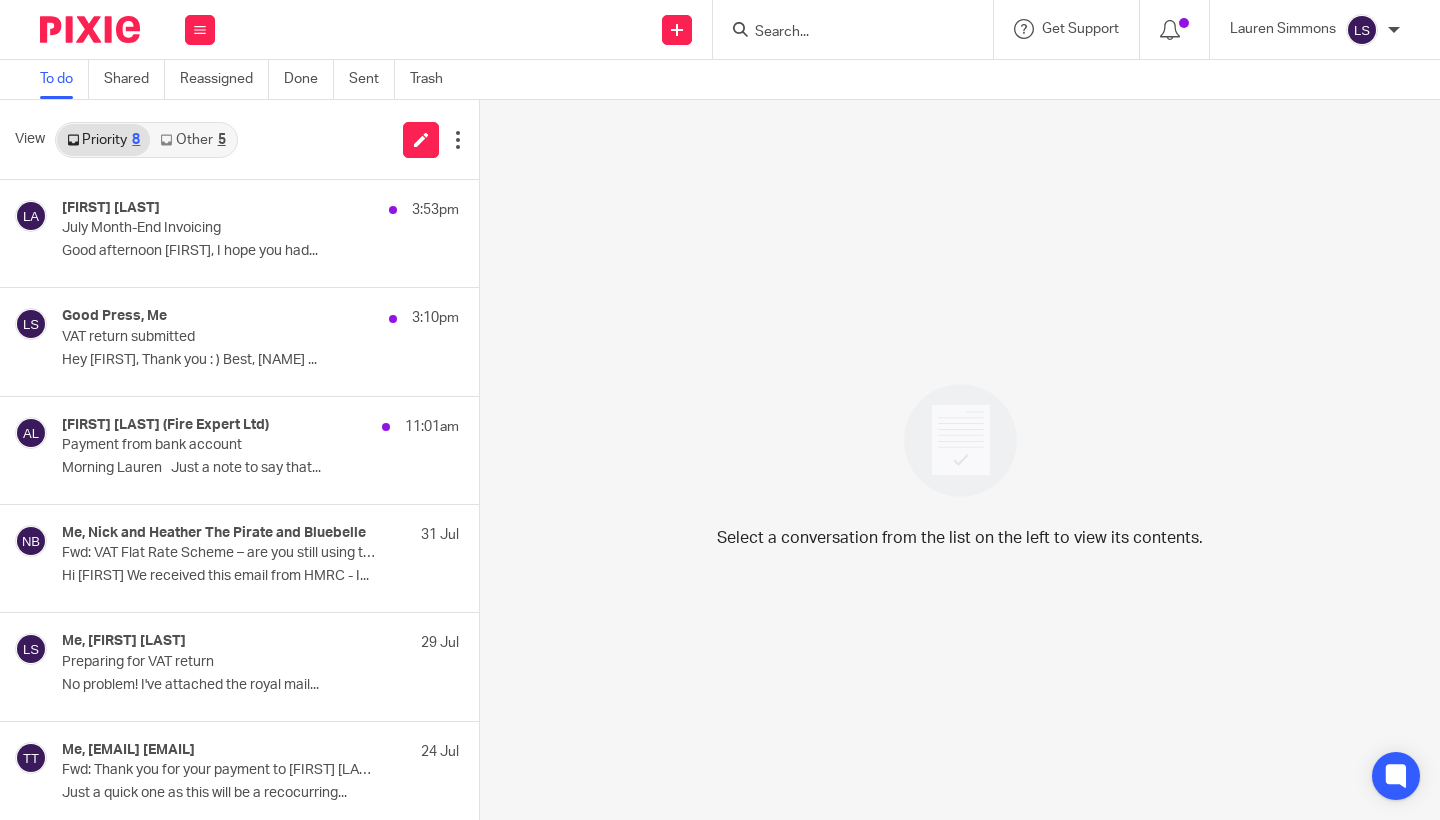 click on "5" at bounding box center [222, 140] 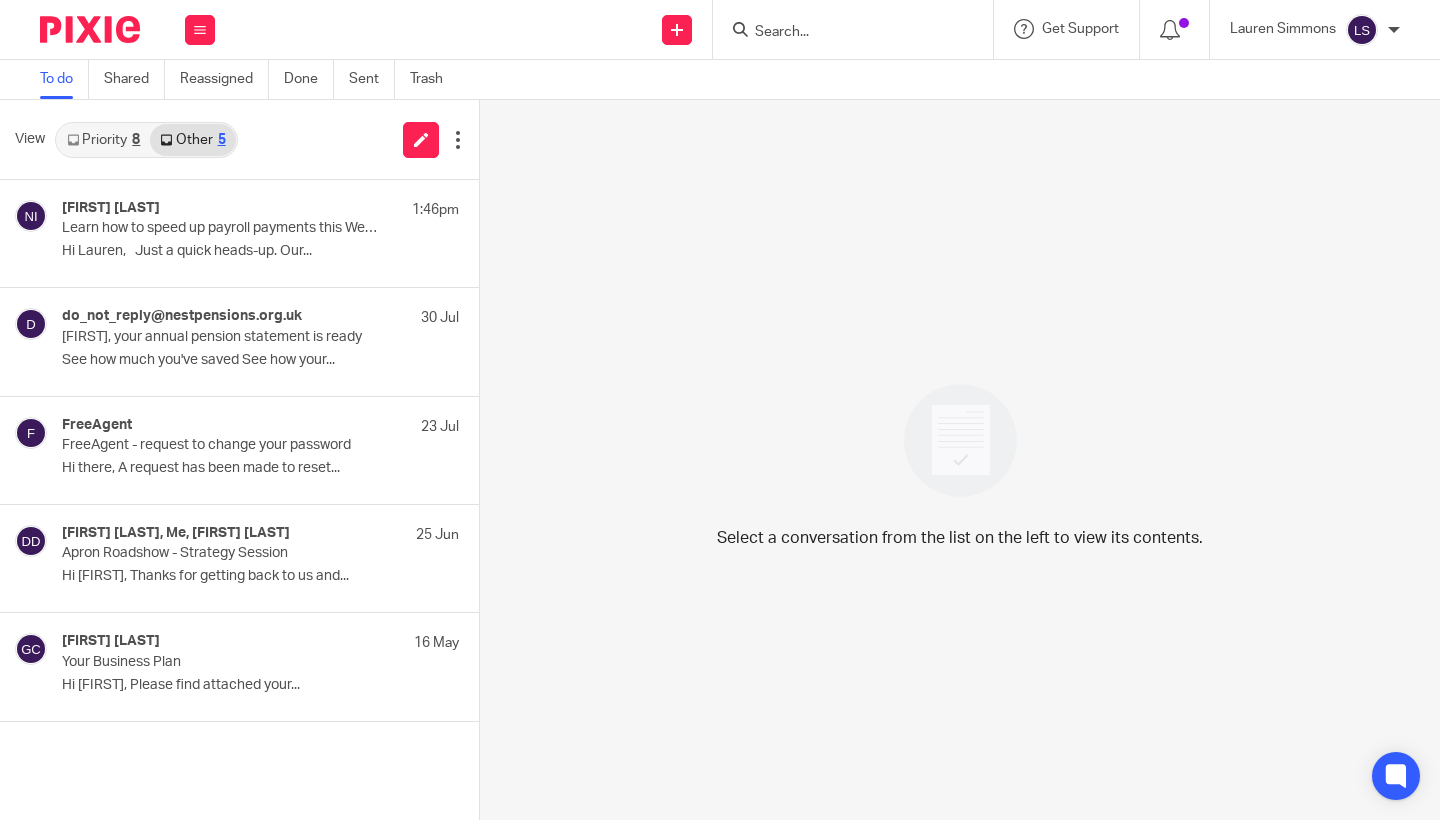 click on "Priority
8" at bounding box center (103, 140) 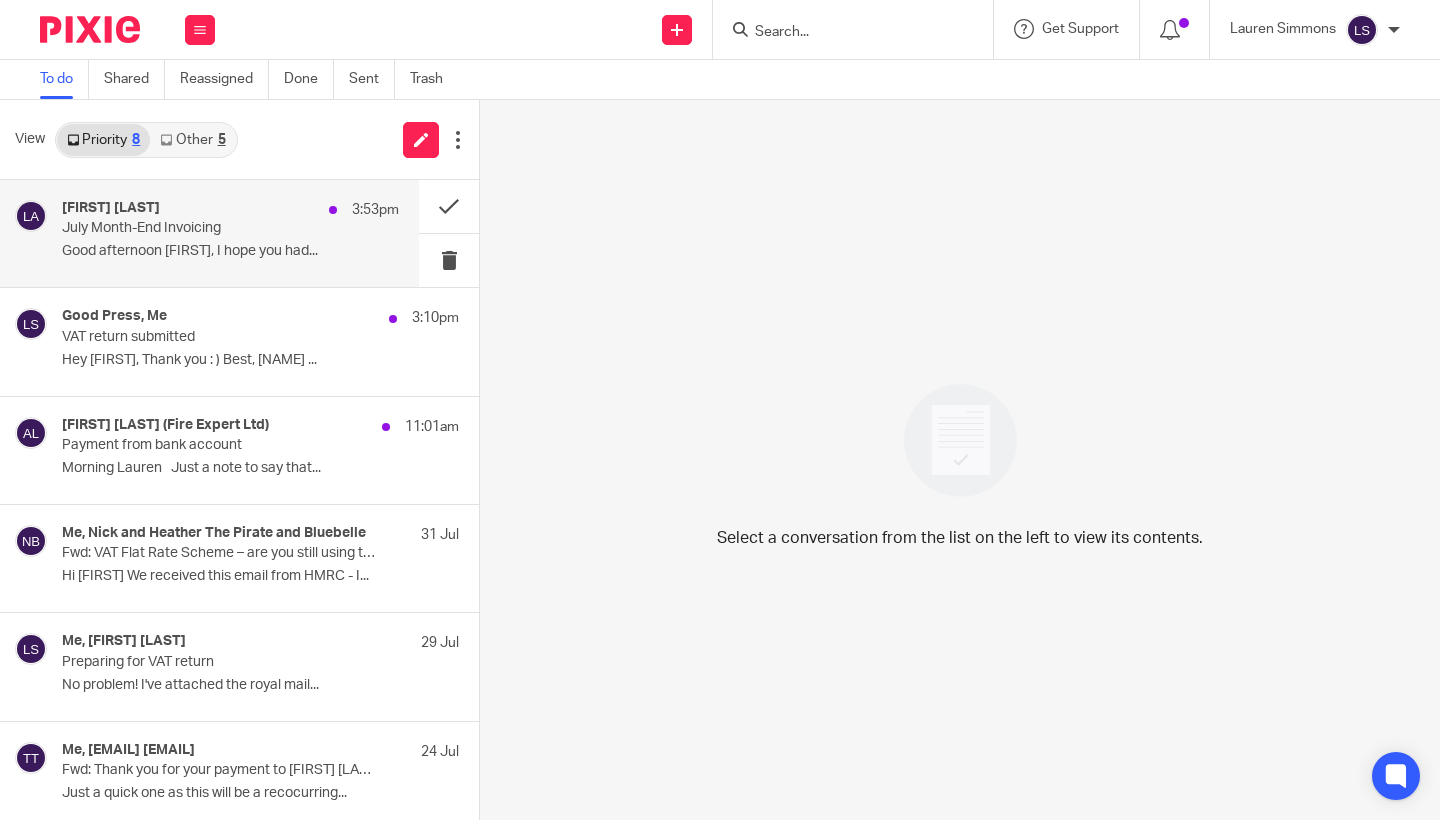 click on "Lisa Anderson
3:53pm" at bounding box center (230, 210) 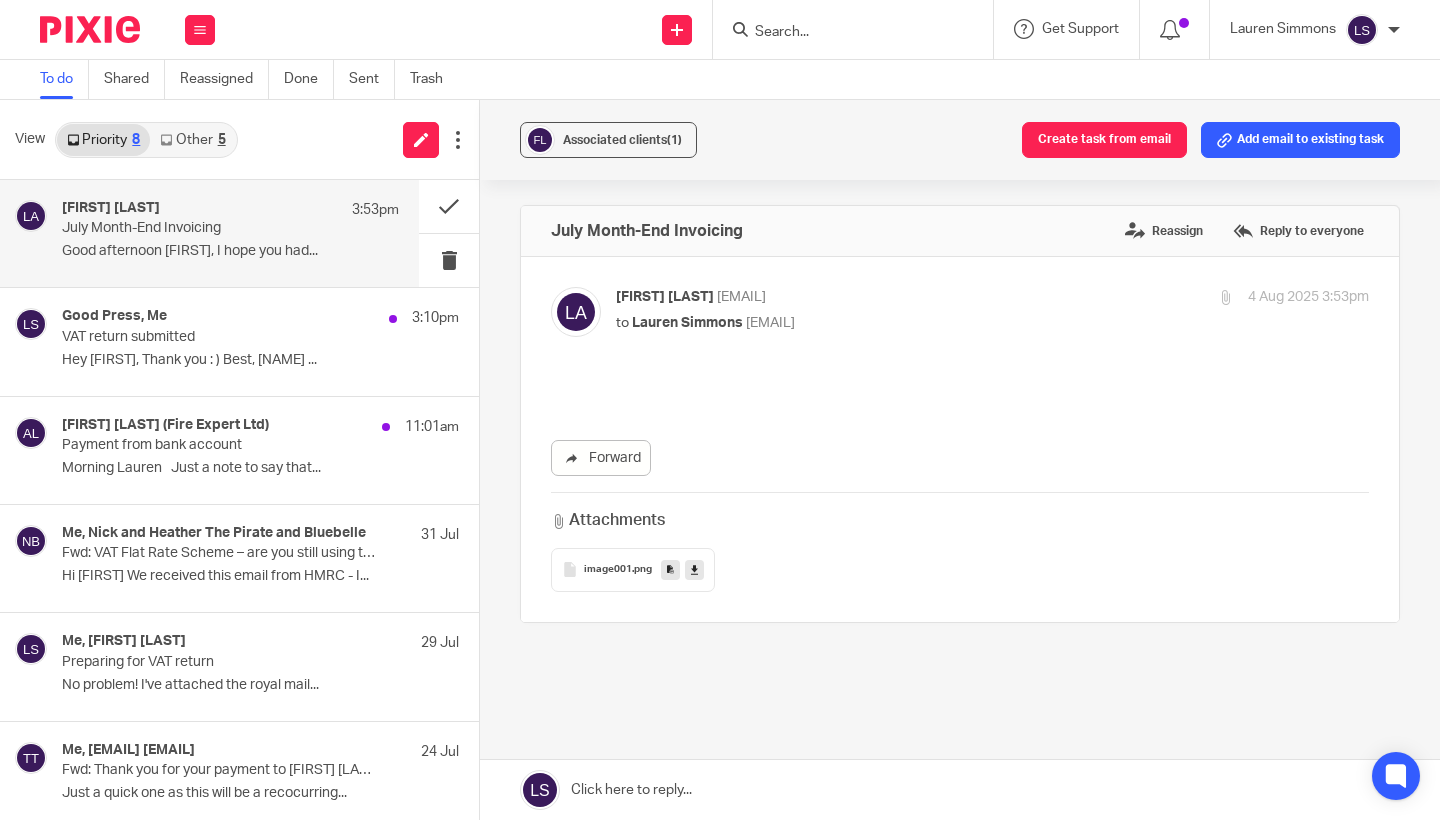 scroll, scrollTop: 0, scrollLeft: 0, axis: both 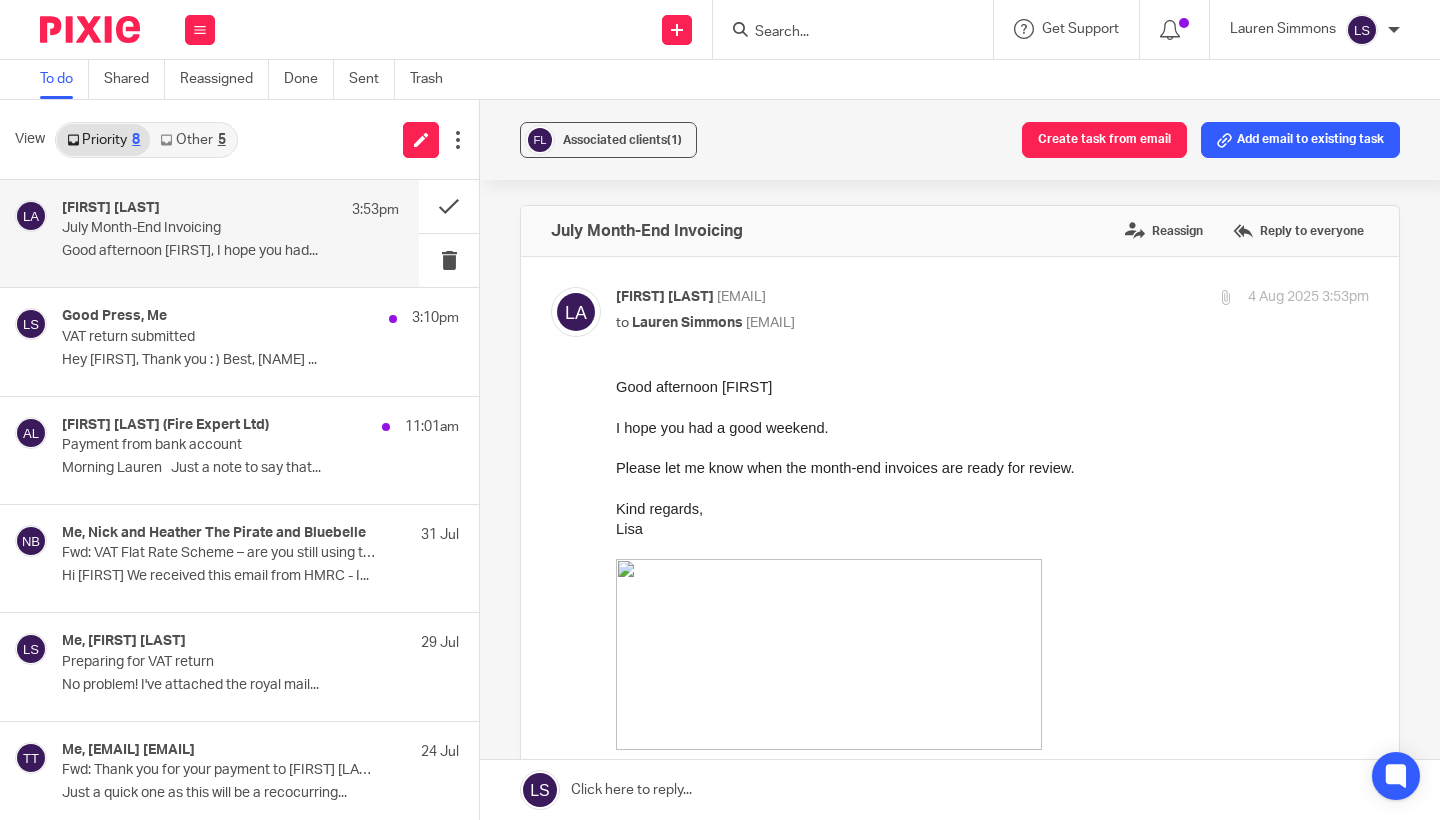 click on "Please let me know when the month-end invoices are ready for review." at bounding box center (845, 468) 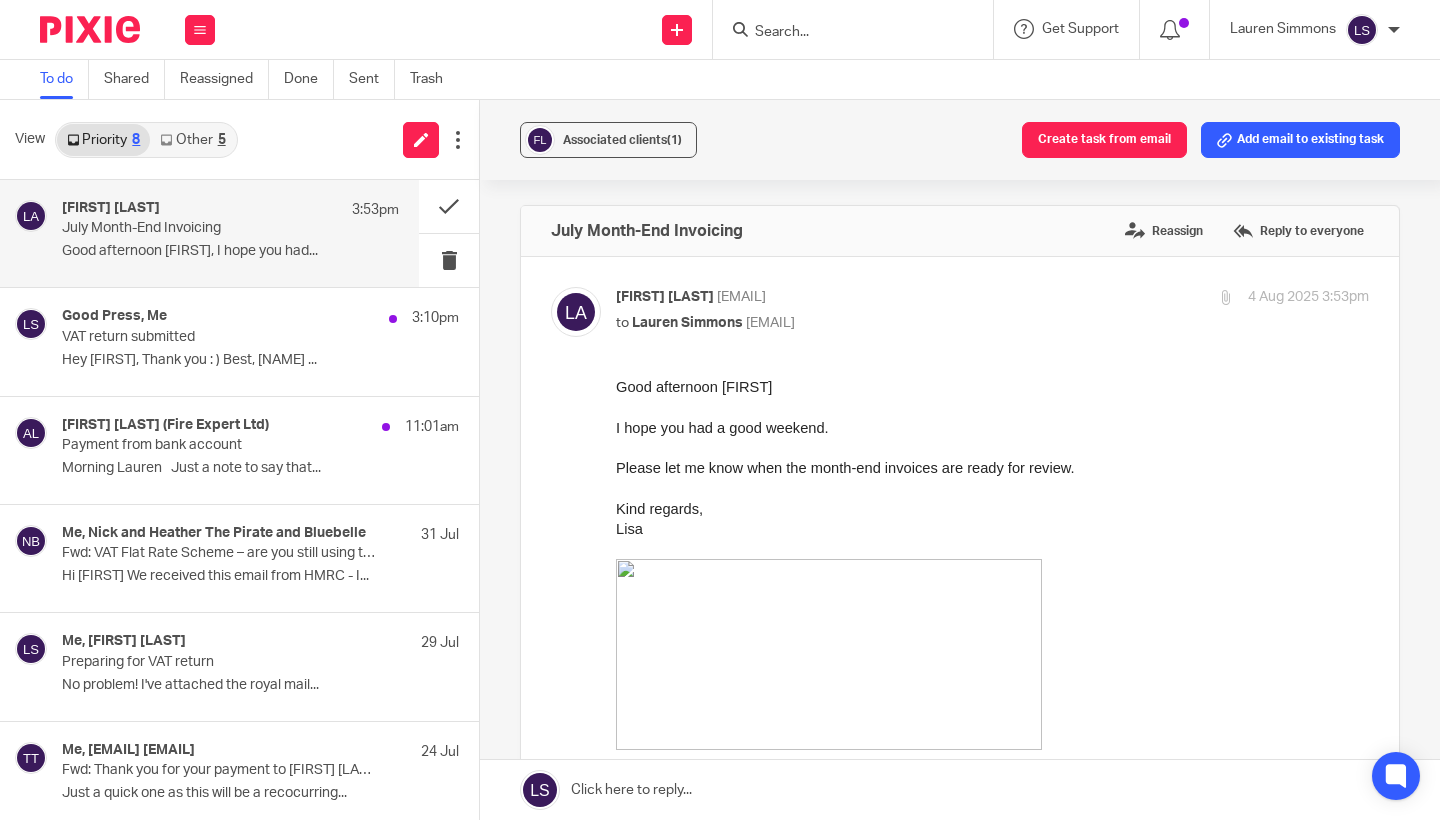scroll, scrollTop: 0, scrollLeft: 0, axis: both 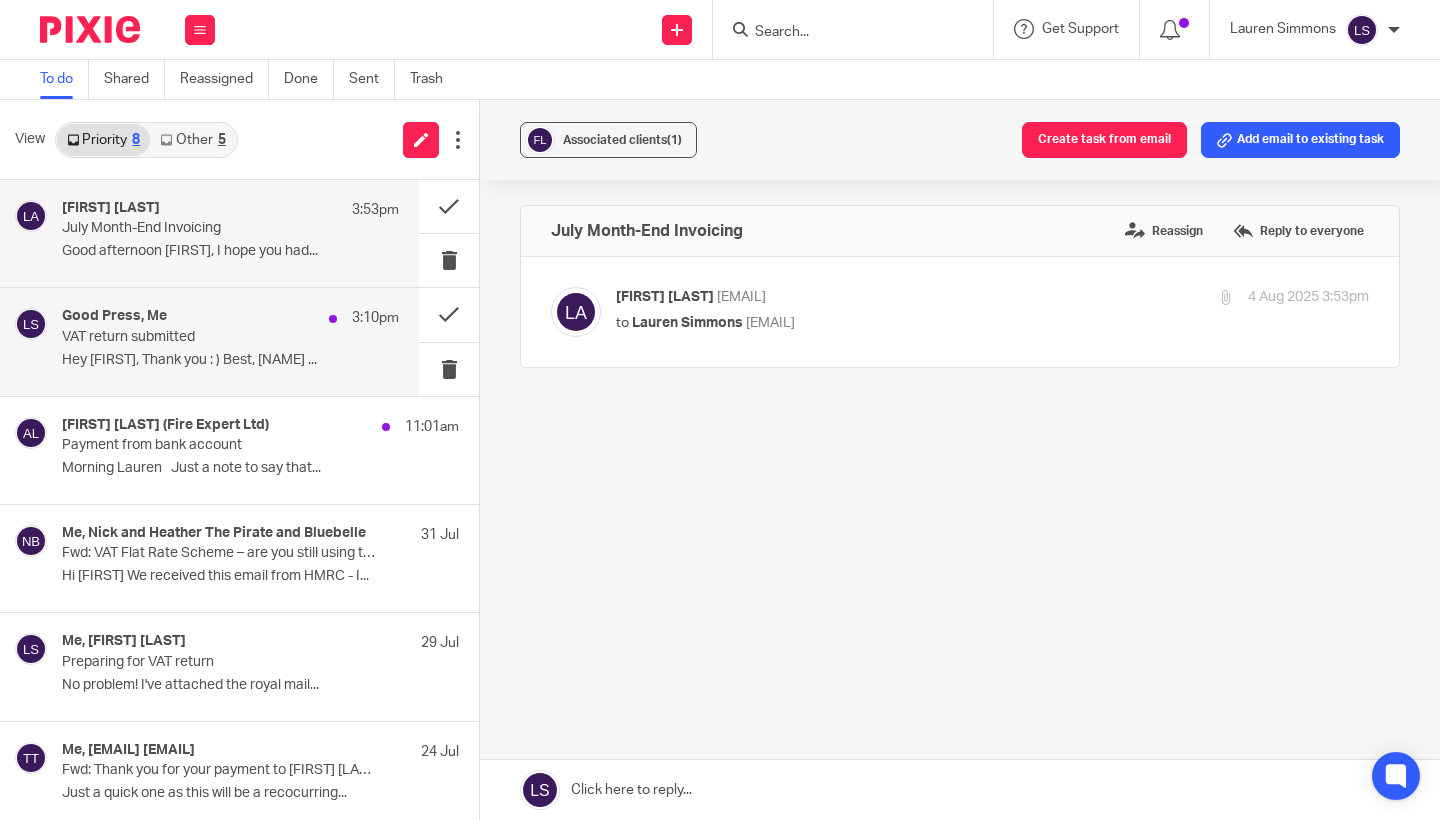 click on "VAT return submitted" at bounding box center [197, 337] 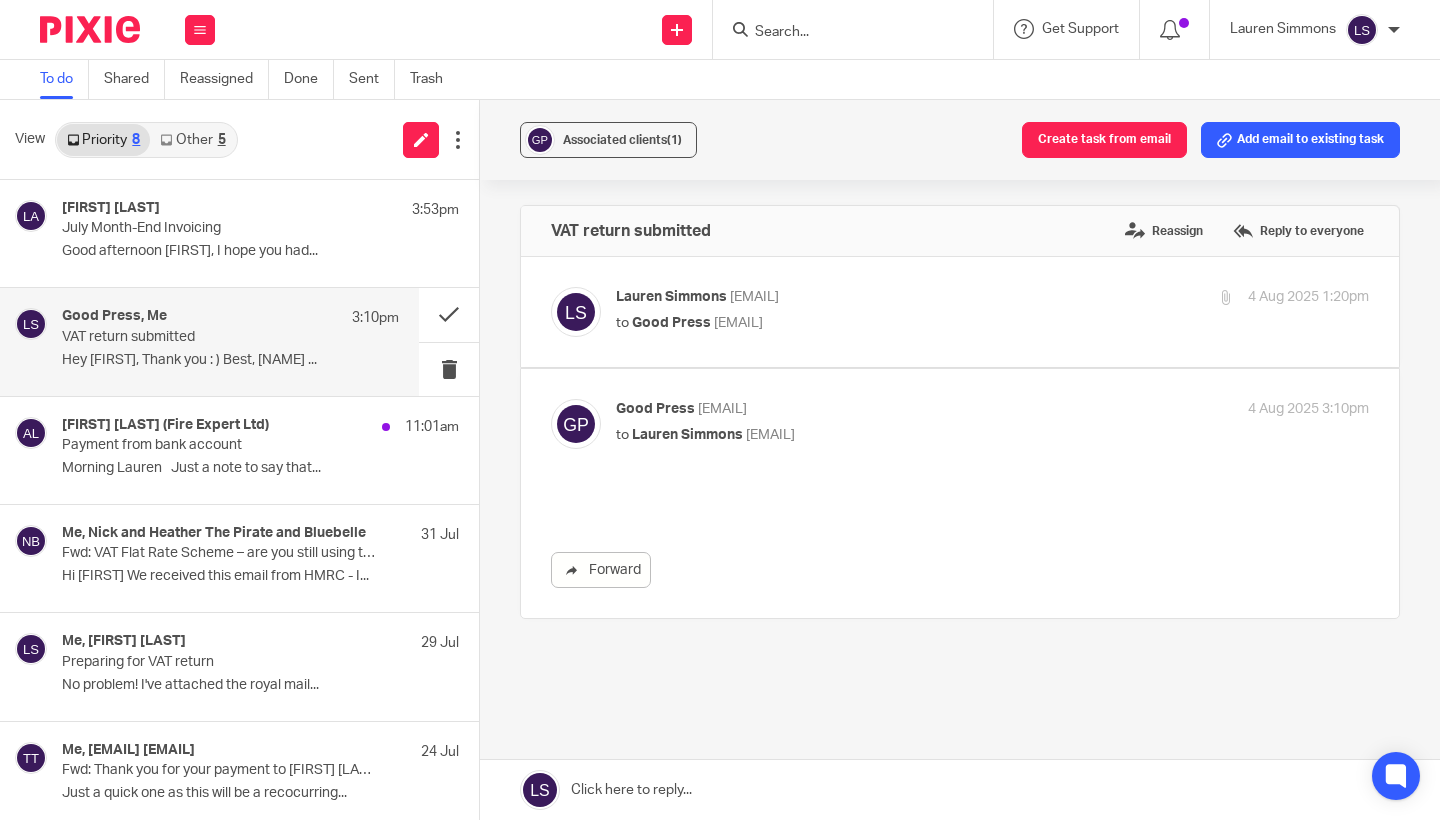 scroll, scrollTop: 0, scrollLeft: 0, axis: both 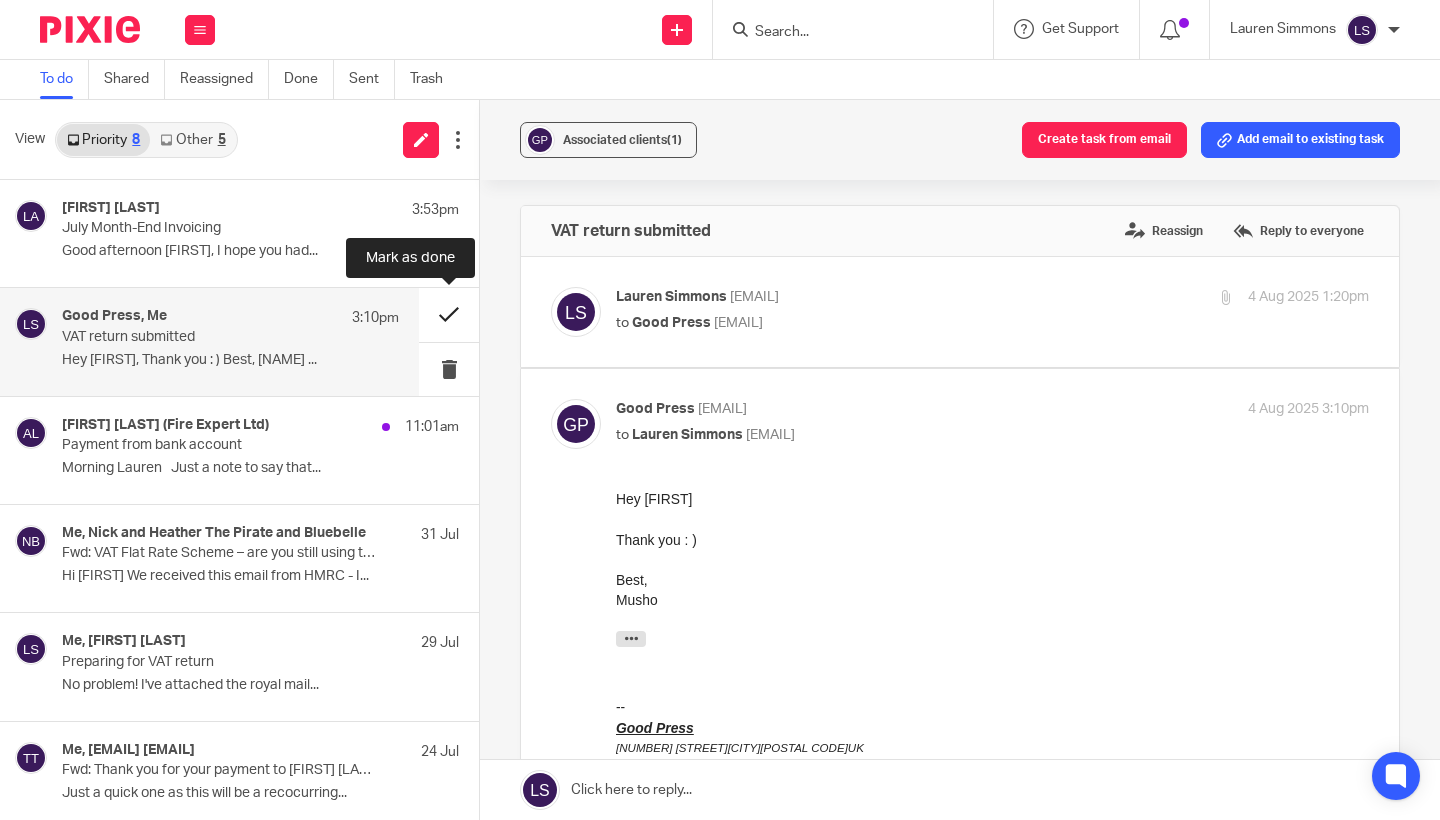 click at bounding box center [449, 314] 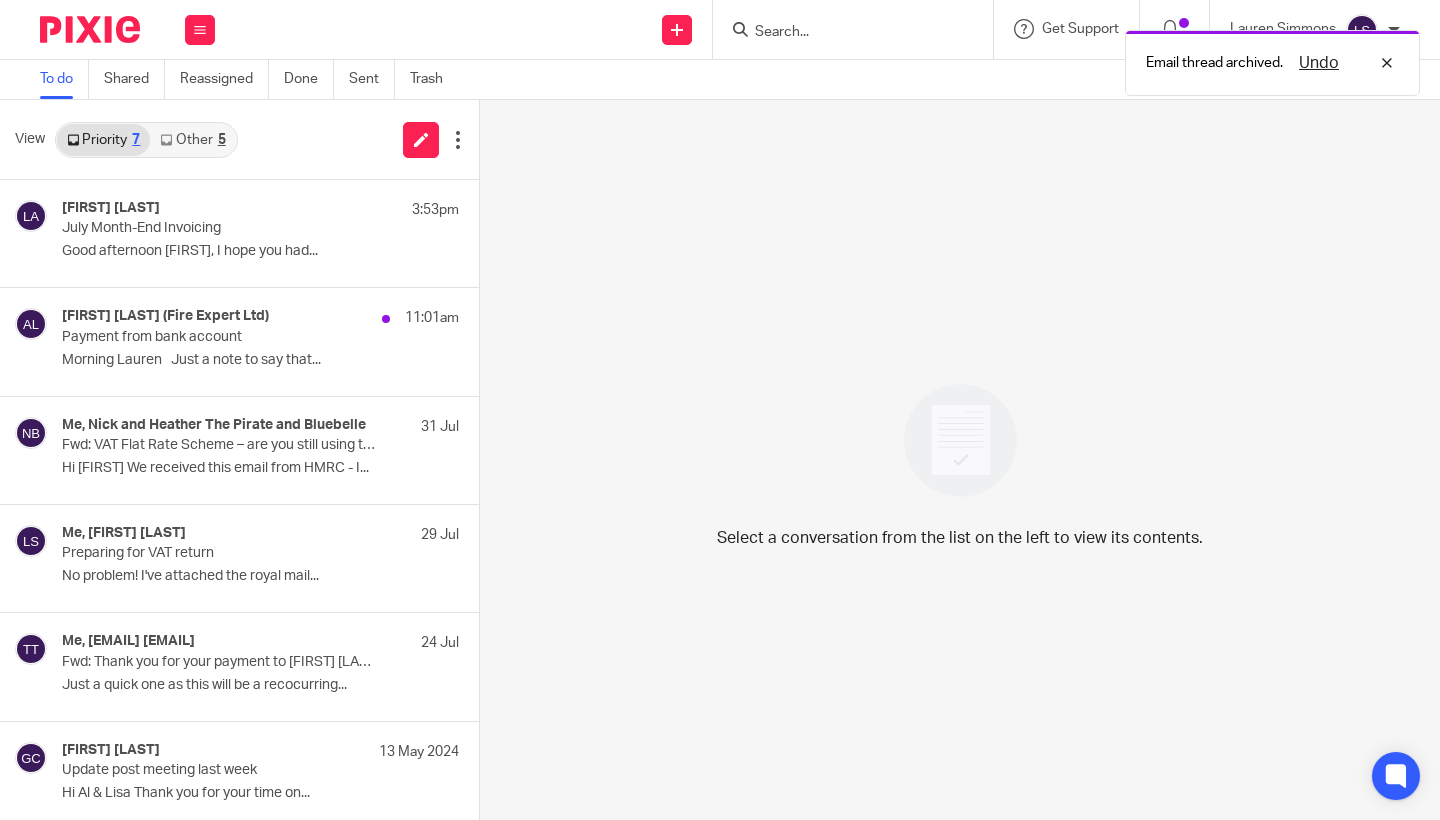 click on "5" at bounding box center [222, 140] 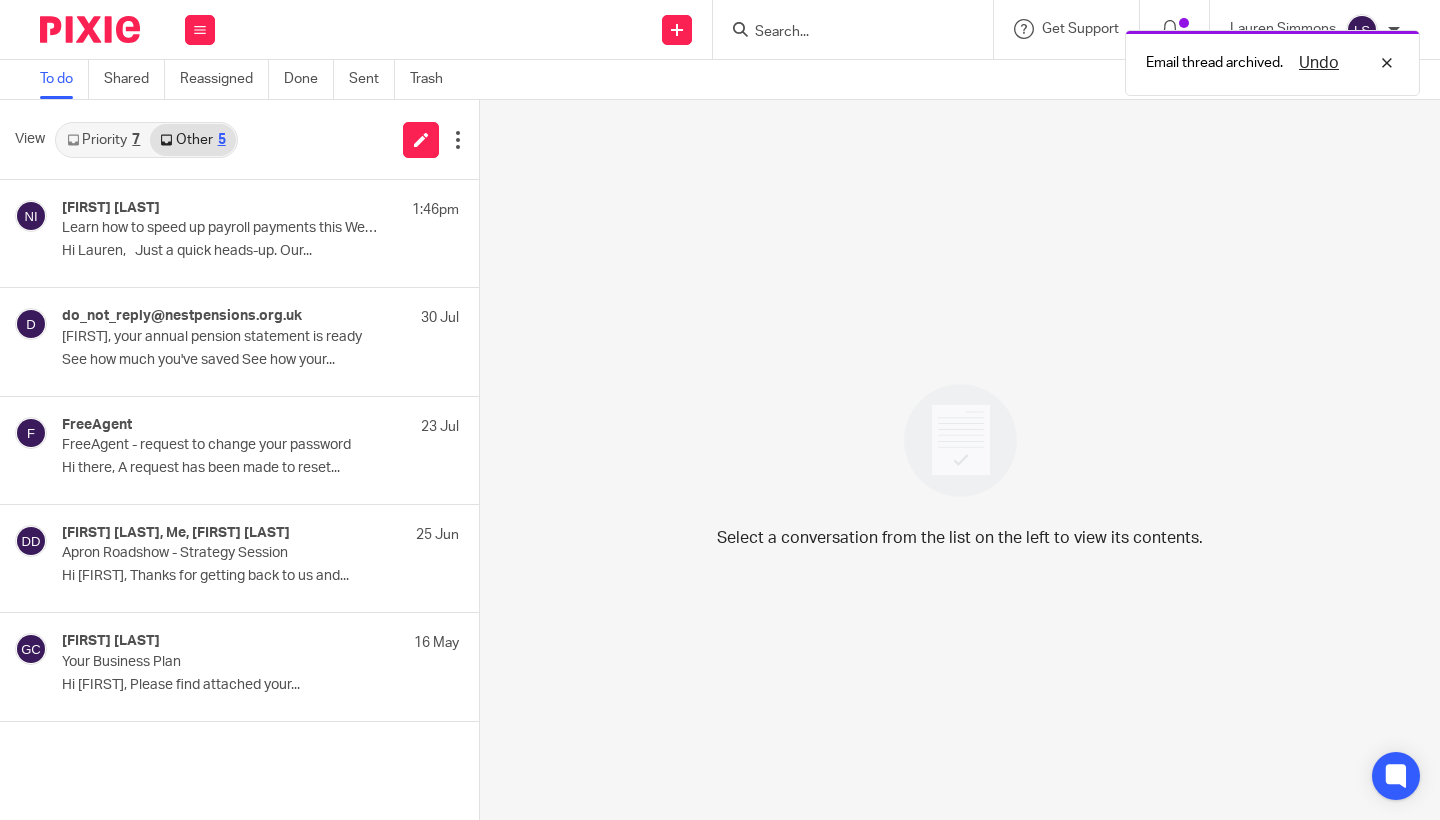 click on "Priority
7" at bounding box center [103, 140] 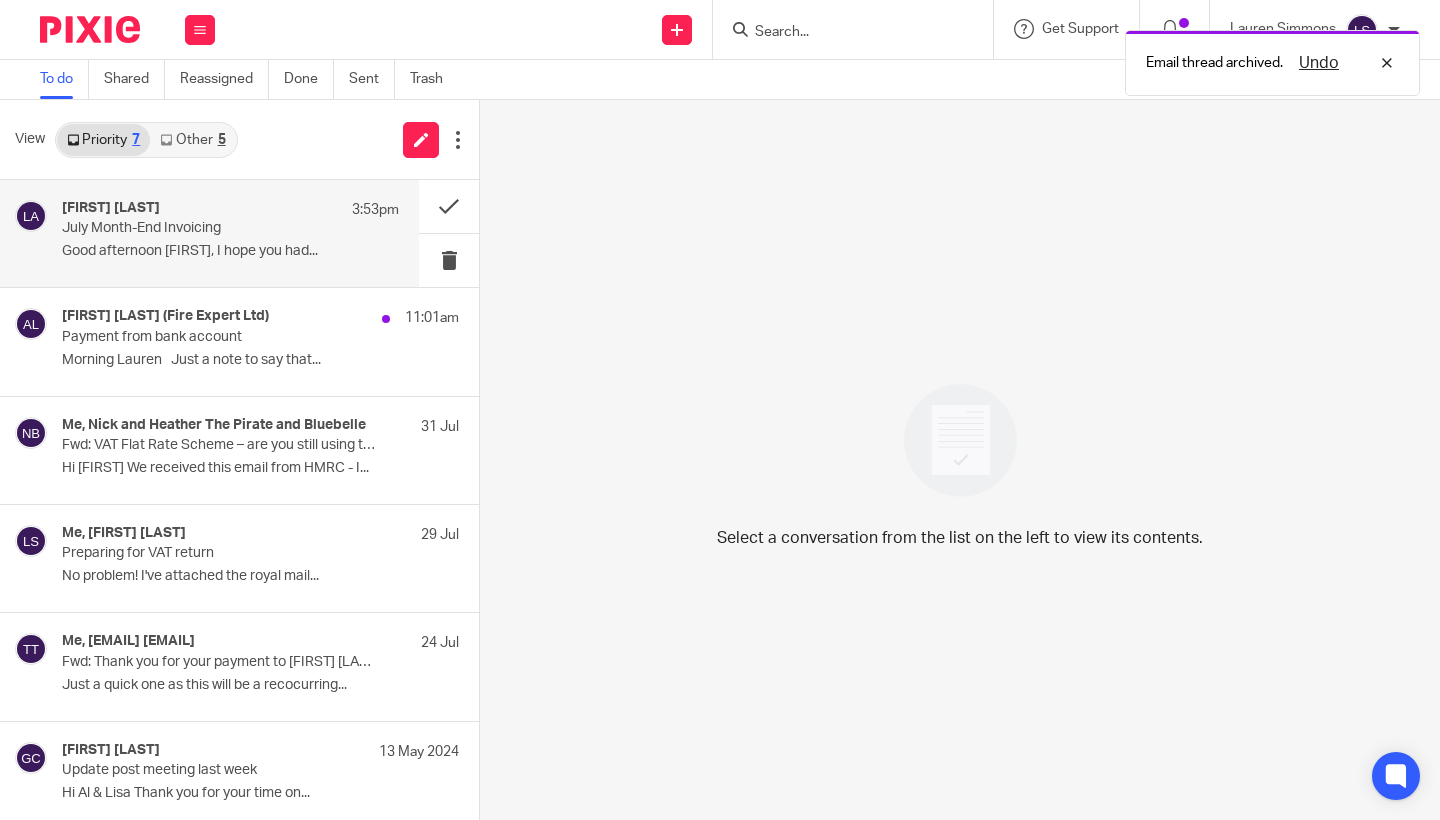 click on "July Month-End Invoicing" at bounding box center (197, 228) 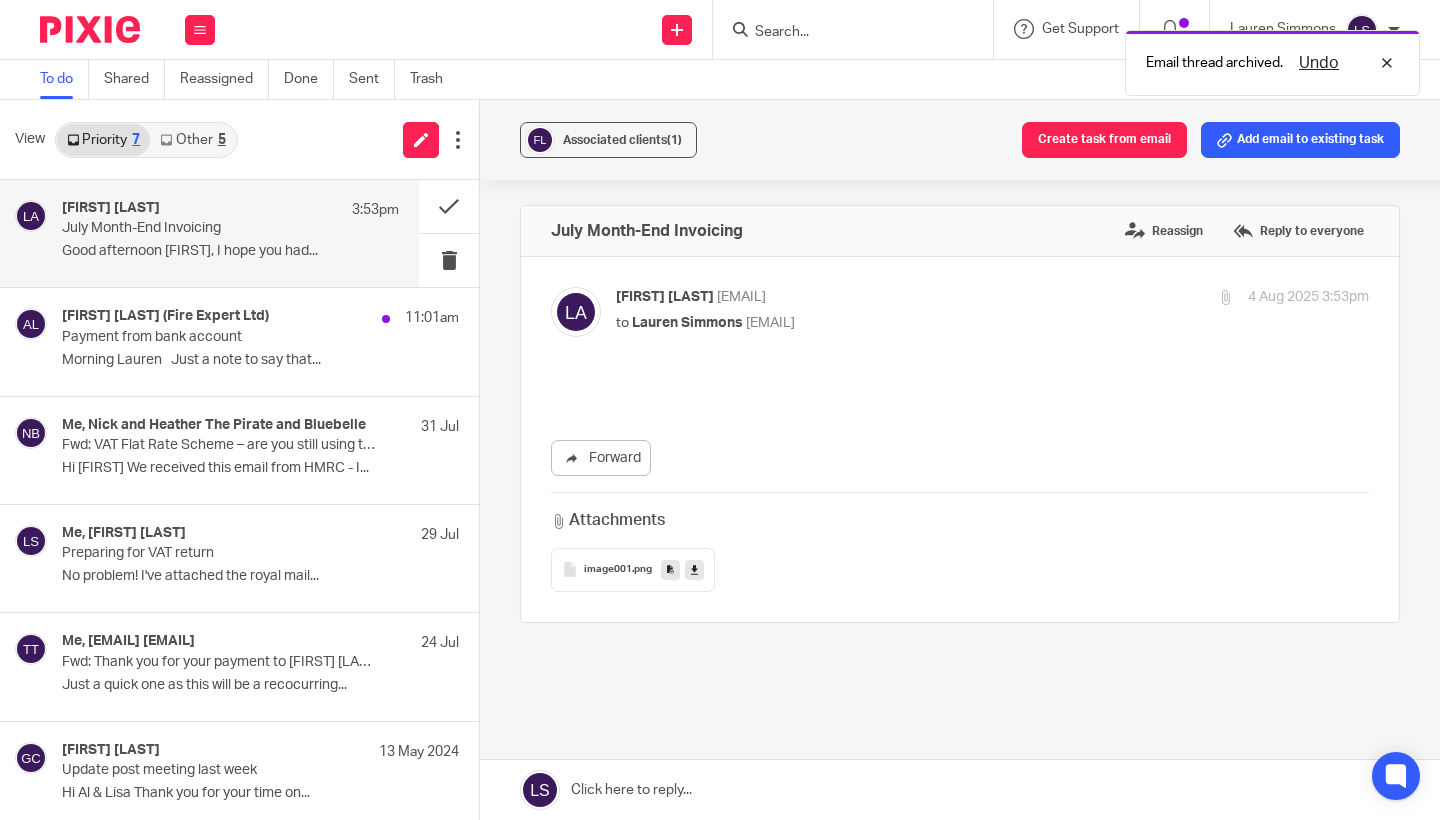 scroll, scrollTop: 0, scrollLeft: 0, axis: both 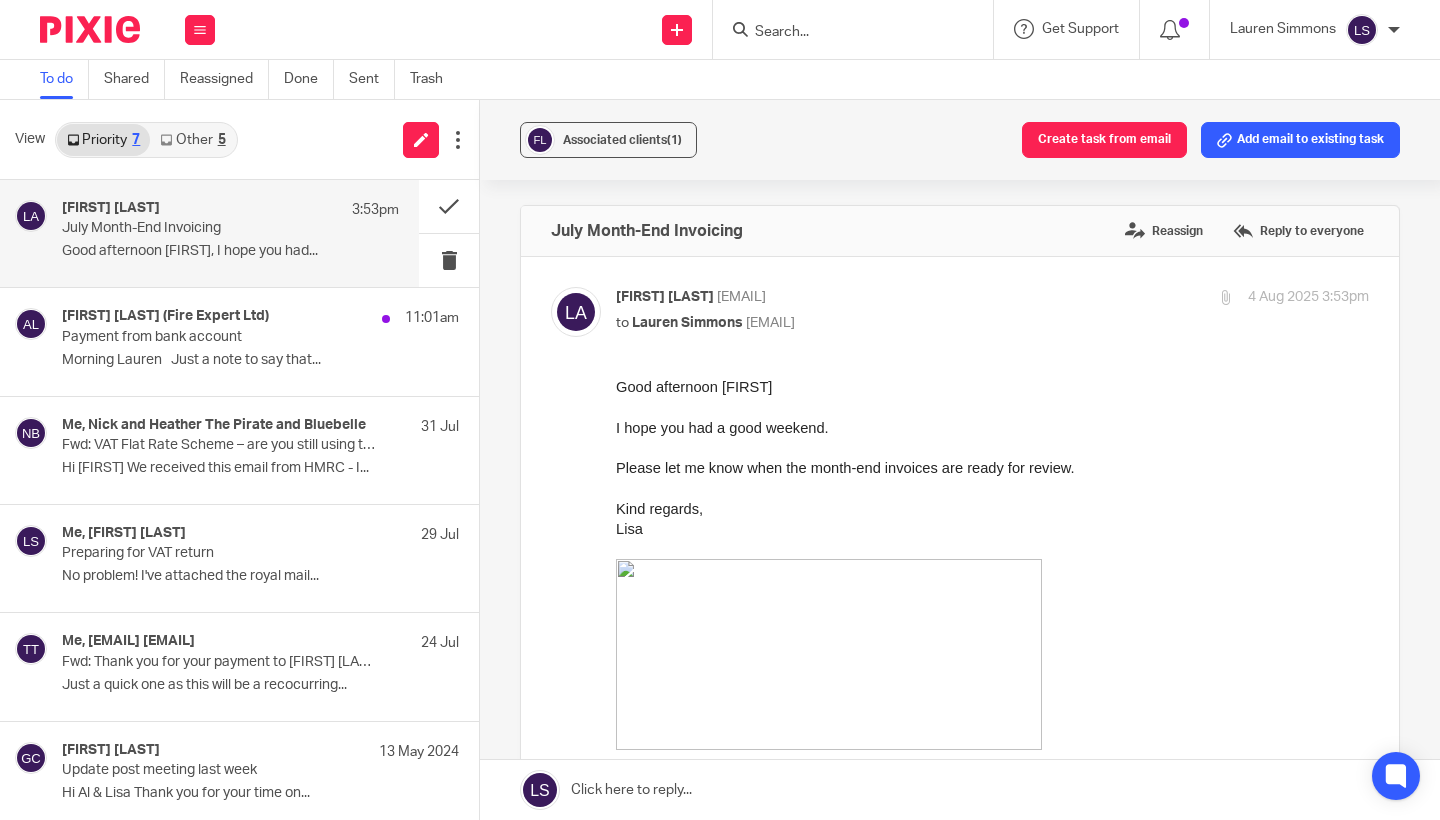 click at bounding box center [992, 448] 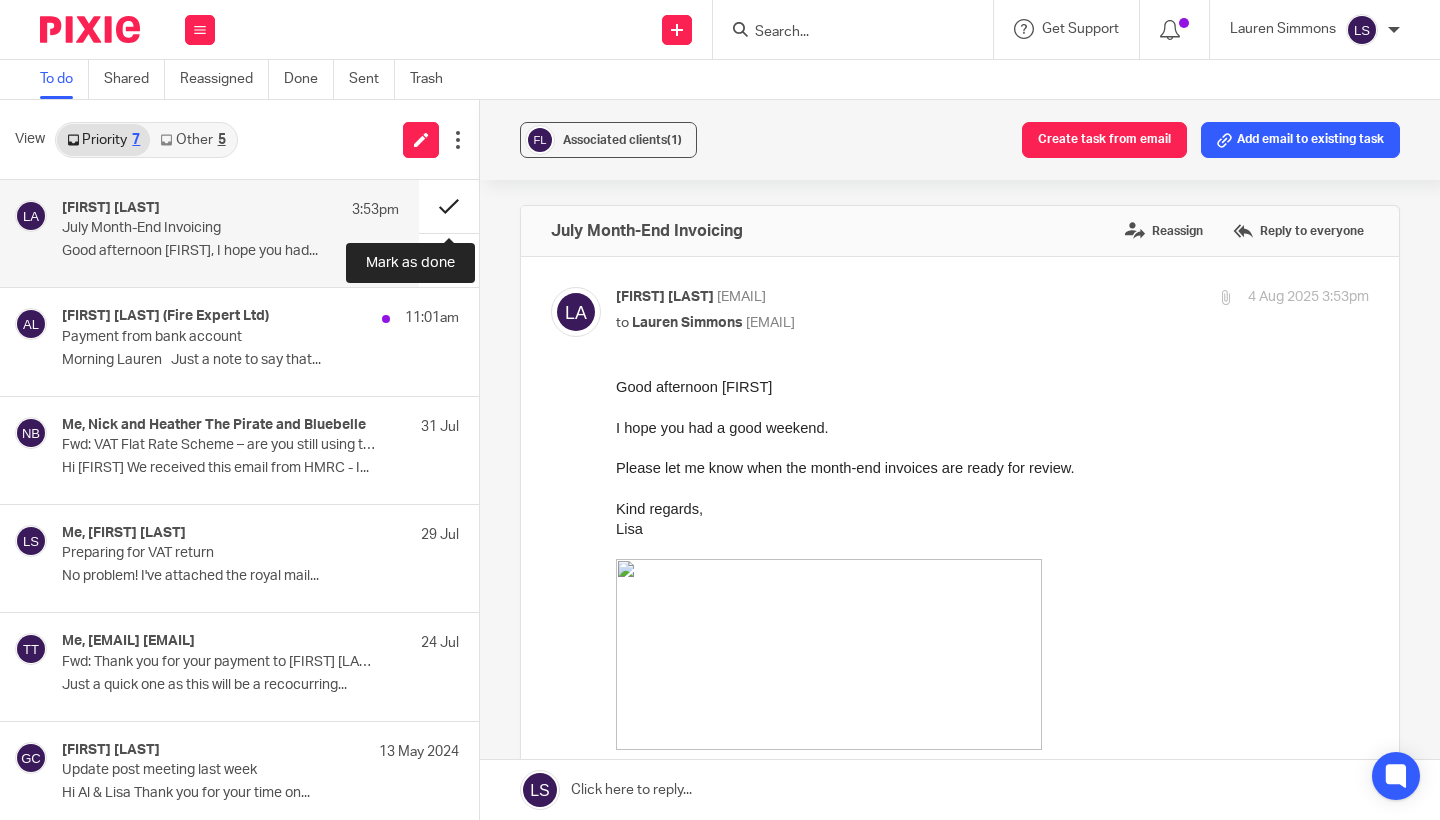 click at bounding box center (449, 206) 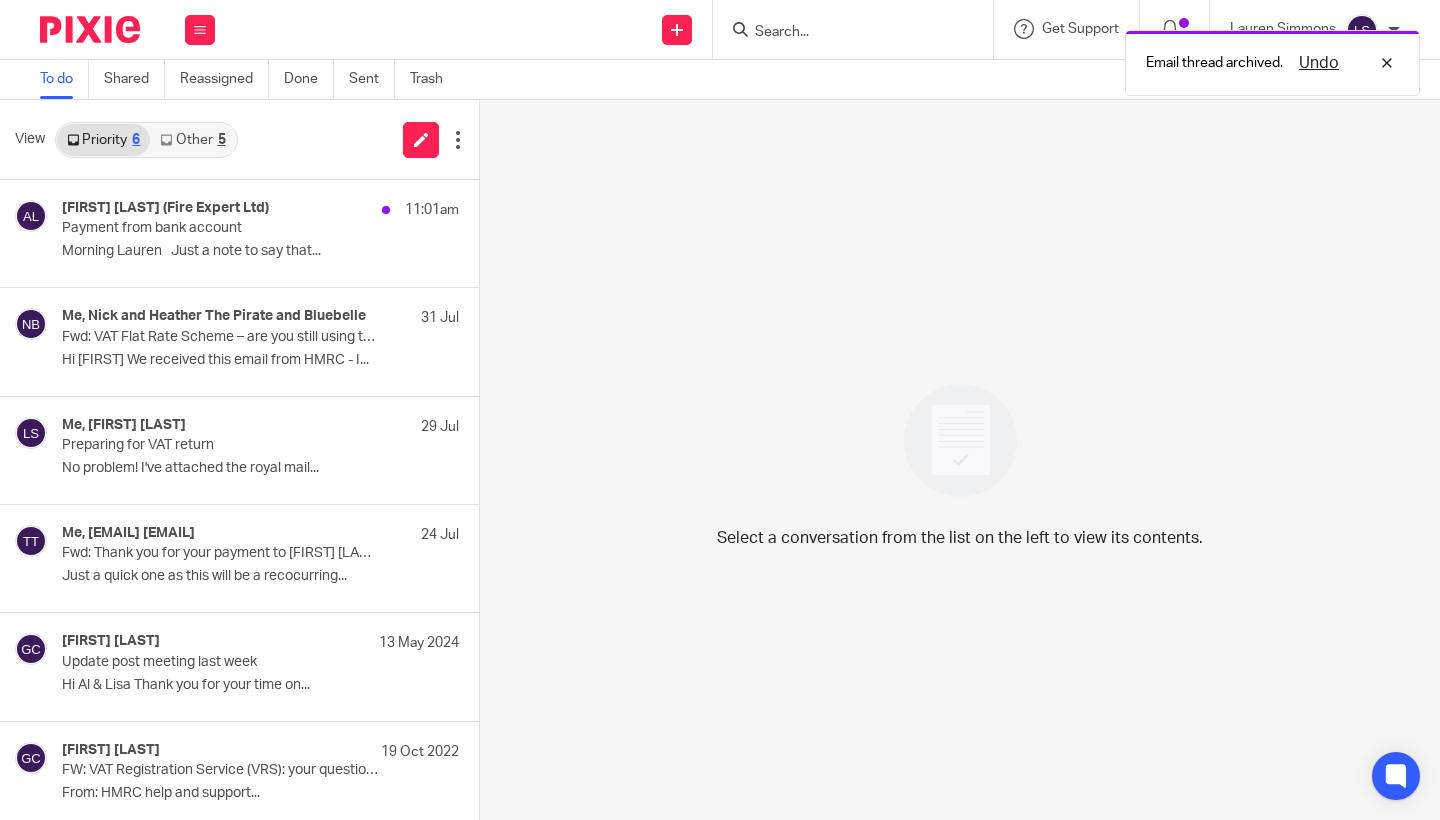 click on "Other
5" at bounding box center (192, 140) 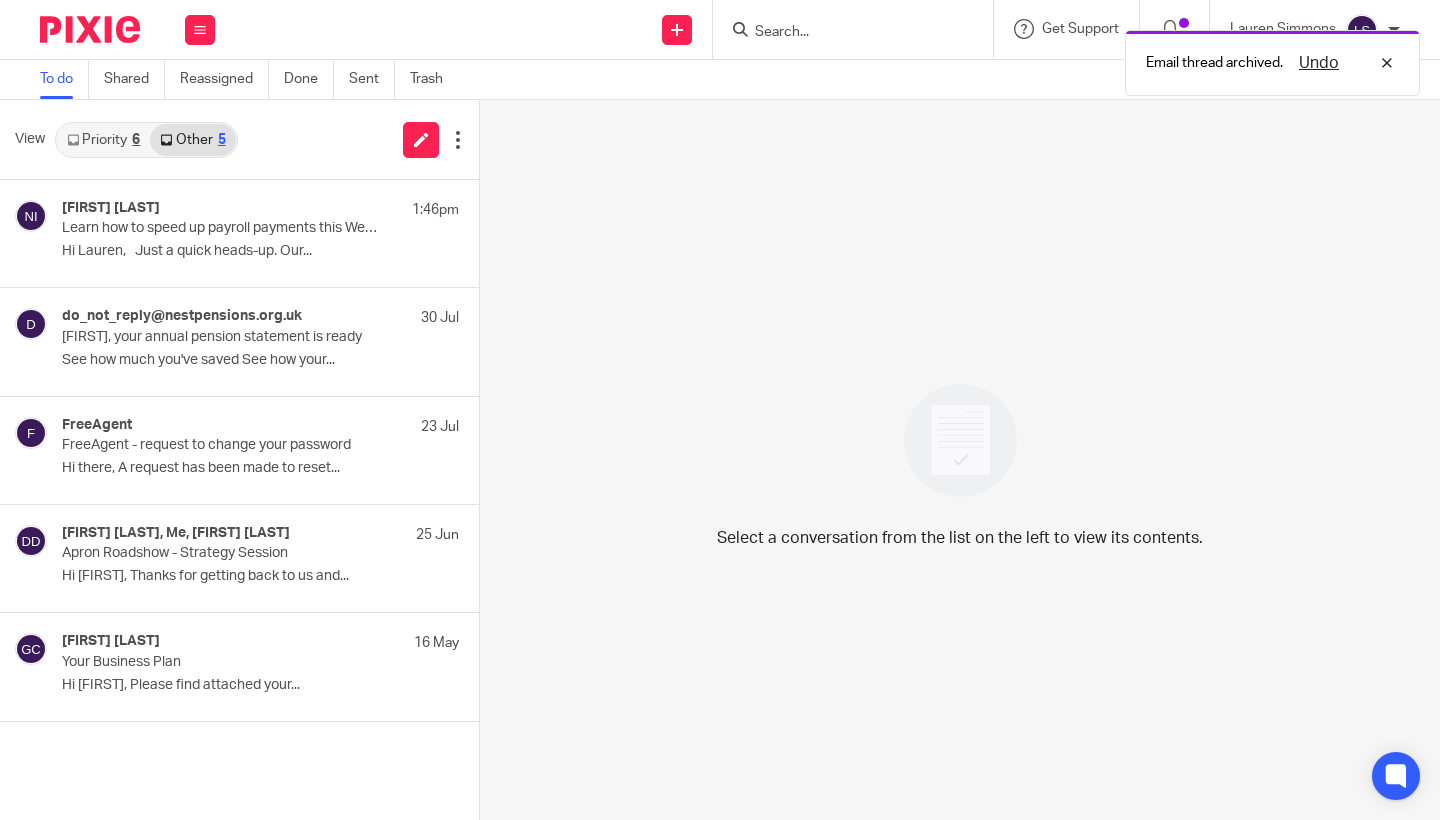 click on "Priority
6" at bounding box center (103, 140) 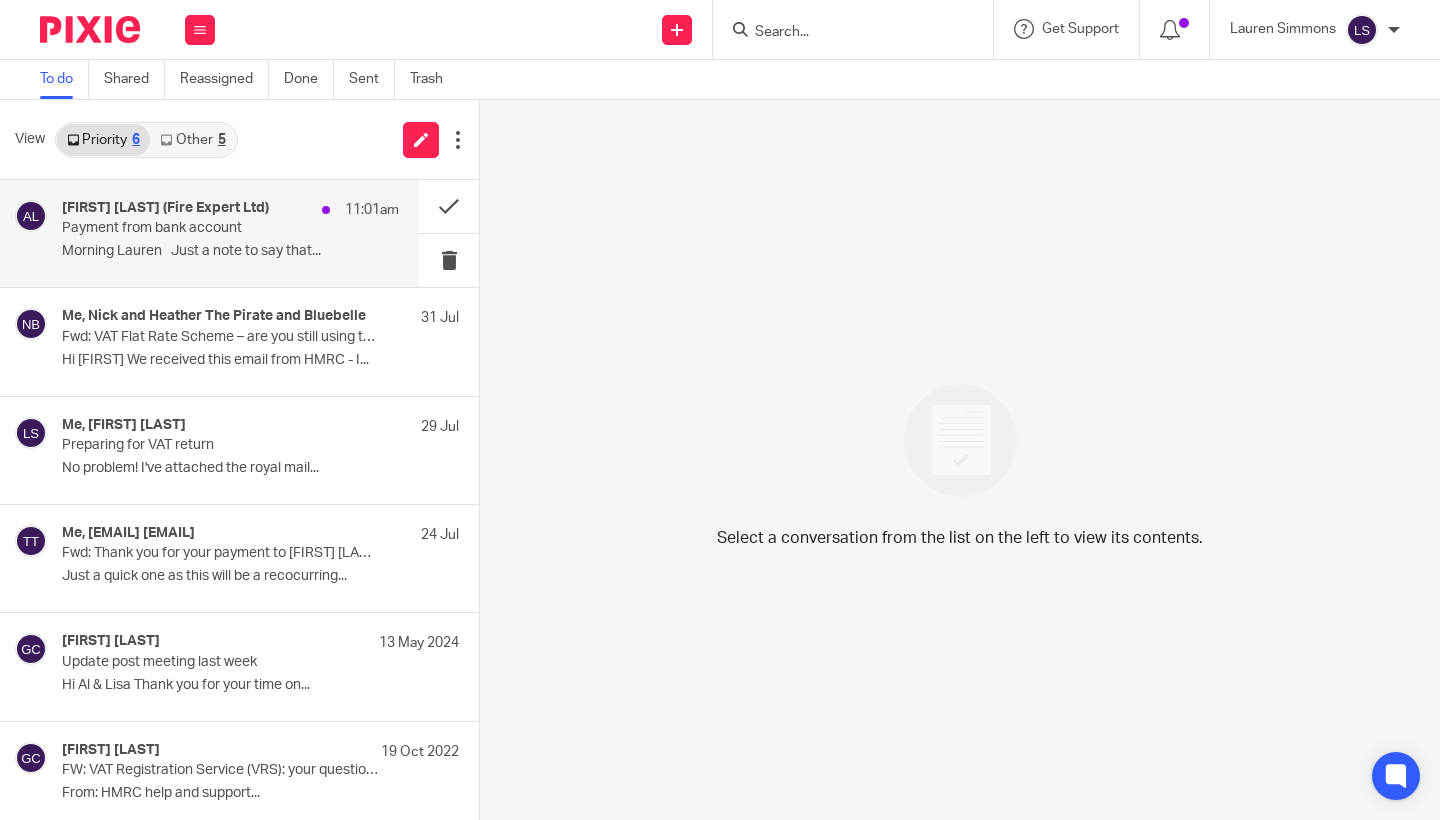 click on "Payment from bank account" at bounding box center [197, 228] 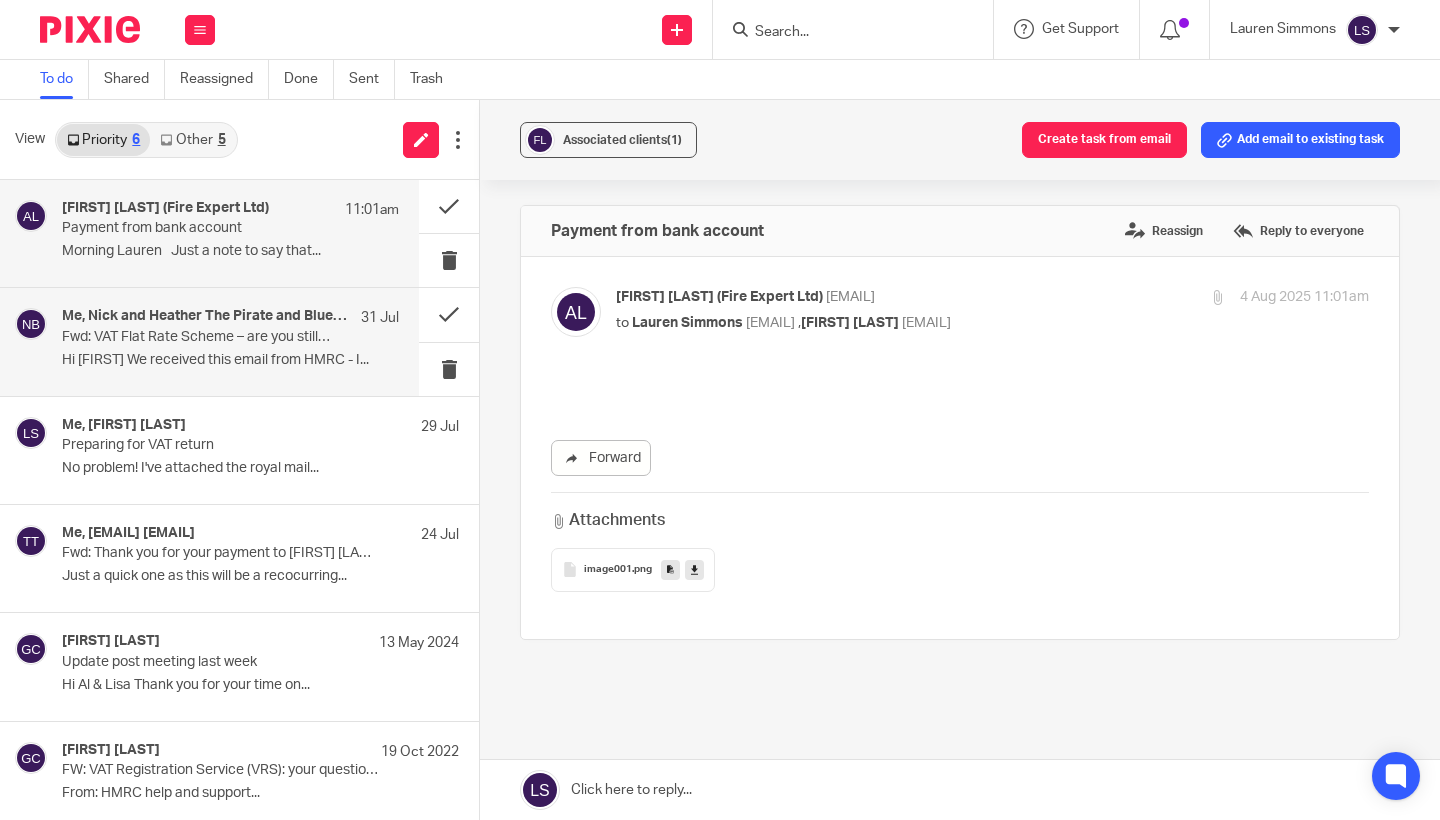 scroll, scrollTop: 0, scrollLeft: 0, axis: both 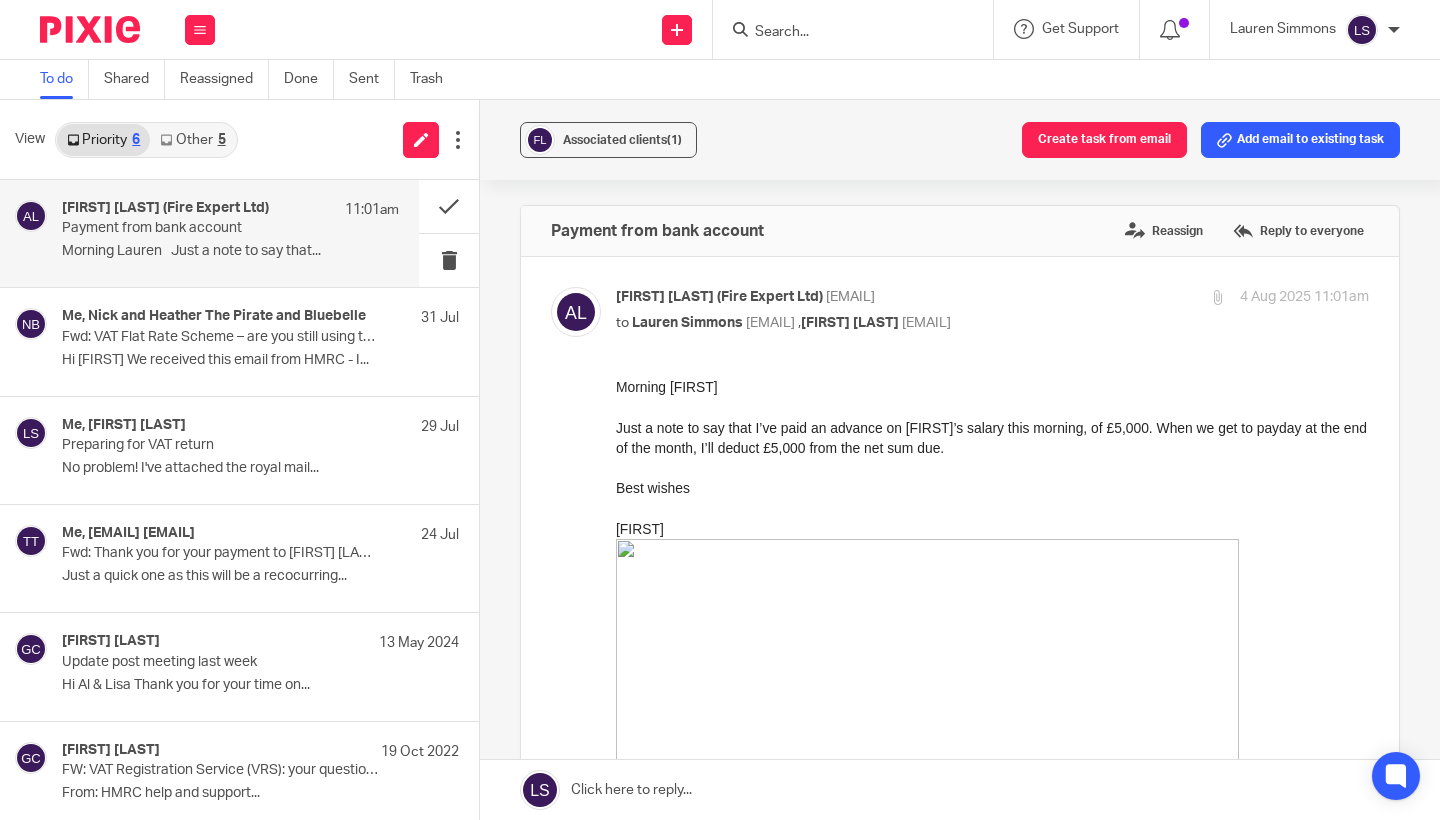 click on "Ailsa Brown (Fire Expert Ltd)
<ailsa.brown@fire-expert.ltd>" at bounding box center [867, 297] 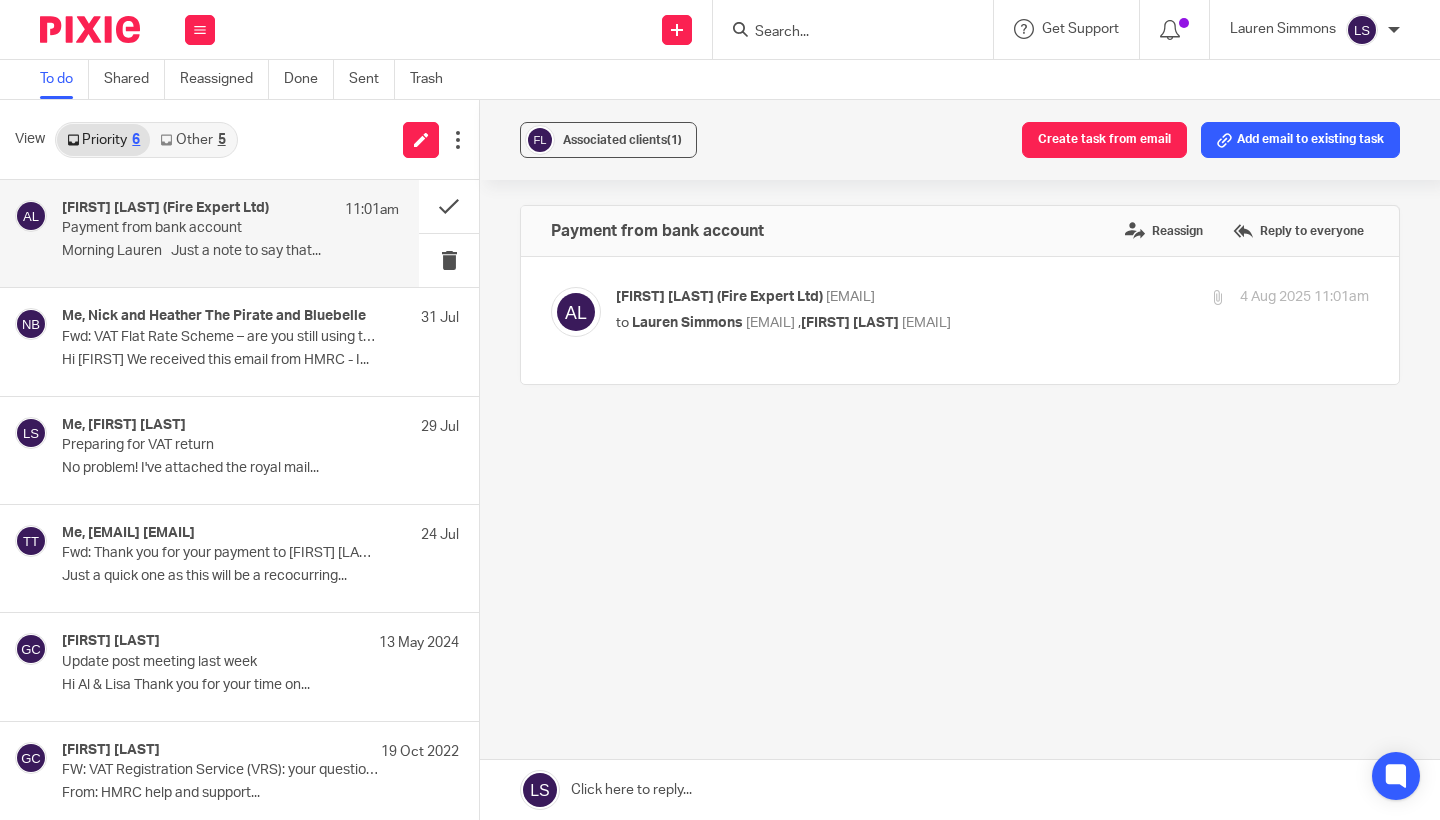 click on "Other
5" at bounding box center (192, 140) 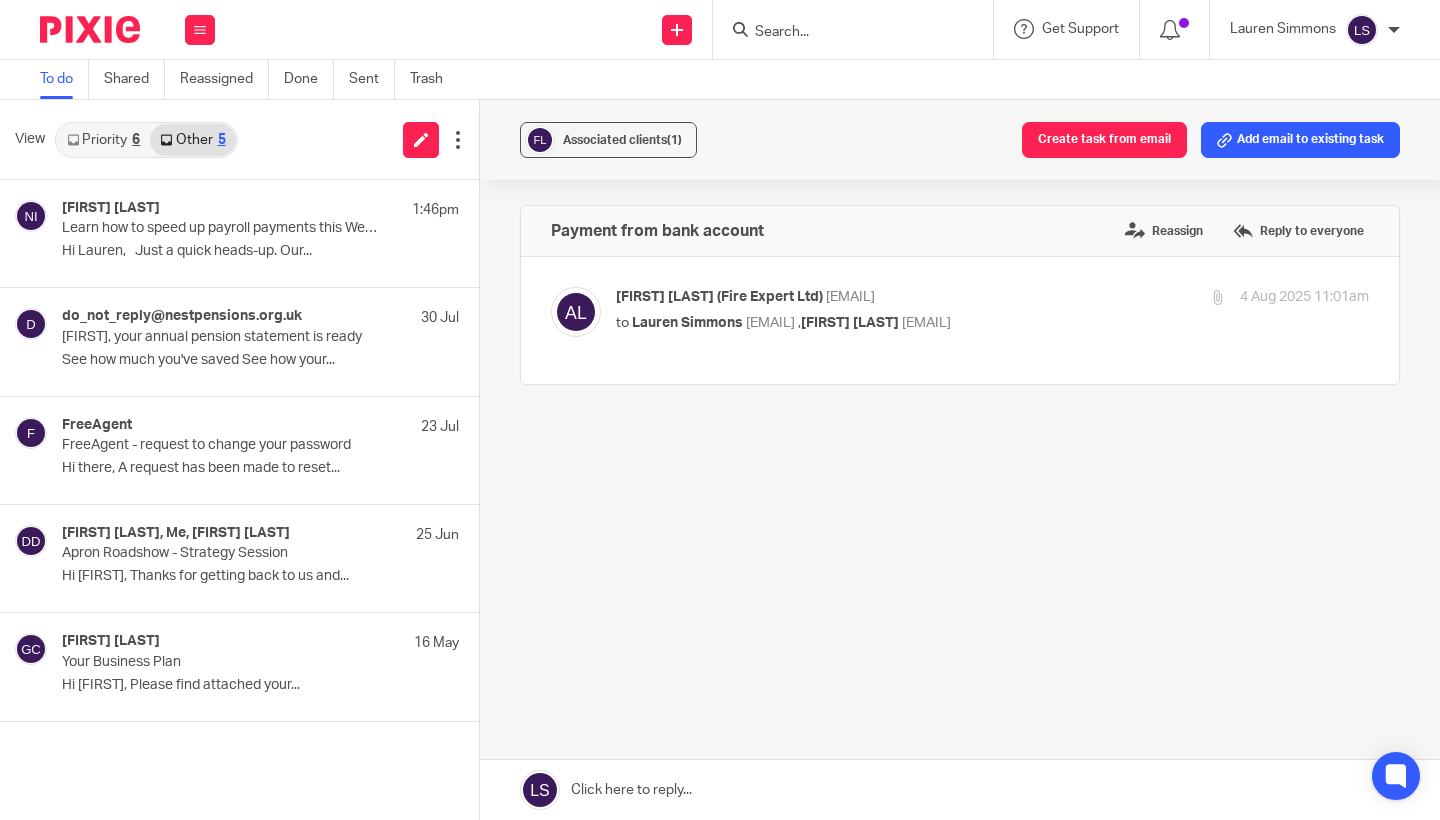 click on "Priority
6" at bounding box center (103, 140) 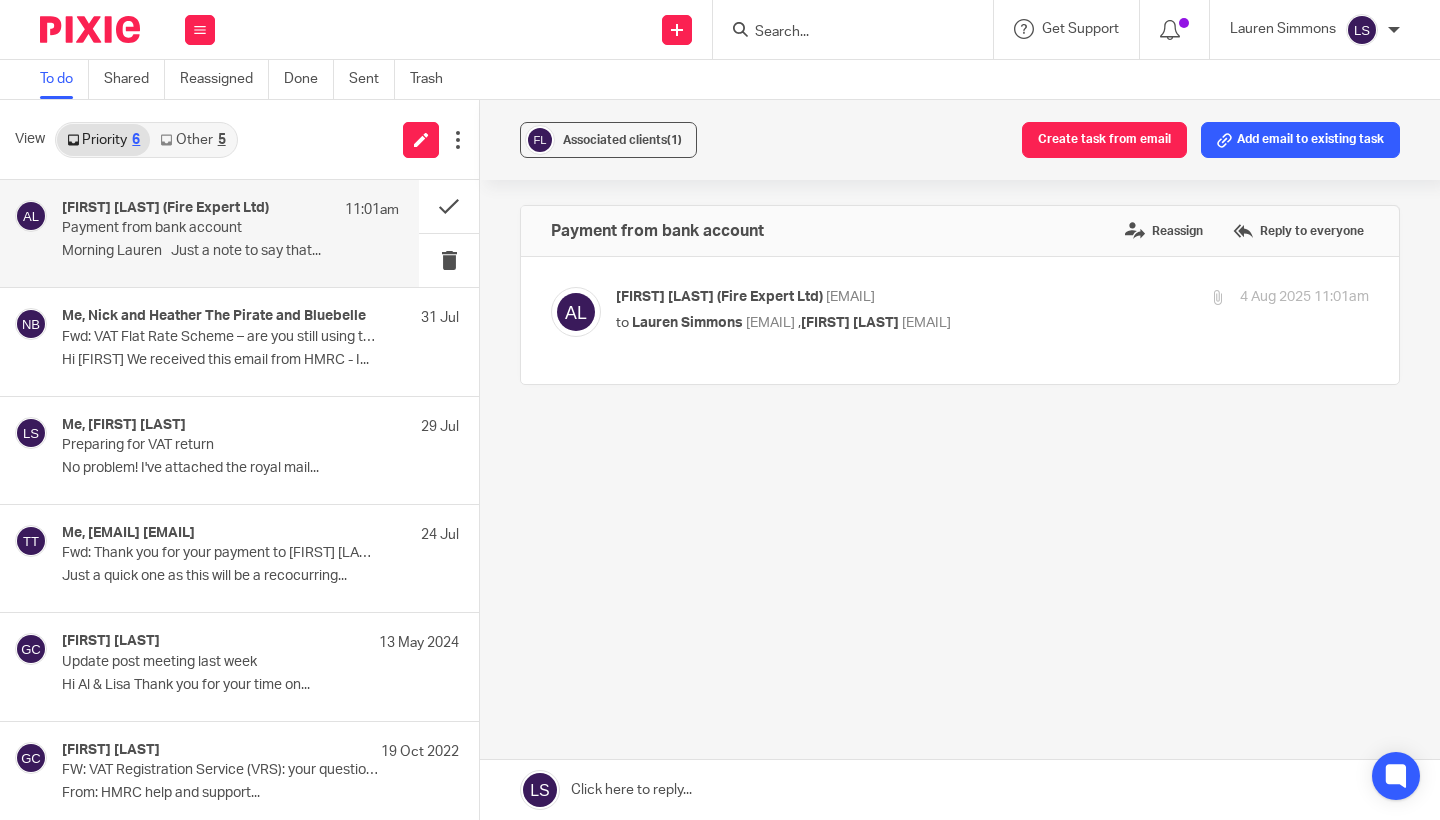 click at bounding box center [90, 29] 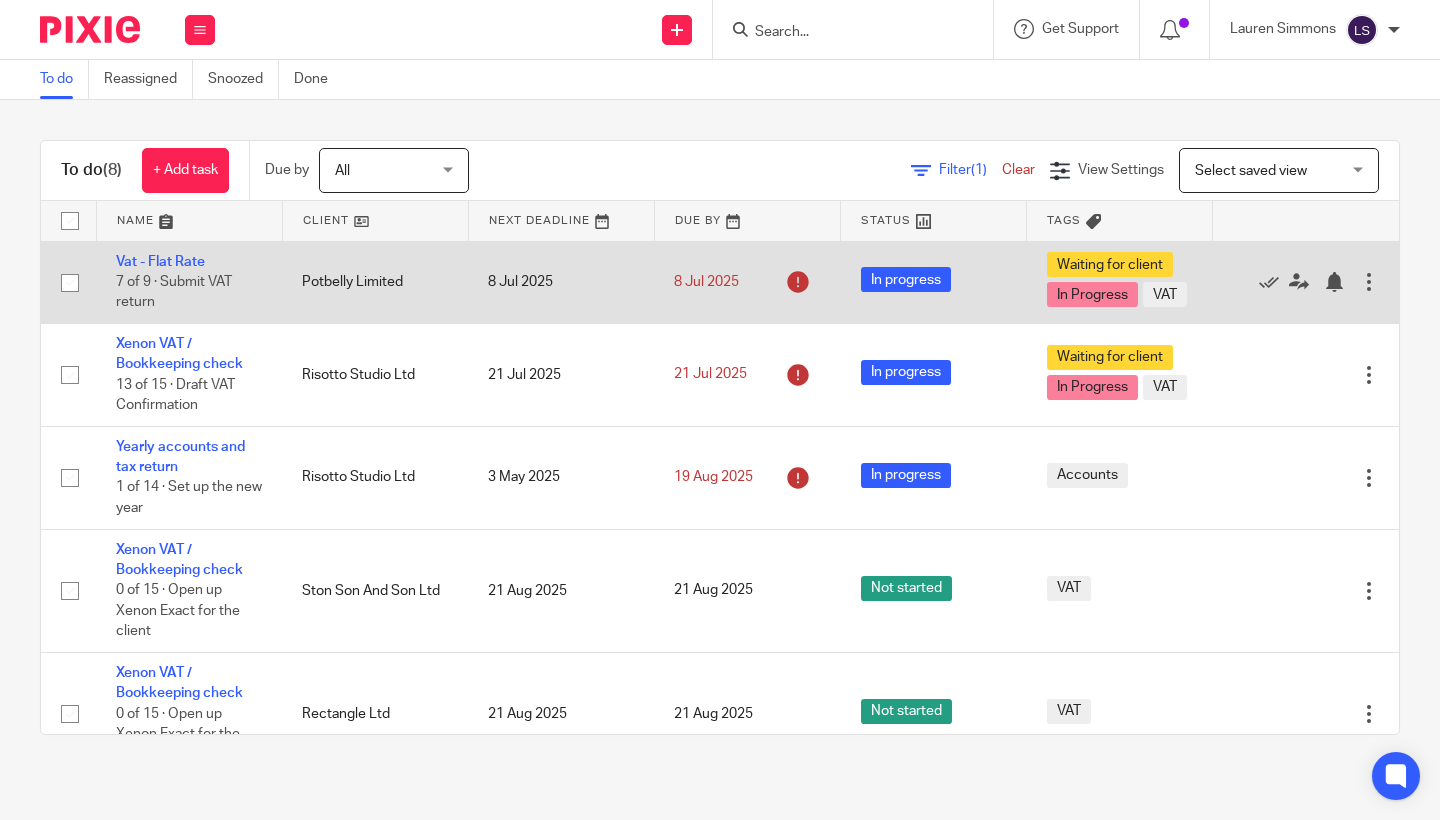 scroll, scrollTop: 0, scrollLeft: 0, axis: both 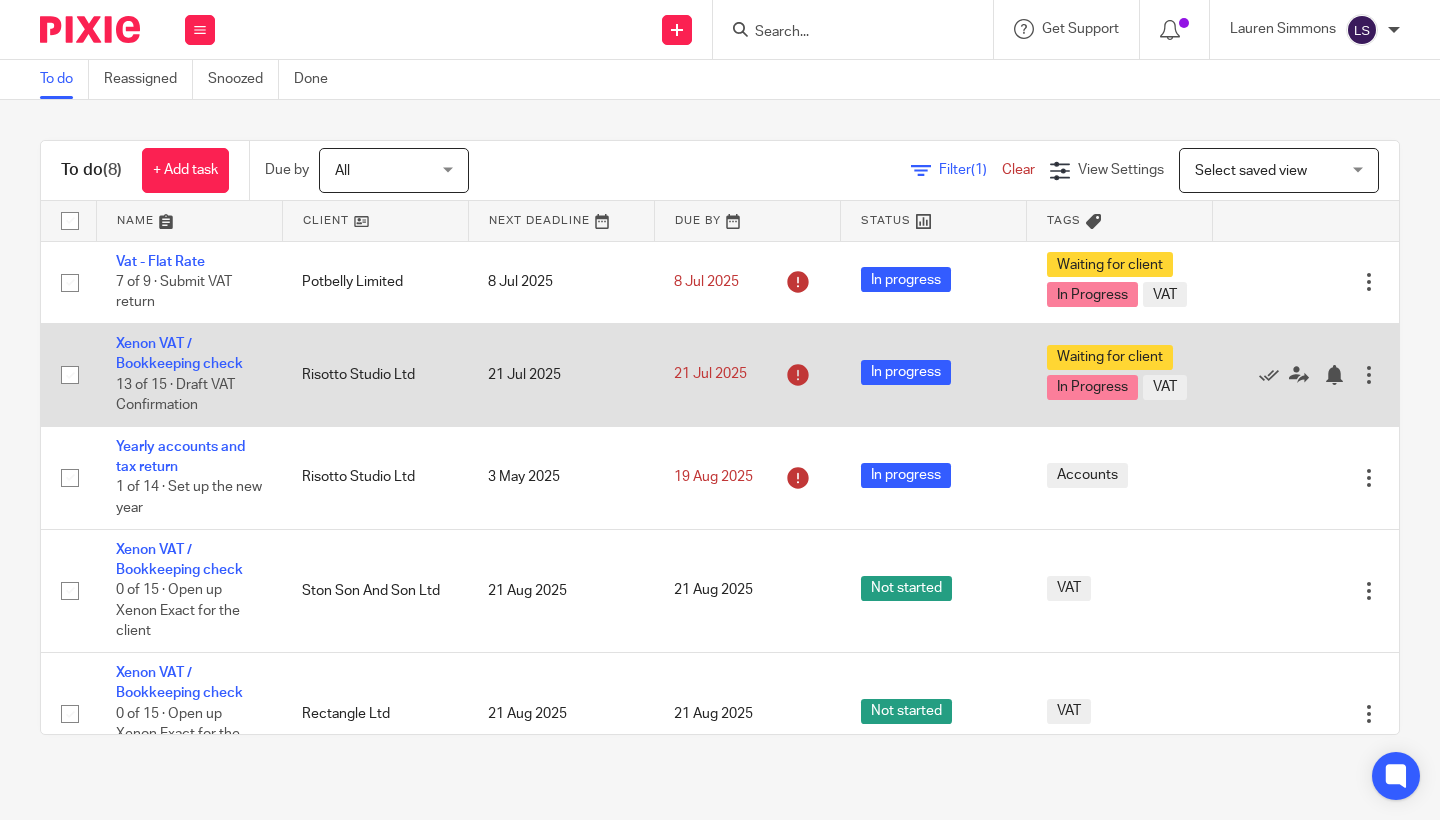 click on "Risotto Studio Ltd" at bounding box center [375, 374] 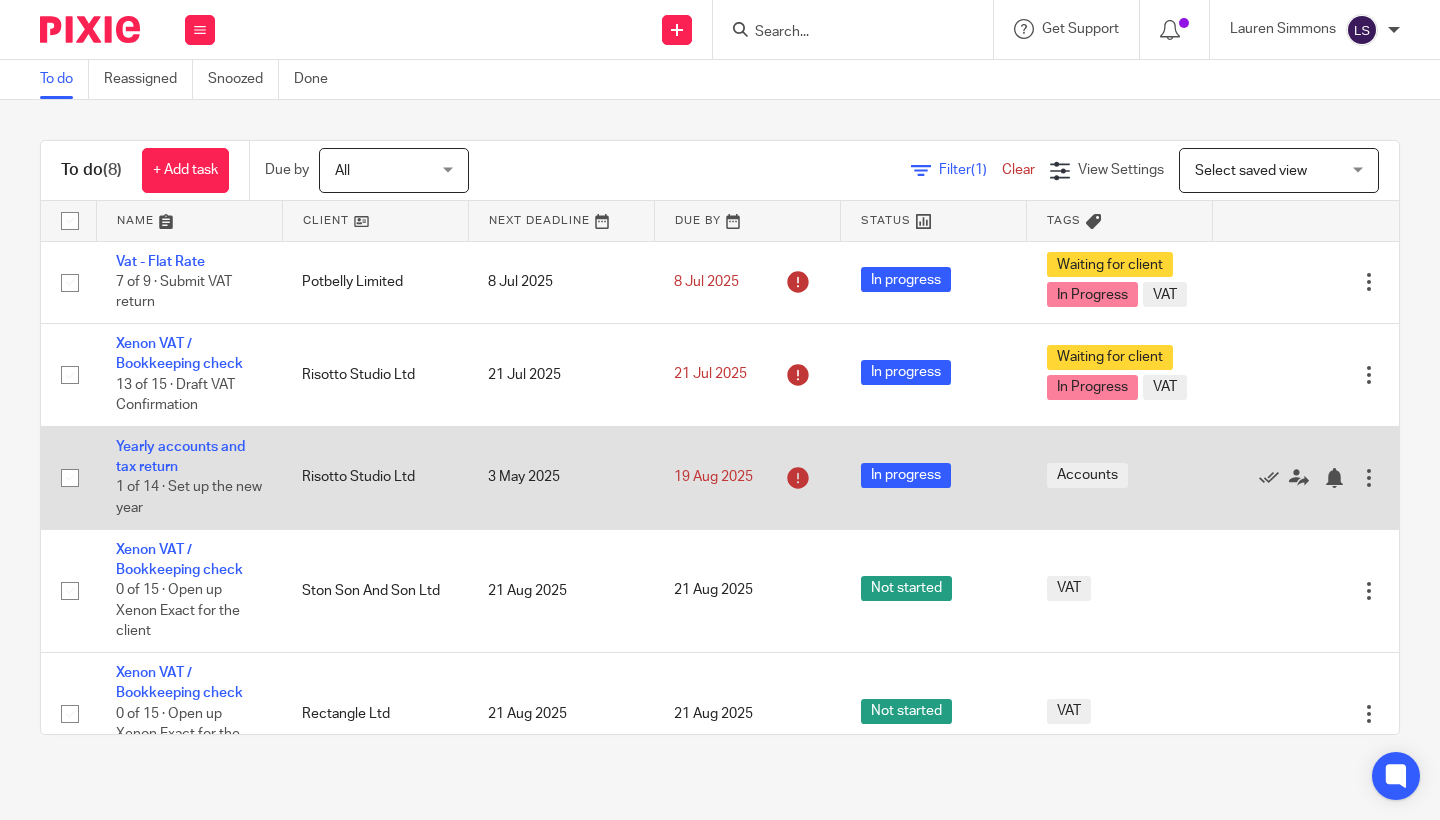 click on "Risotto Studio Ltd" at bounding box center [375, 477] 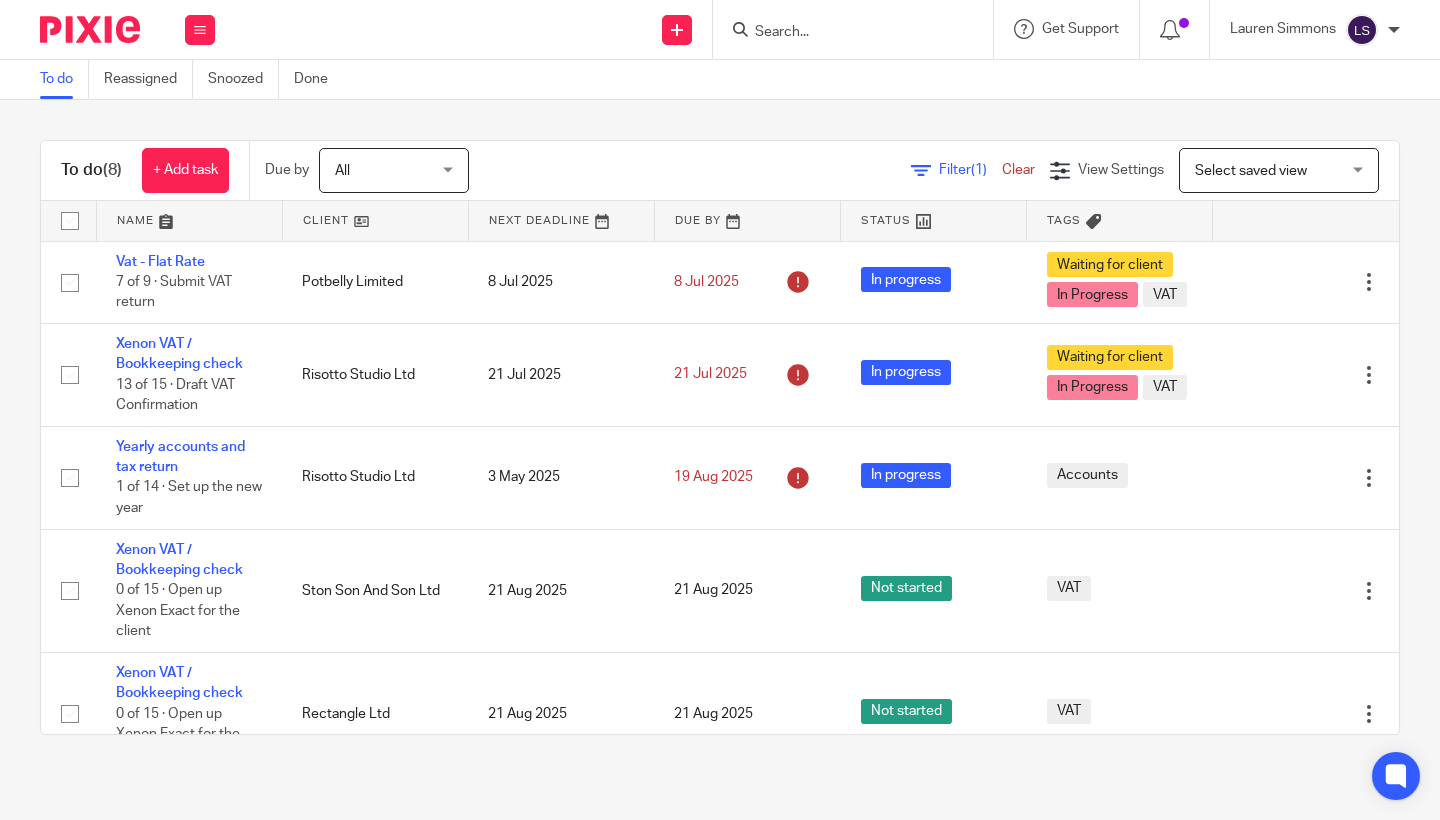 scroll, scrollTop: 0, scrollLeft: 0, axis: both 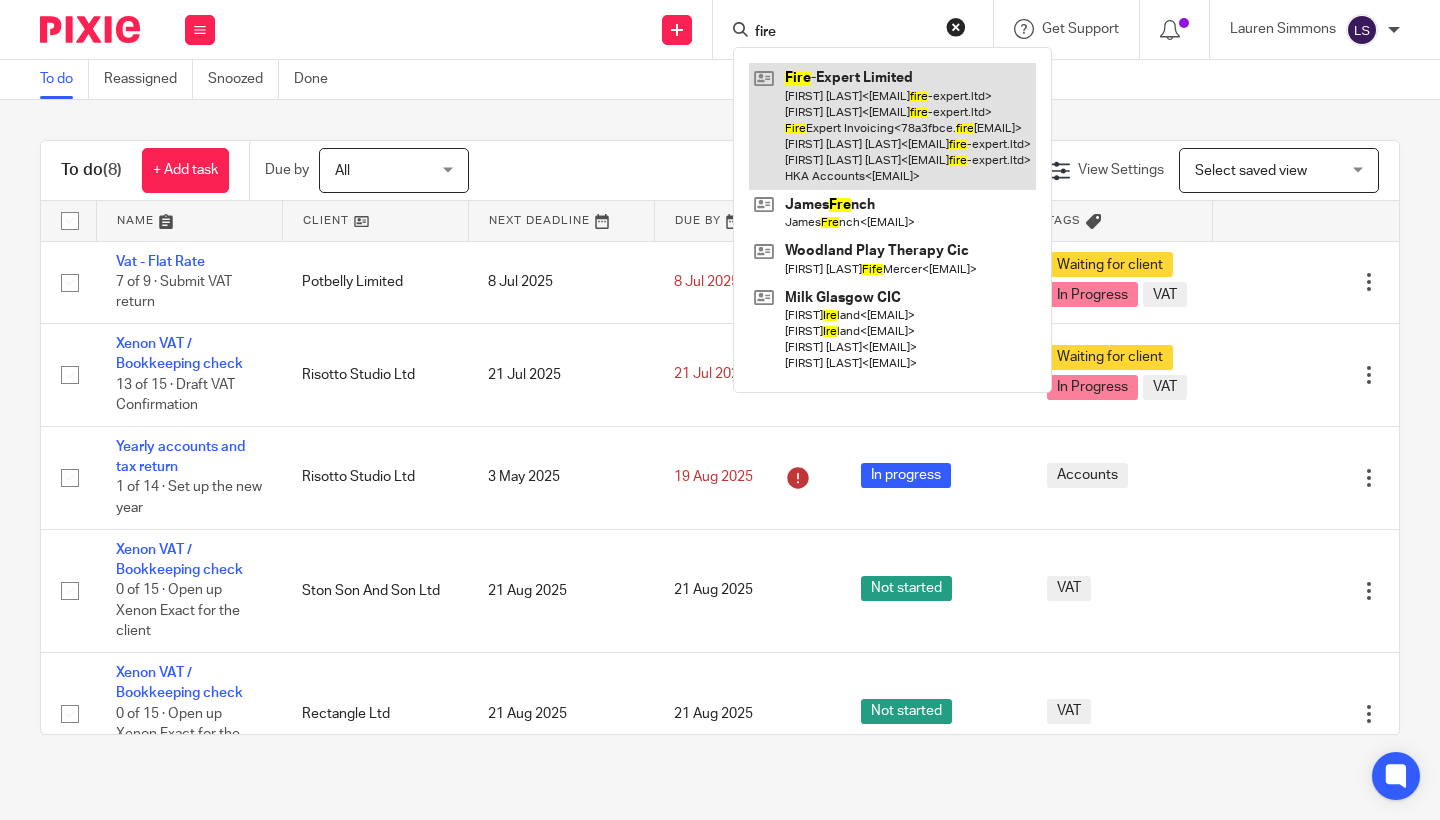 type on "fire" 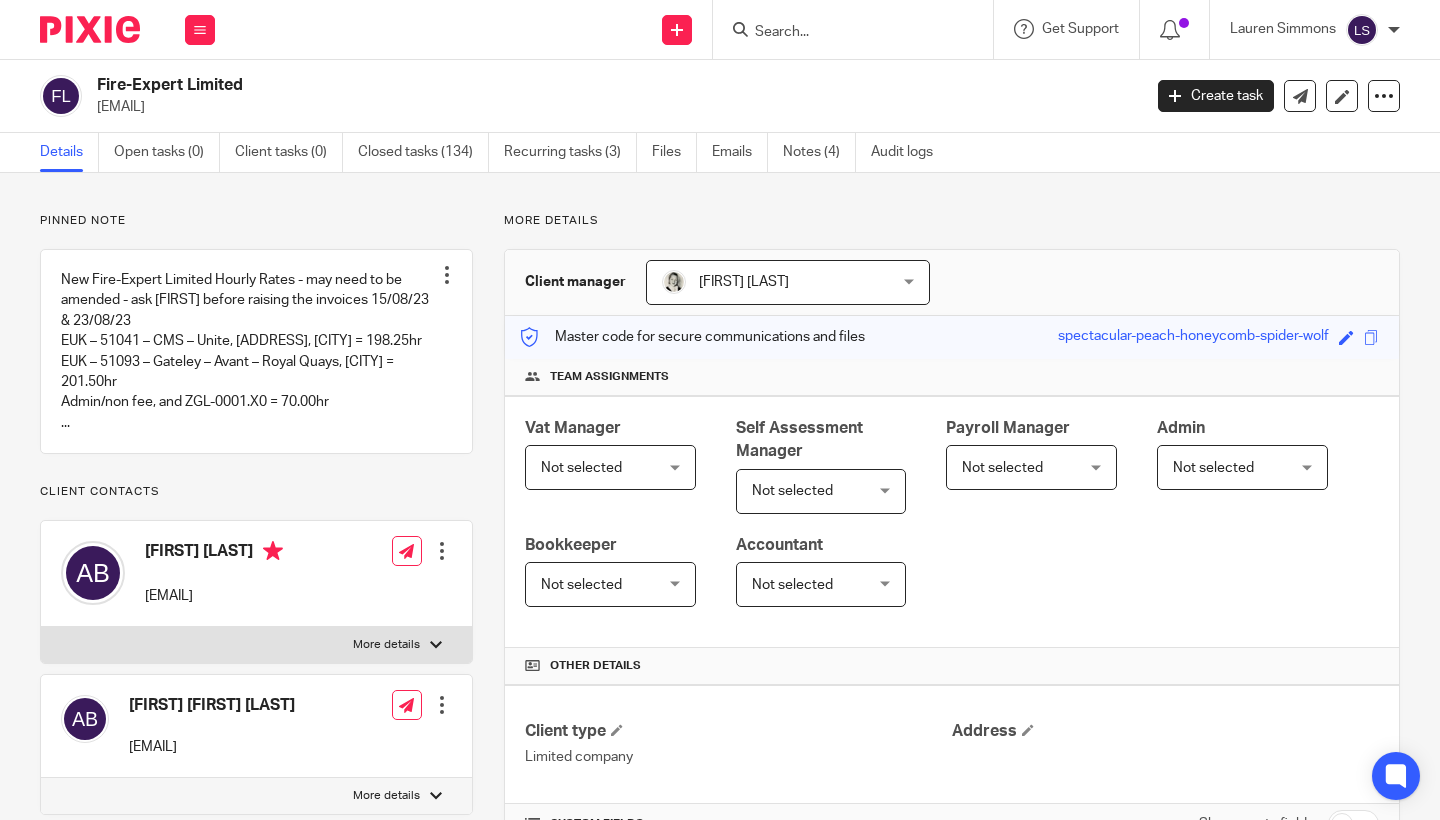 scroll, scrollTop: 0, scrollLeft: 0, axis: both 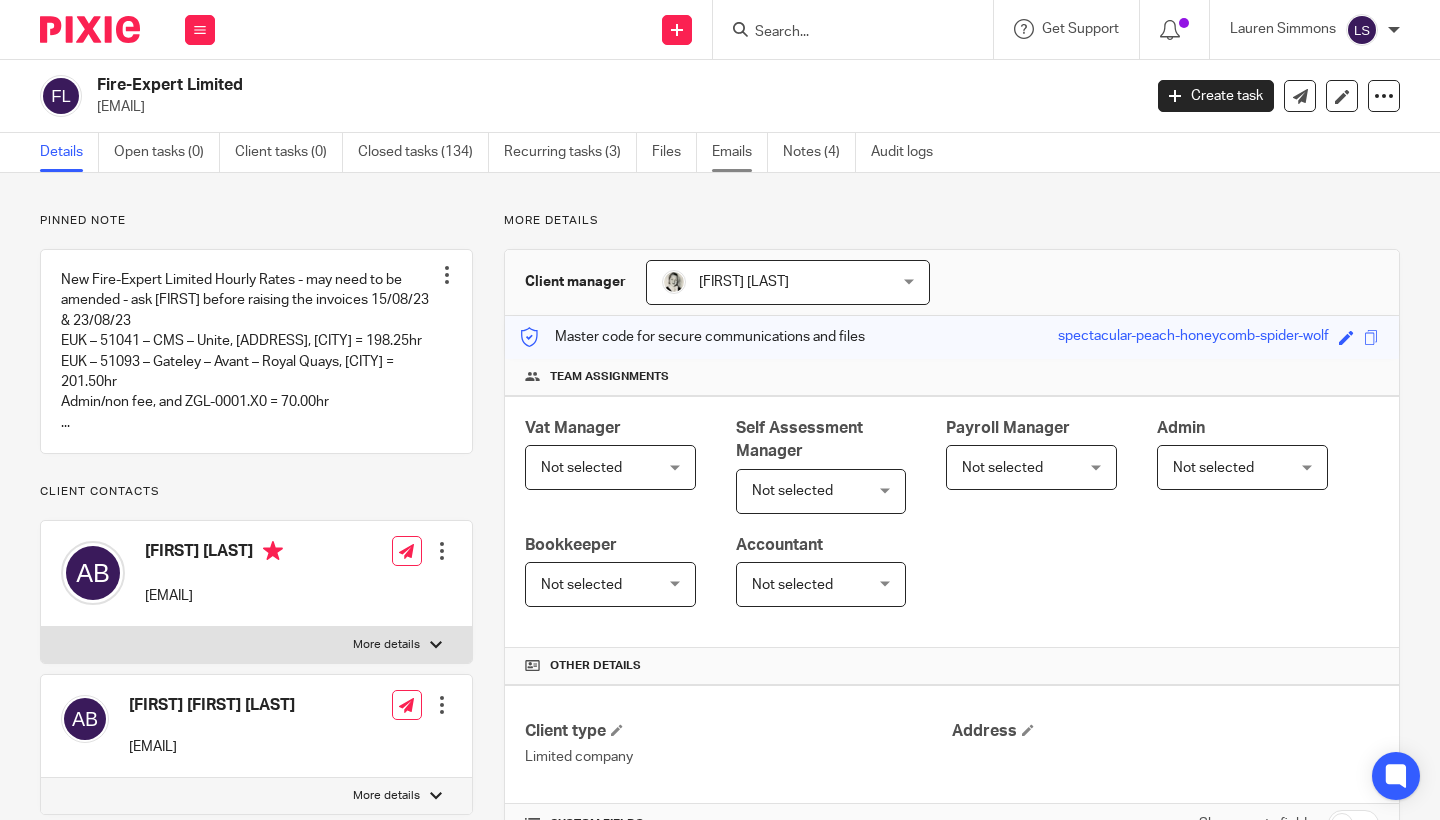 click on "Emails" at bounding box center (740, 152) 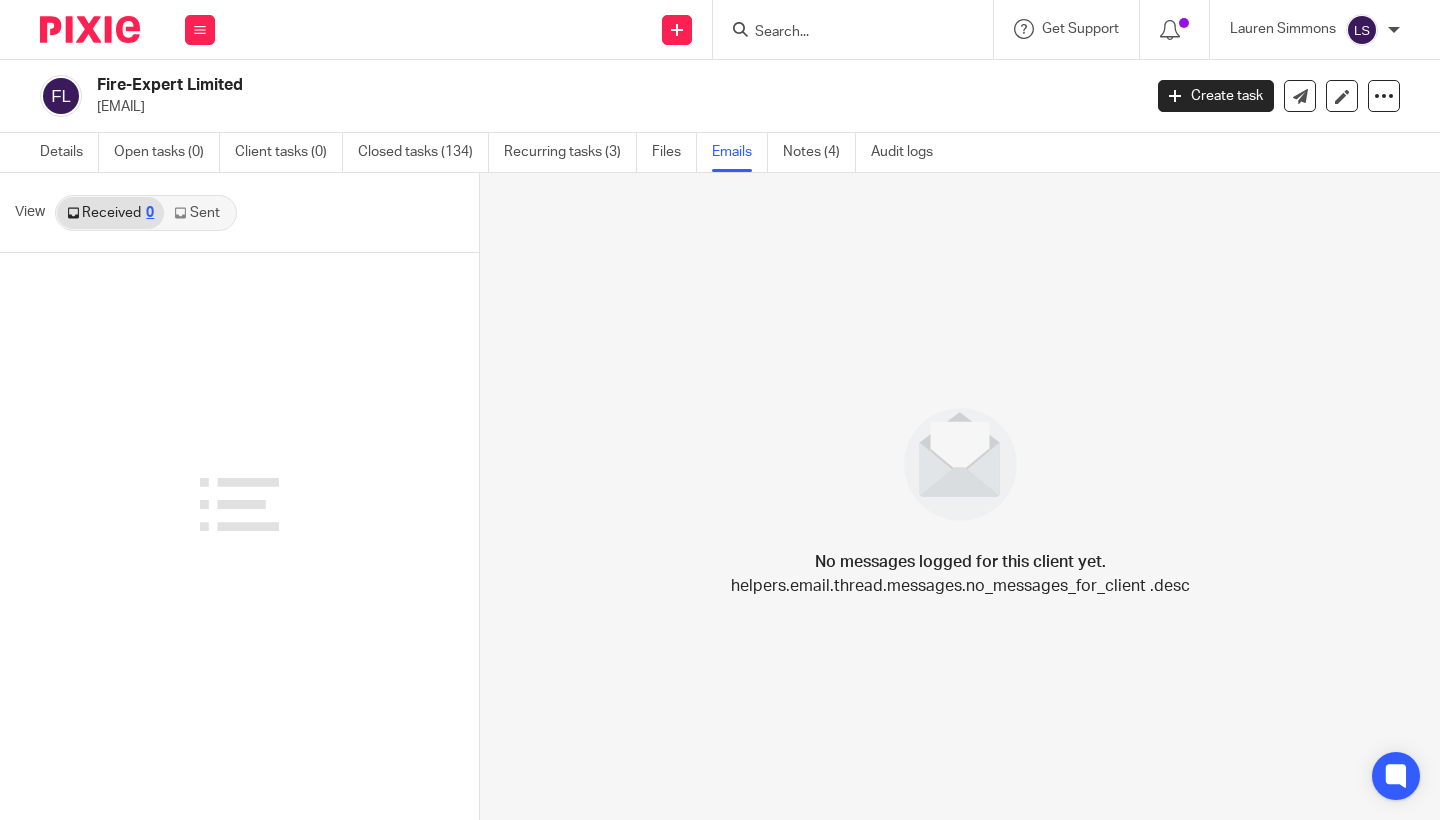 scroll, scrollTop: 0, scrollLeft: 0, axis: both 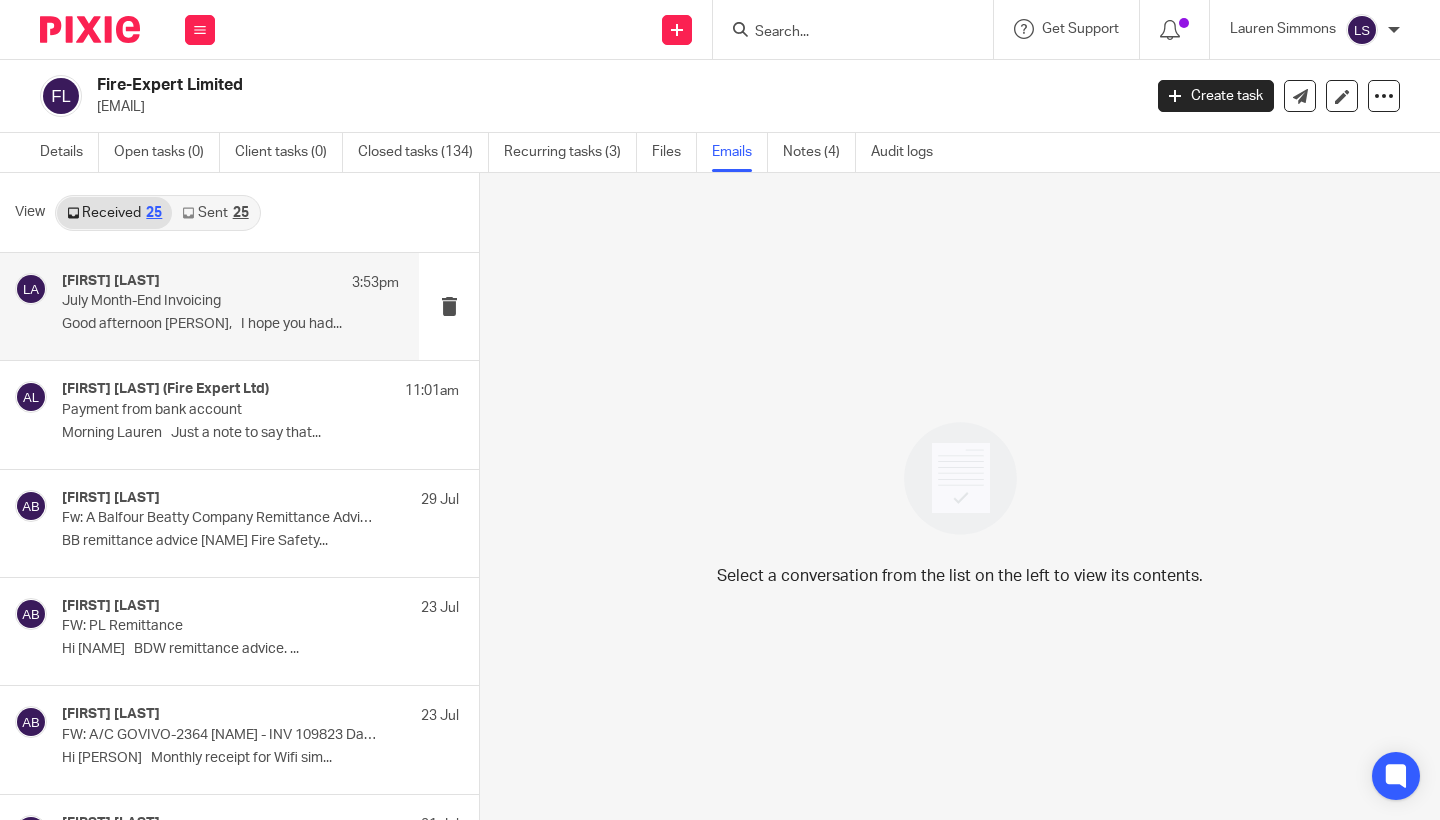 click on "[NAME]
3:53pm   July Month-End Invoicing   Good afternoon [NAME],     I hope you had..." at bounding box center (230, 306) 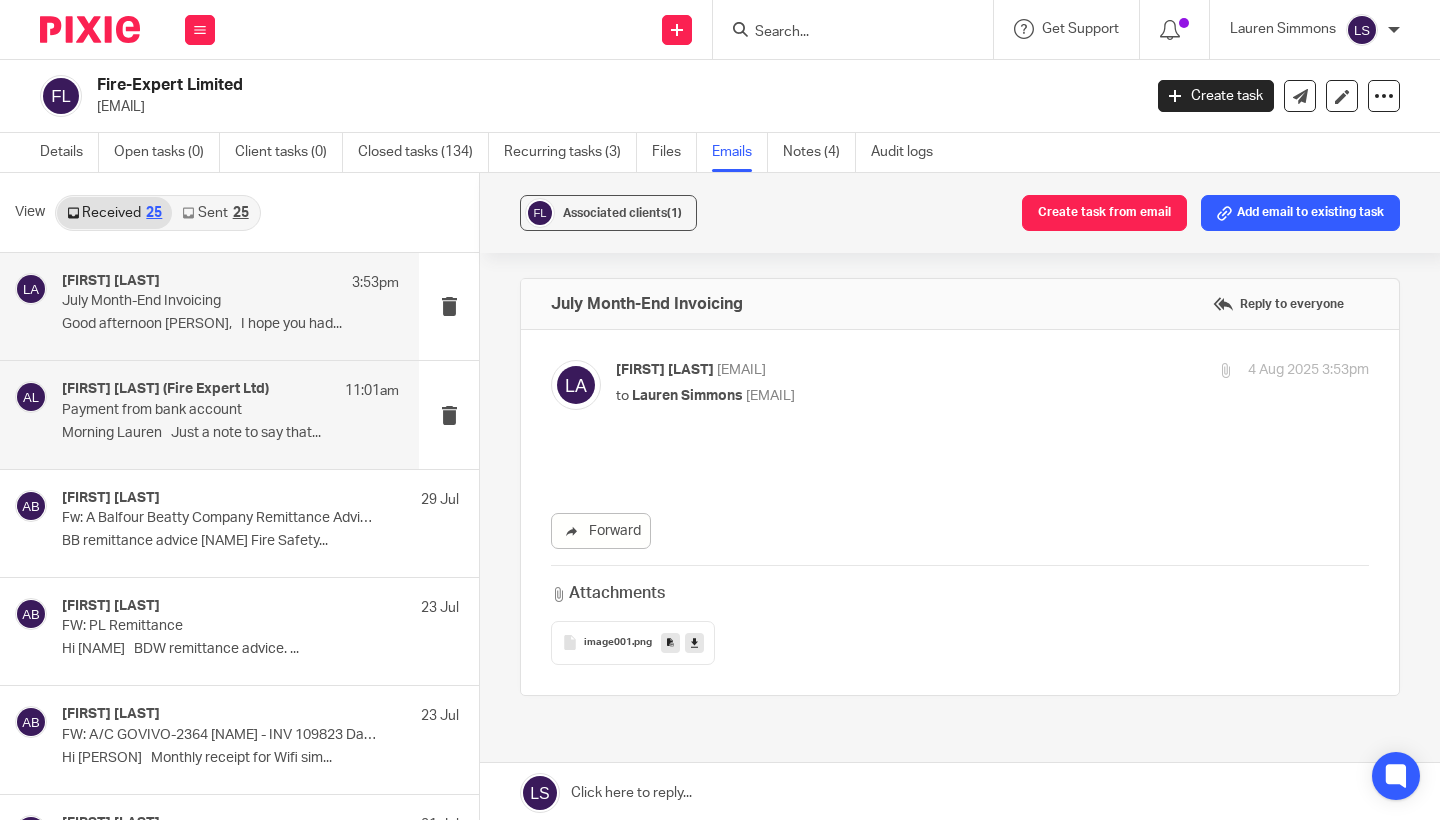 scroll, scrollTop: 0, scrollLeft: 0, axis: both 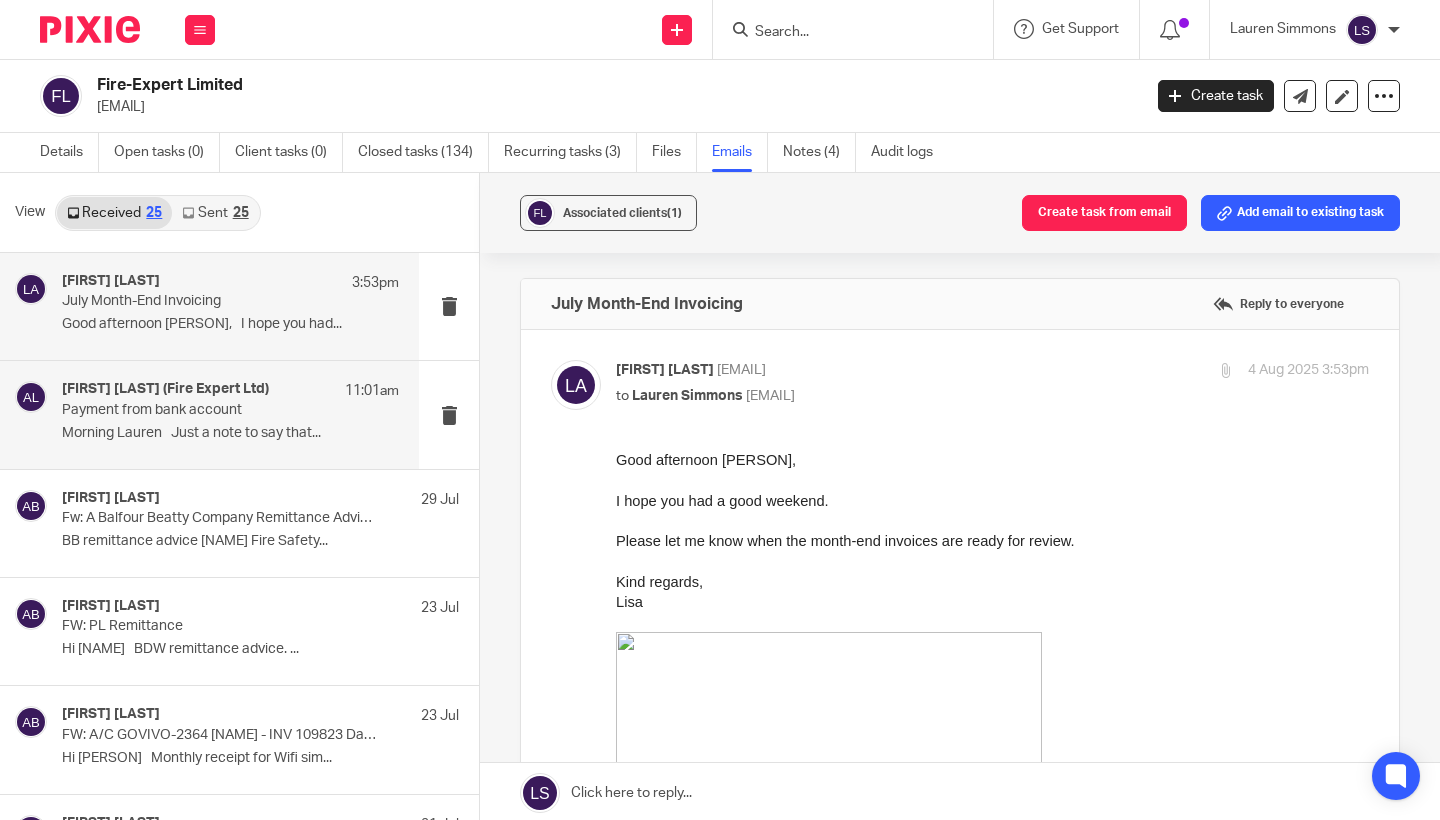 click on "[NAME] (Fire Expert Ltd)
11:01am" at bounding box center (230, 391) 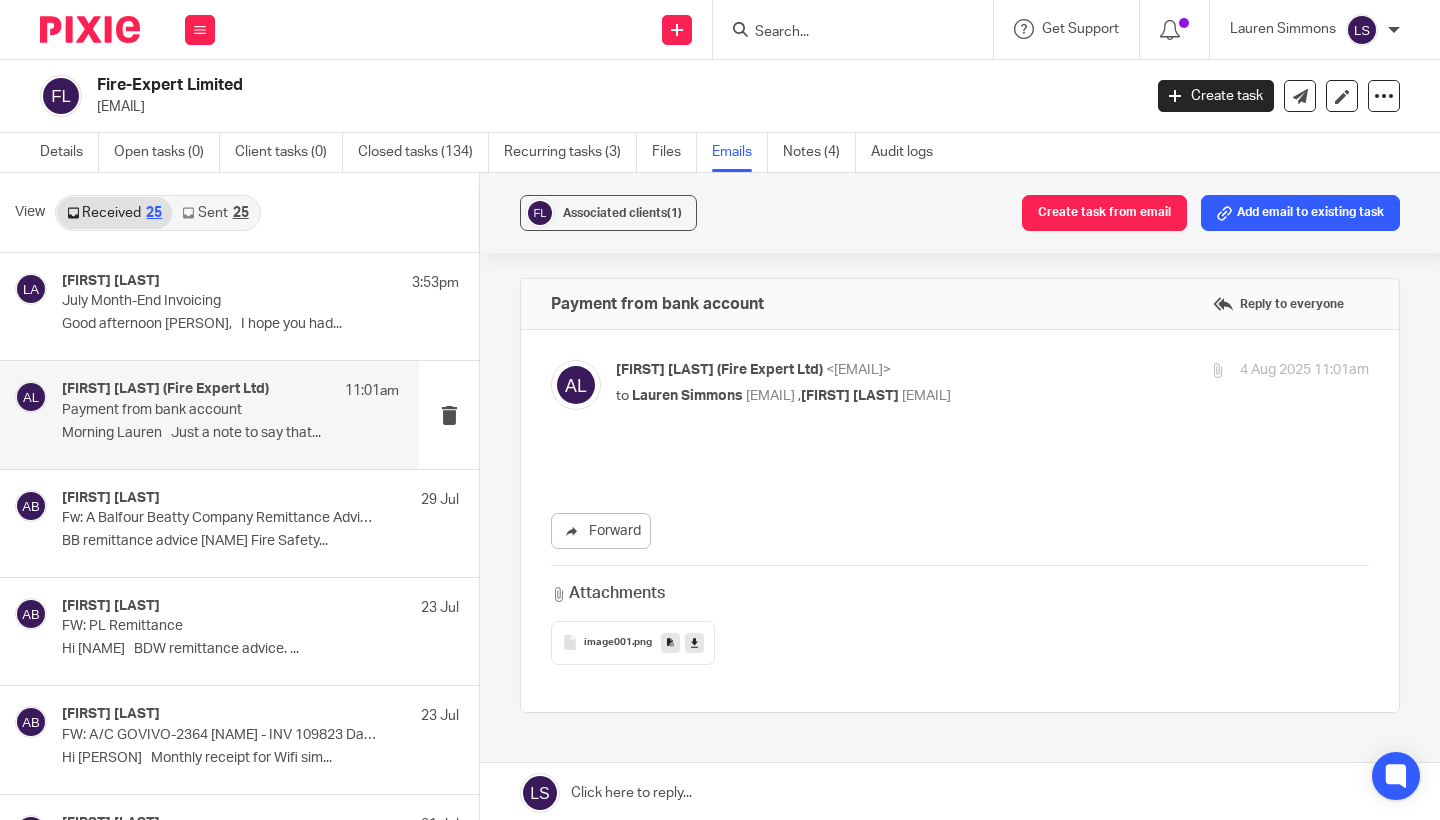 scroll, scrollTop: 0, scrollLeft: 0, axis: both 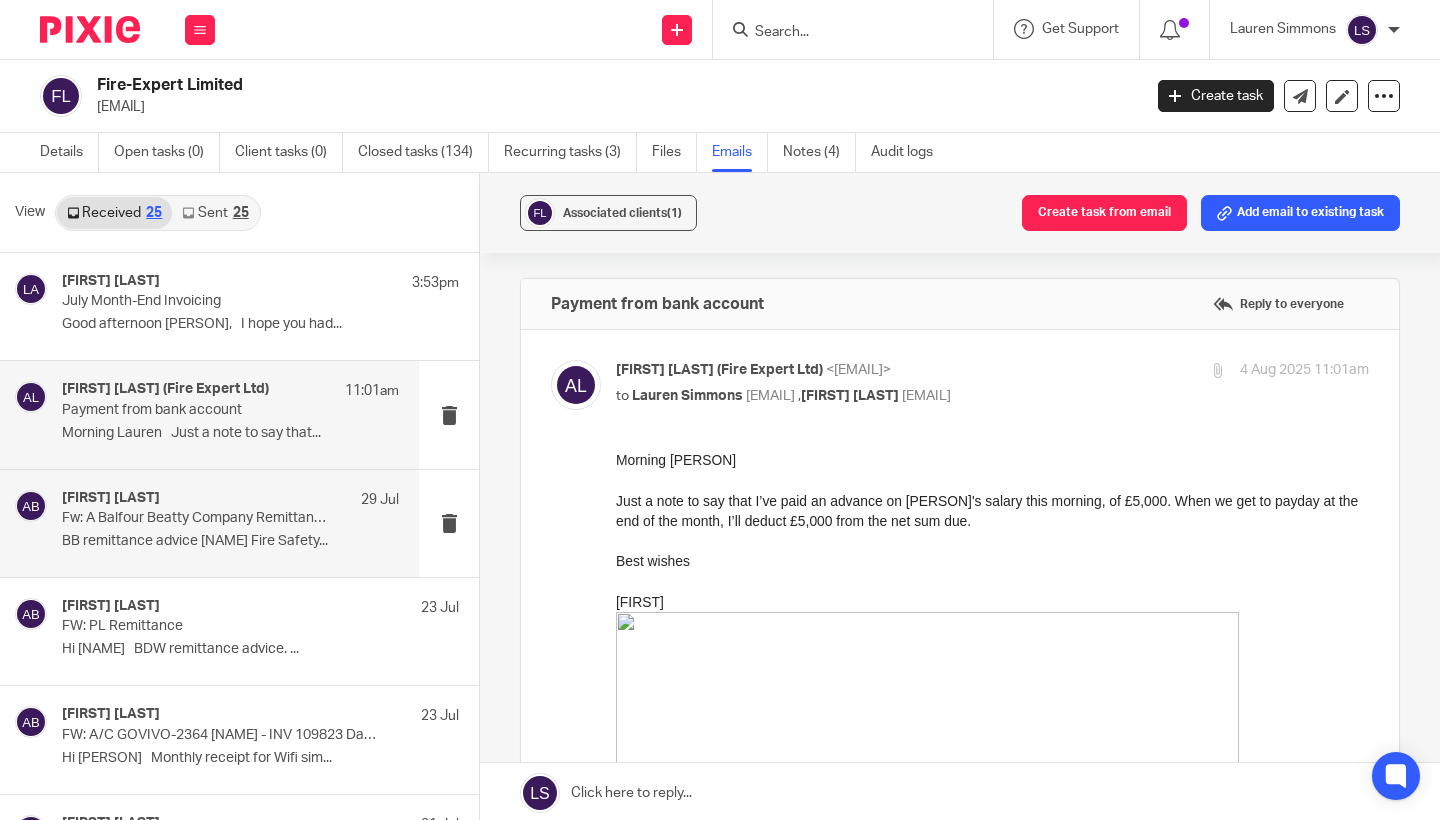 click on "BB remittance advice      Al [LAST]  Fire Safety..." at bounding box center [230, 541] 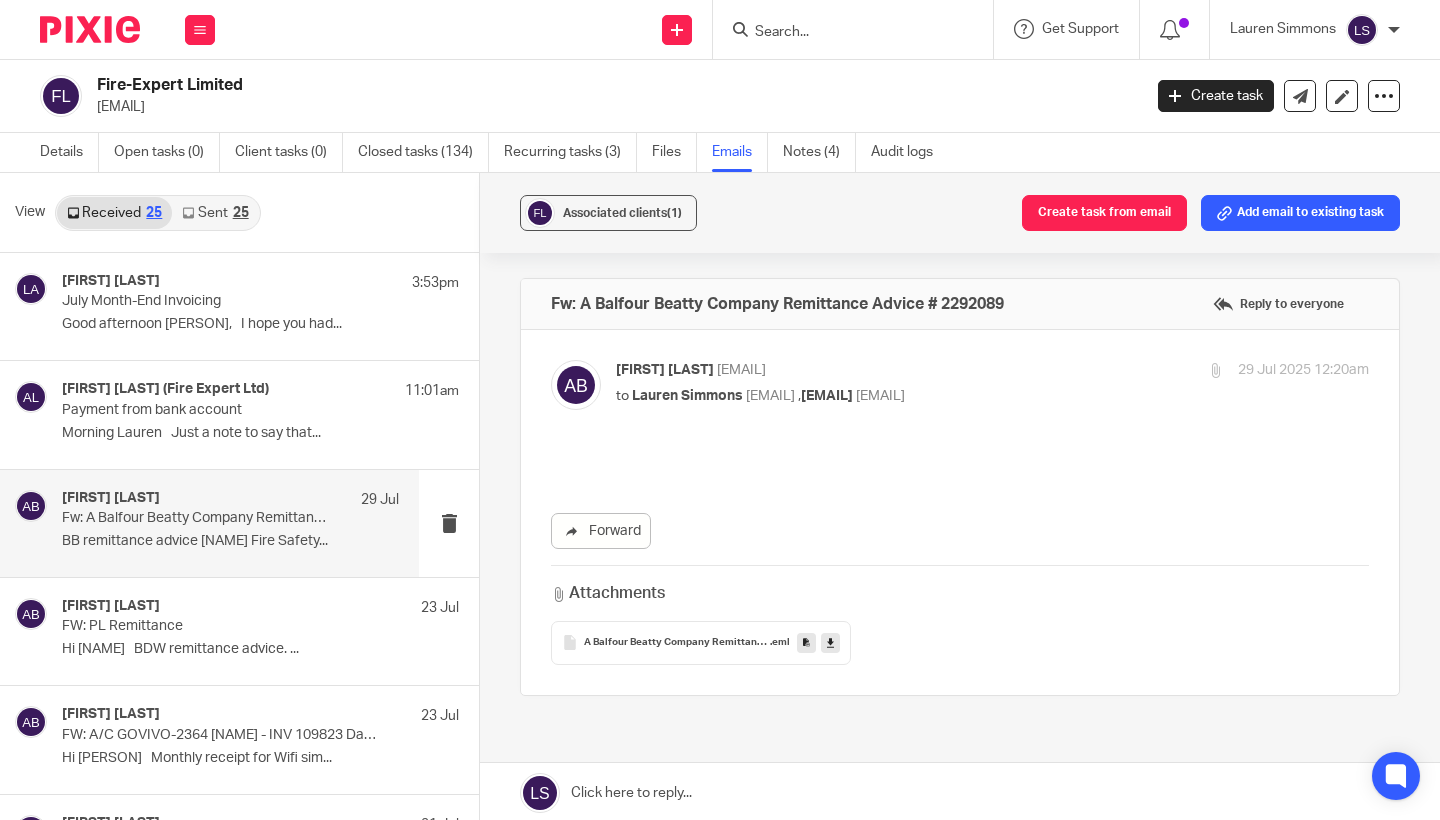 scroll, scrollTop: 0, scrollLeft: 0, axis: both 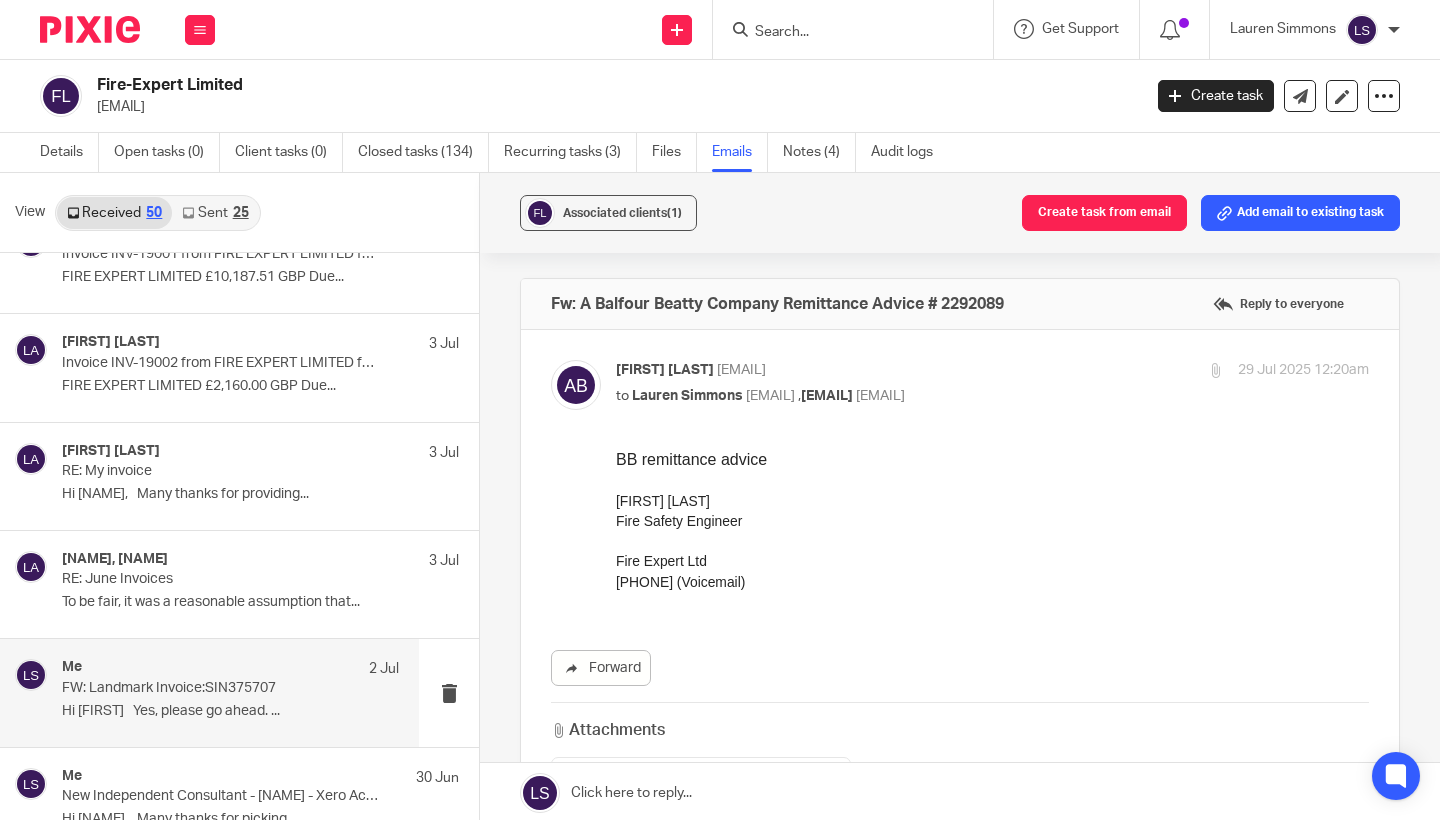 click on "Me
2 Jul" at bounding box center [230, 669] 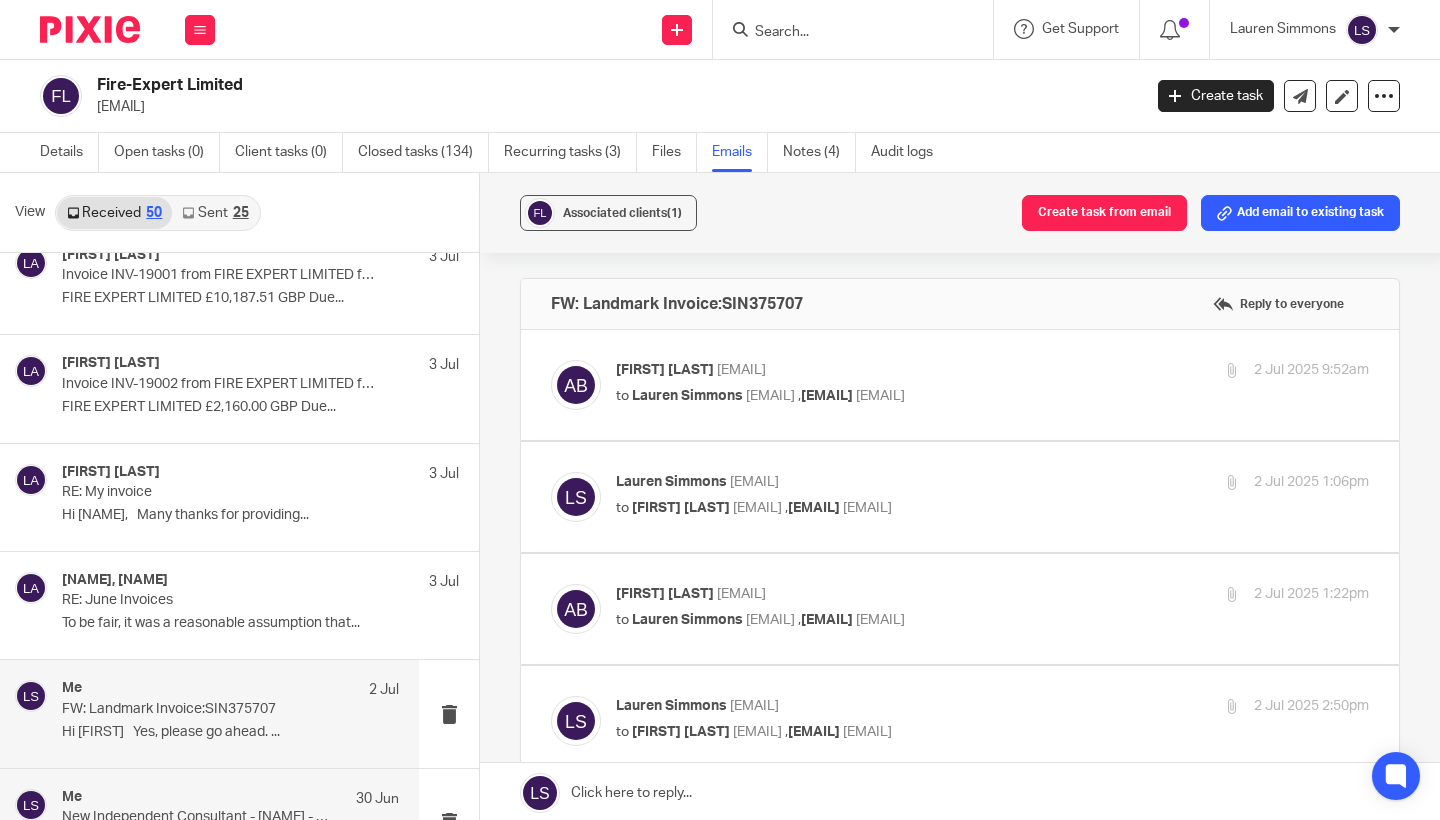 scroll, scrollTop: 2019, scrollLeft: 0, axis: vertical 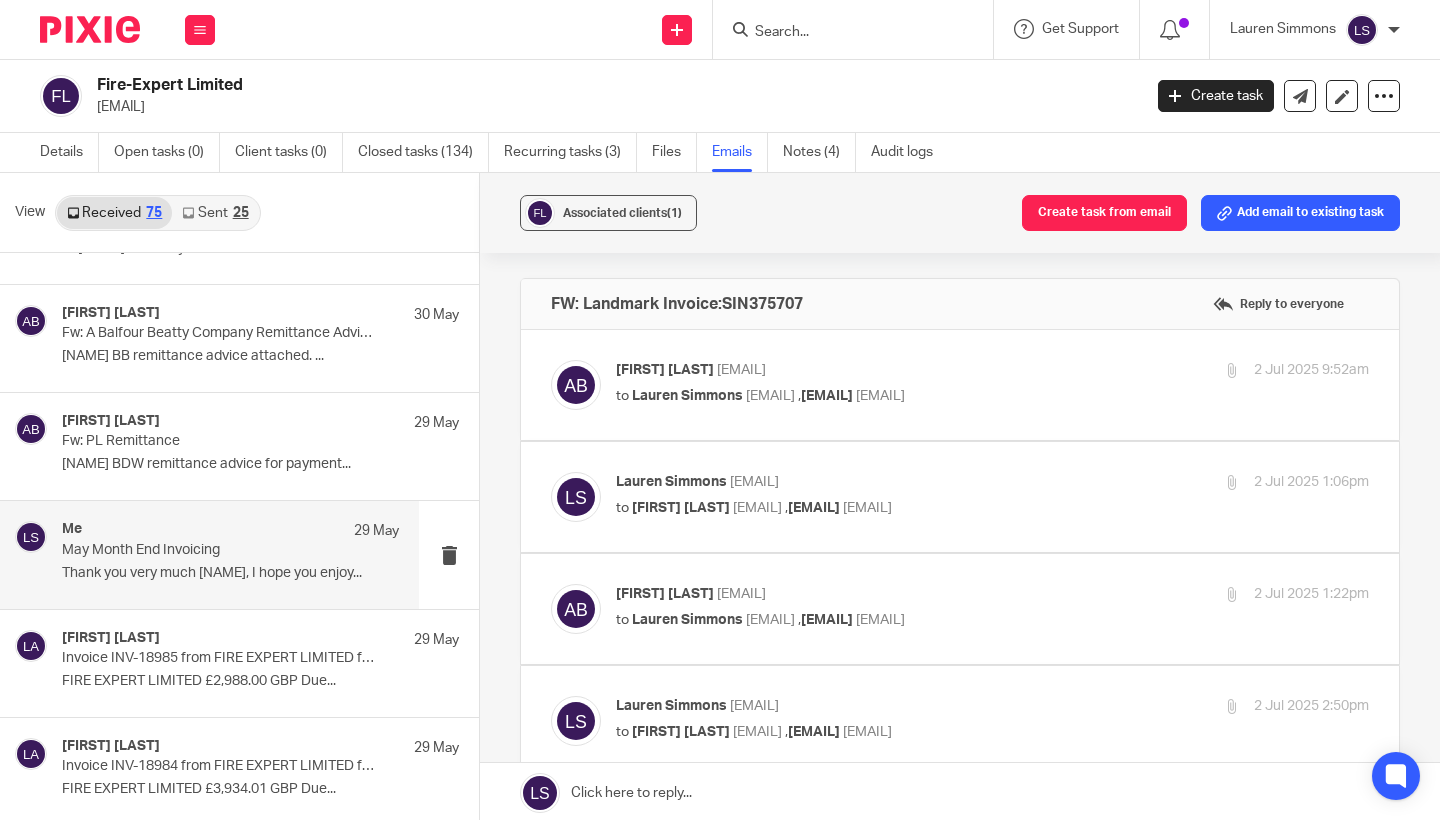 click on "Me
29 May   May Month End Invoicing   Thank you very much Lauren, I hope you enjoy..." at bounding box center (230, 554) 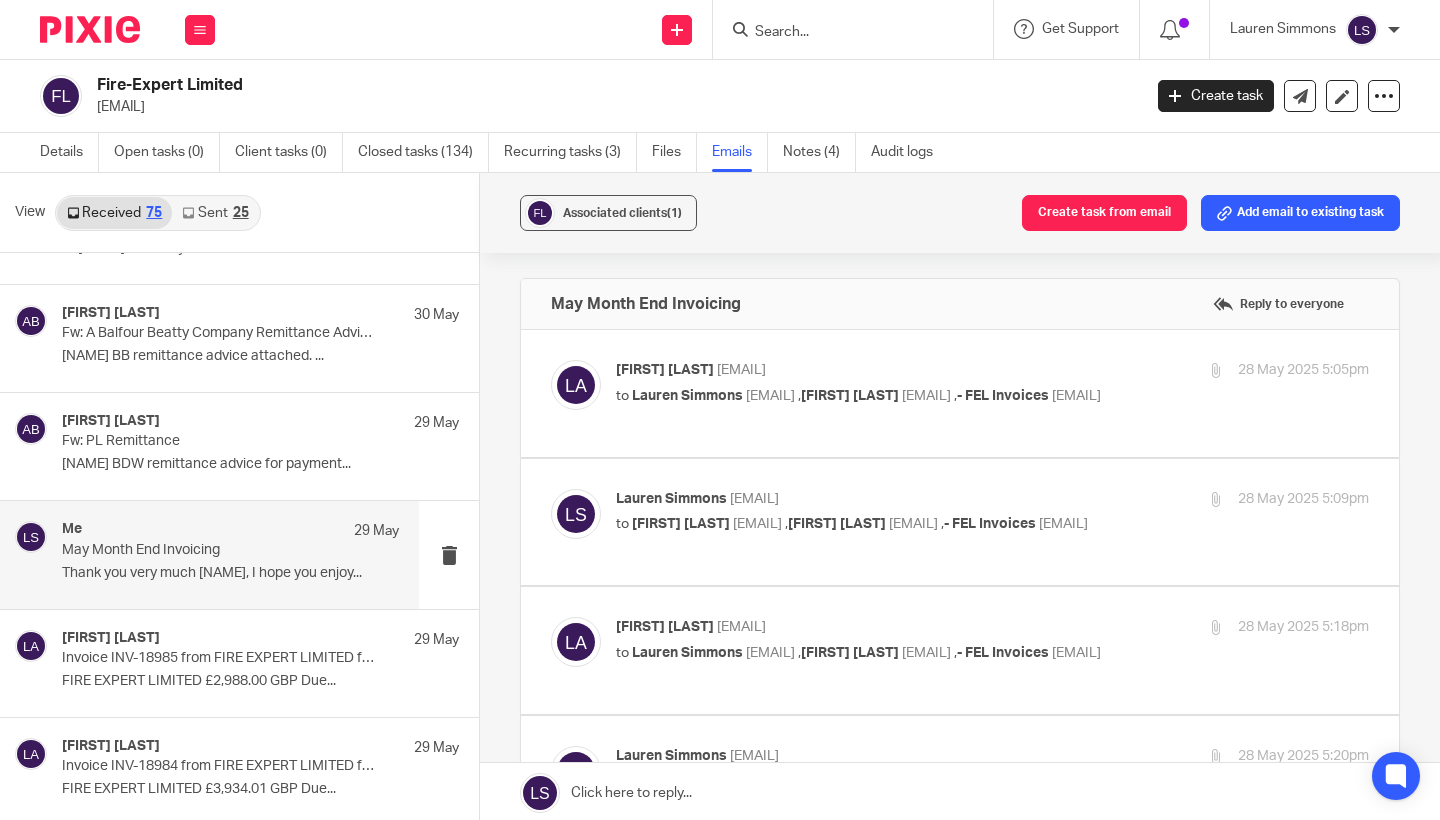 click on "to
Lauren Simmons
<lauren@fearlessfinancials.co.uk>   ,
Al Brown
<al.brown@fire-expert.ltd>   ,
- FEL Invoices
<78a3fbce.fire-expert.ltd@emea.teams.ms>" at bounding box center [867, 396] 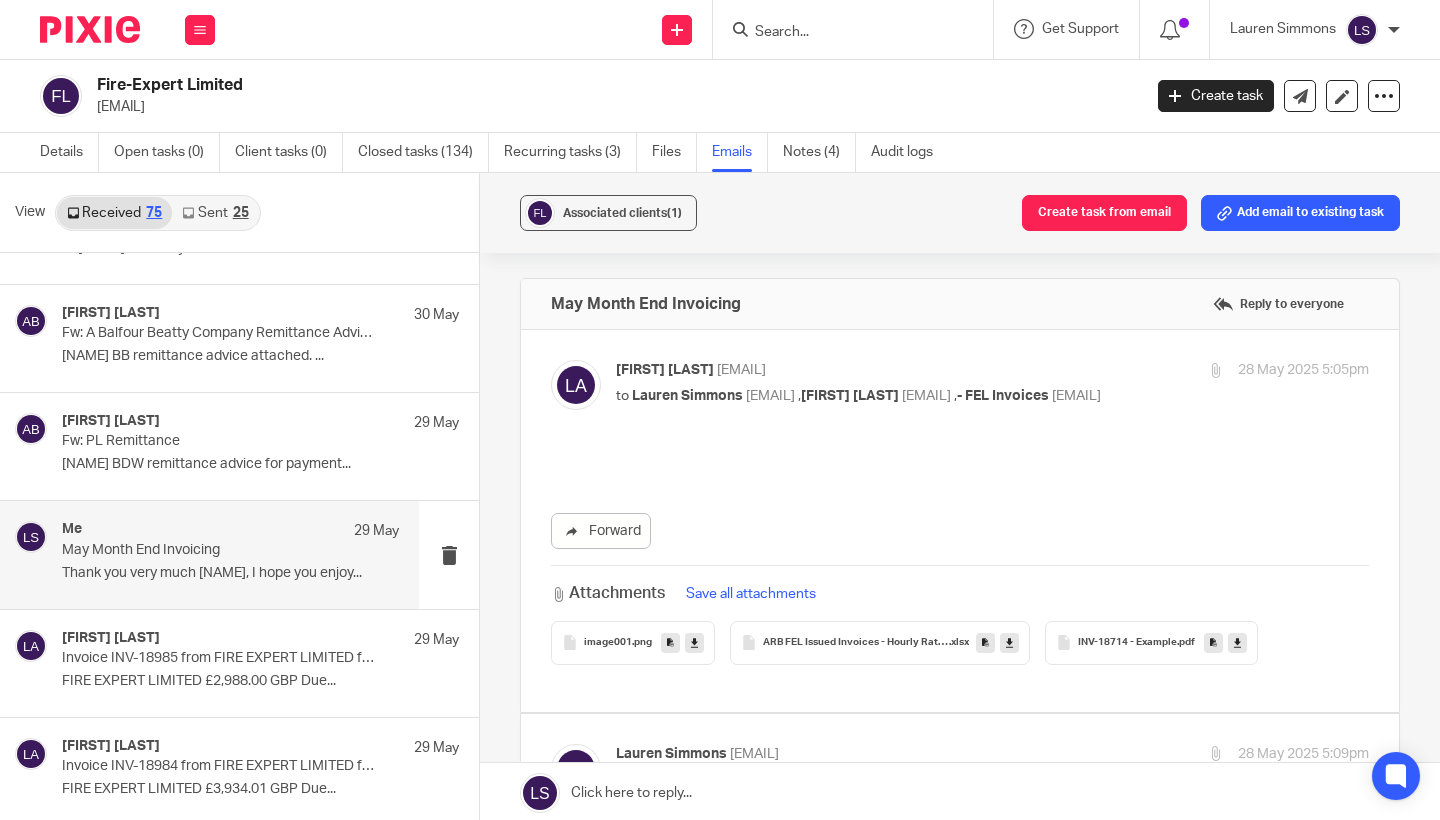 scroll, scrollTop: 0, scrollLeft: 0, axis: both 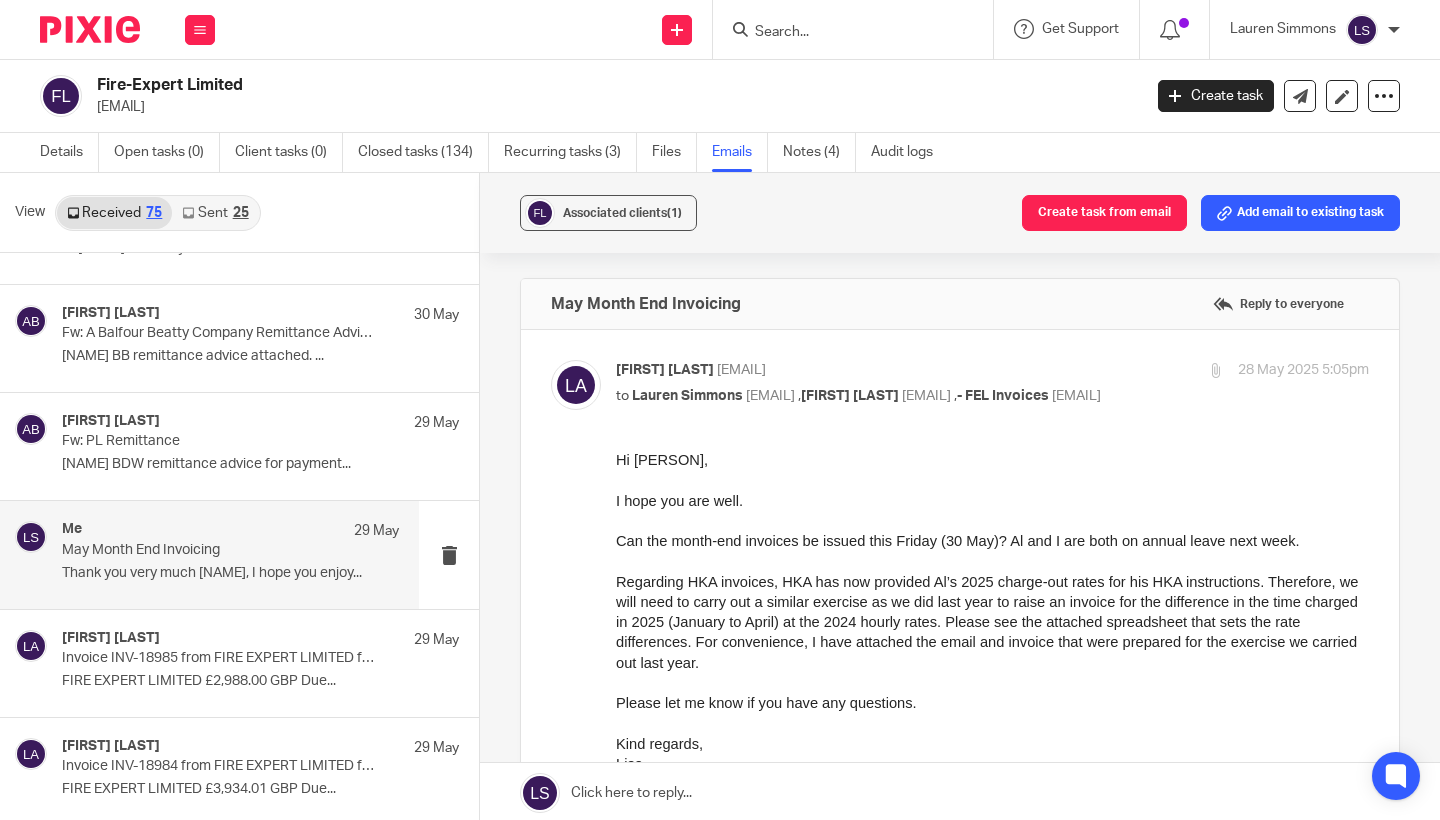 click on "to
Lauren Simmons
<lauren@fearlessfinancials.co.uk>   ,
Al Brown
<al.brown@fire-expert.ltd>   ,
- FEL Invoices
<78a3fbce.fire-expert.ltd@emea.teams.ms>" at bounding box center (867, 396) 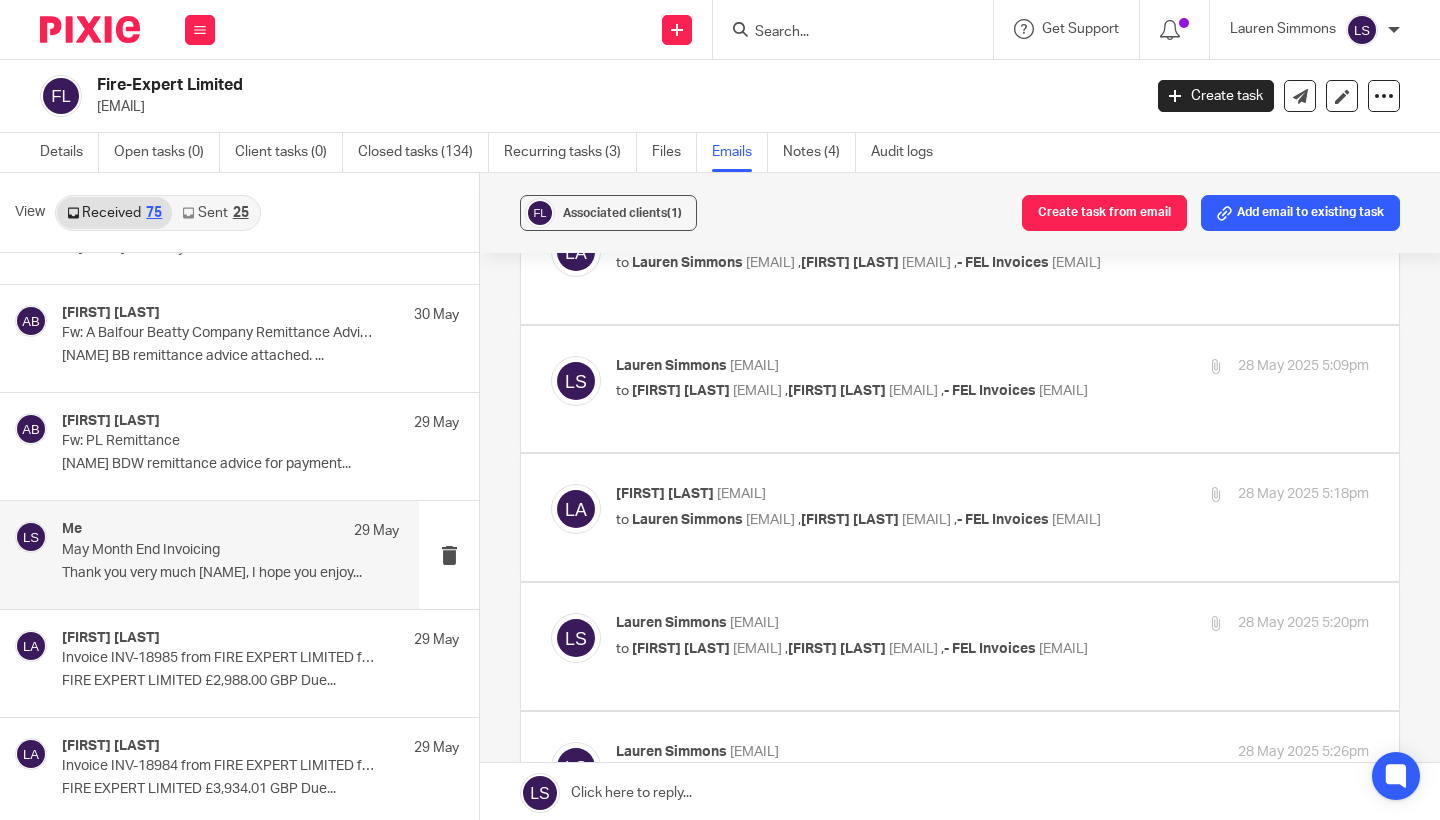 scroll, scrollTop: 139, scrollLeft: 0, axis: vertical 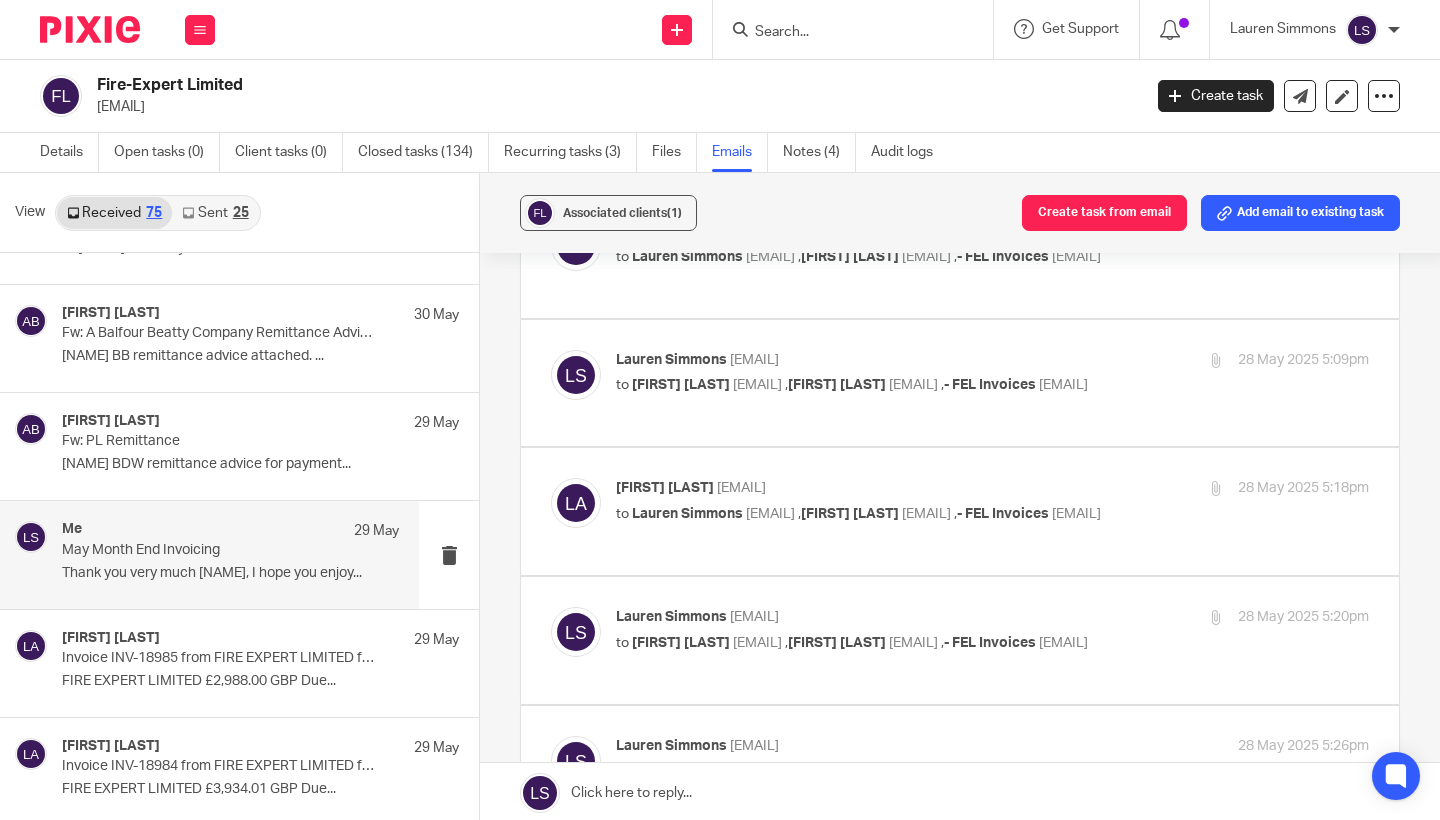 click on "28 May 2025 5:09pm" at bounding box center [1243, 360] 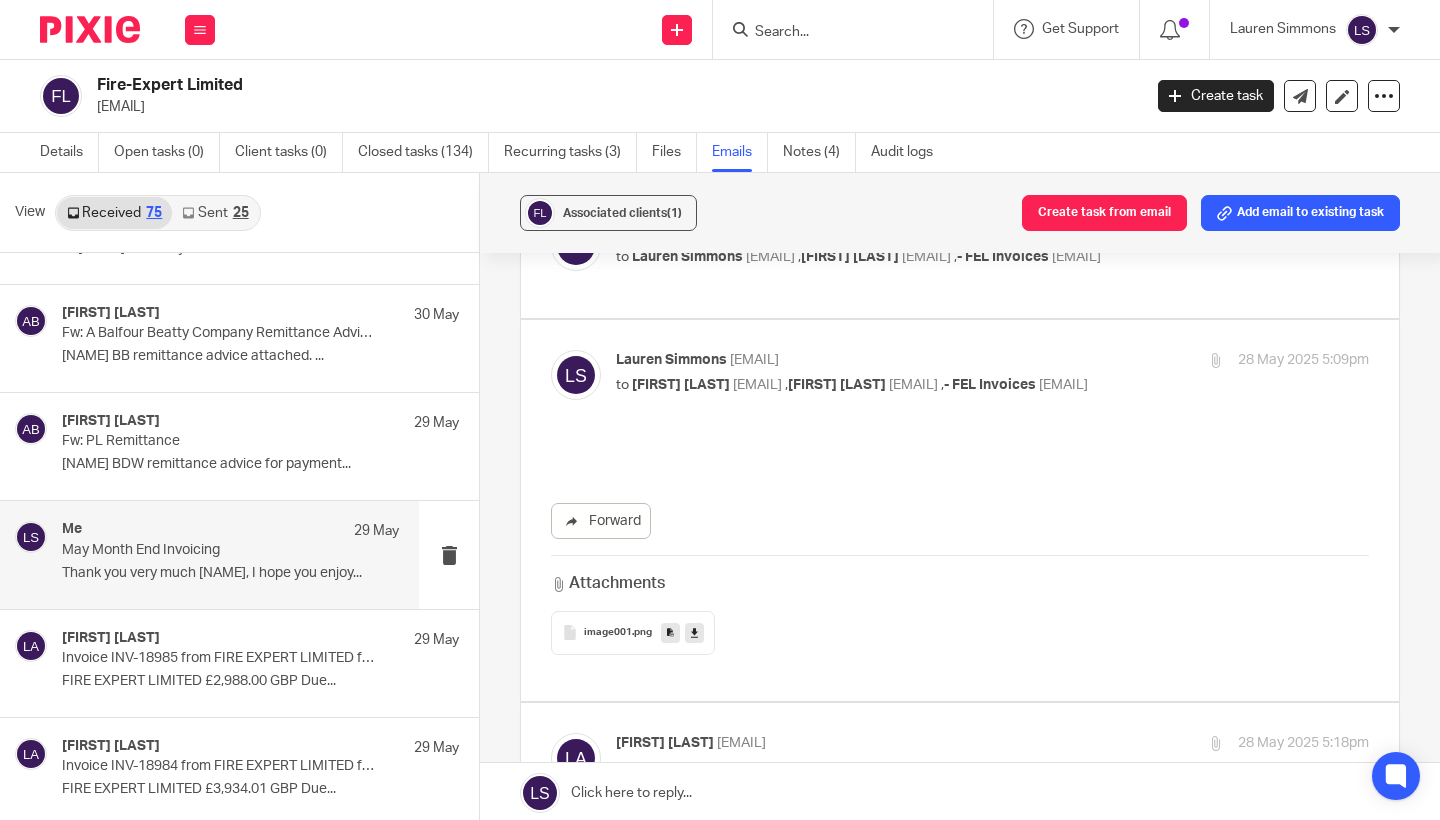 scroll, scrollTop: 0, scrollLeft: 0, axis: both 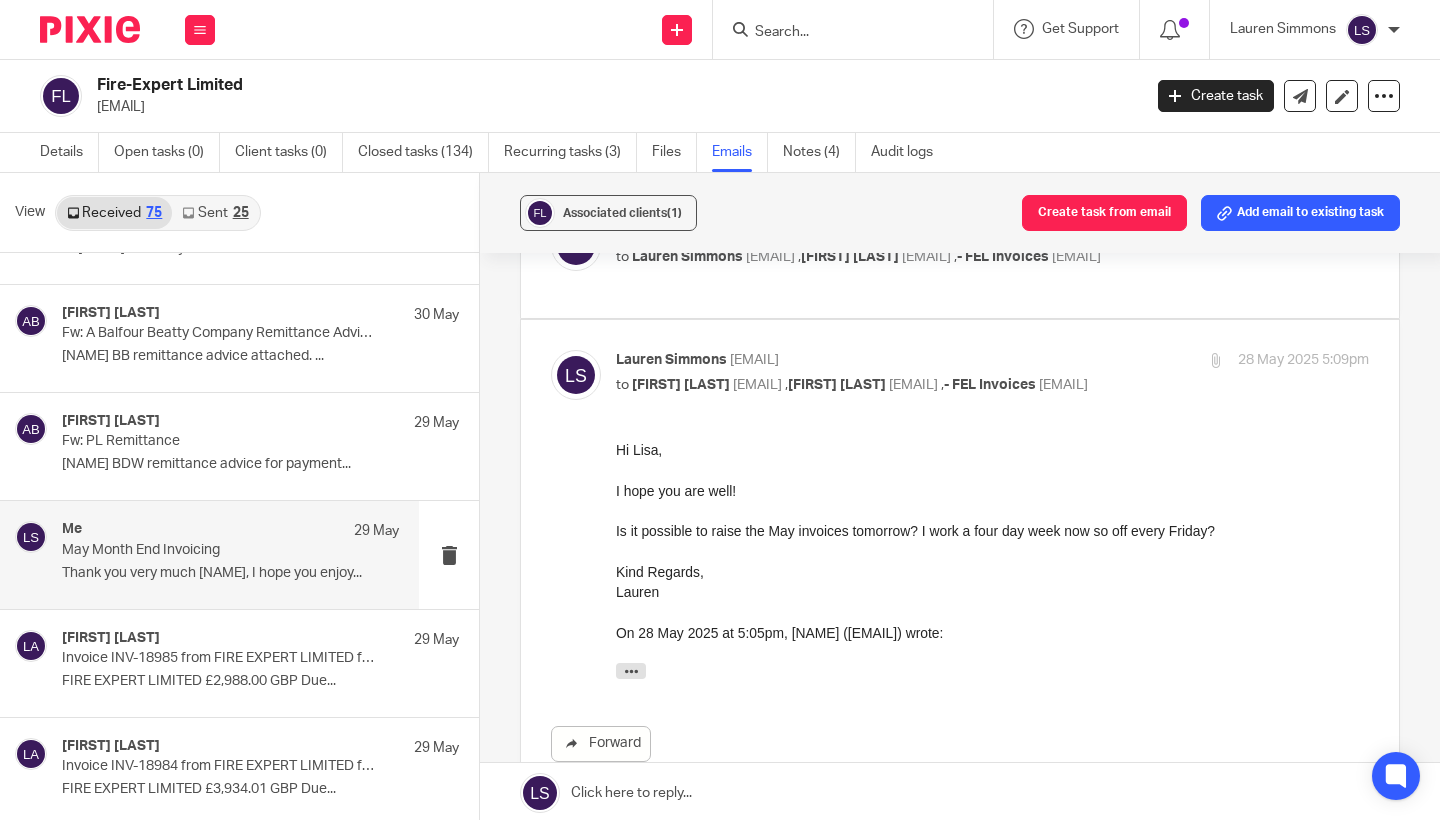 click on "28 May 2025 5:09pm" at bounding box center (1243, 360) 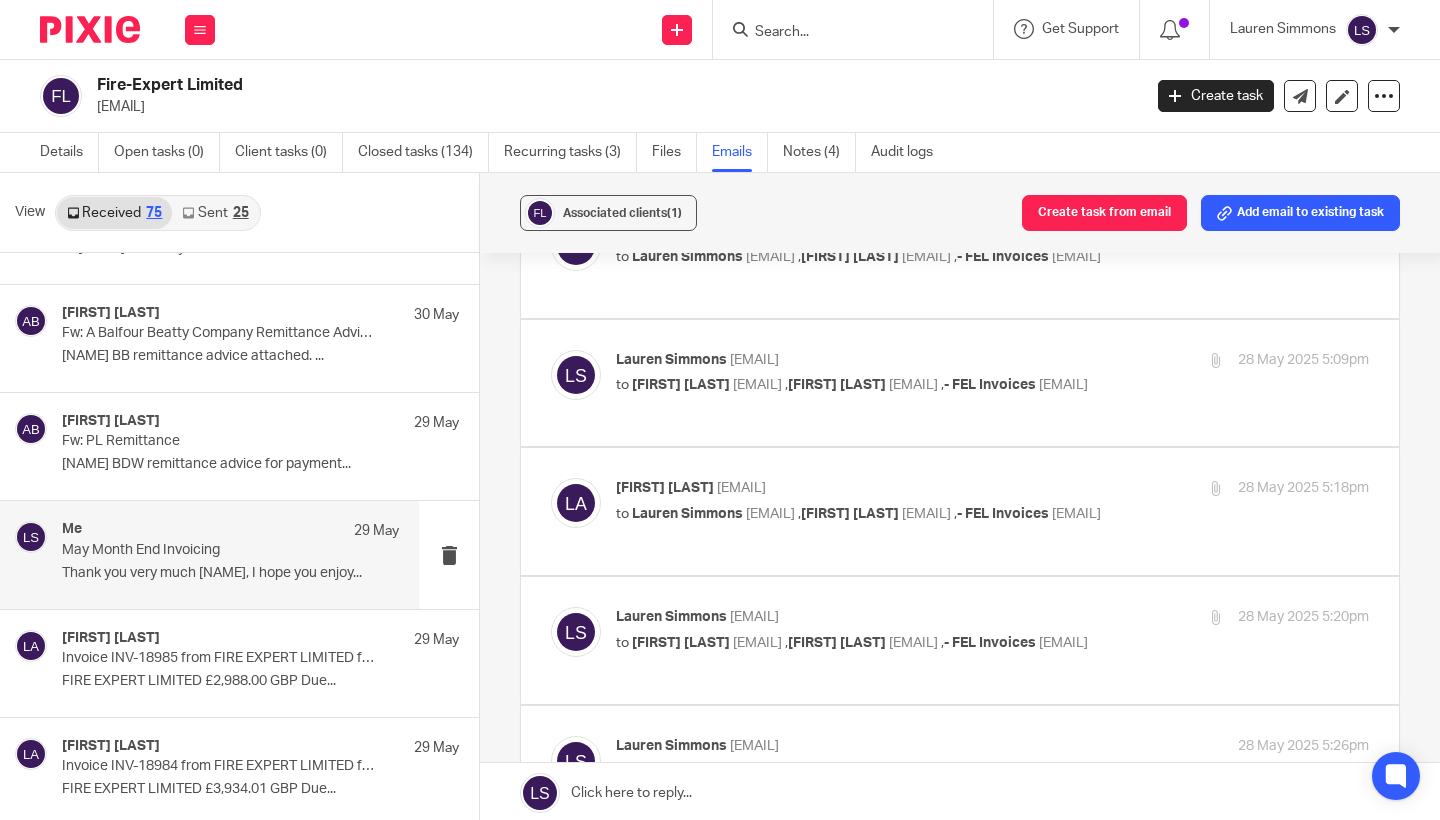 scroll, scrollTop: 0, scrollLeft: 0, axis: both 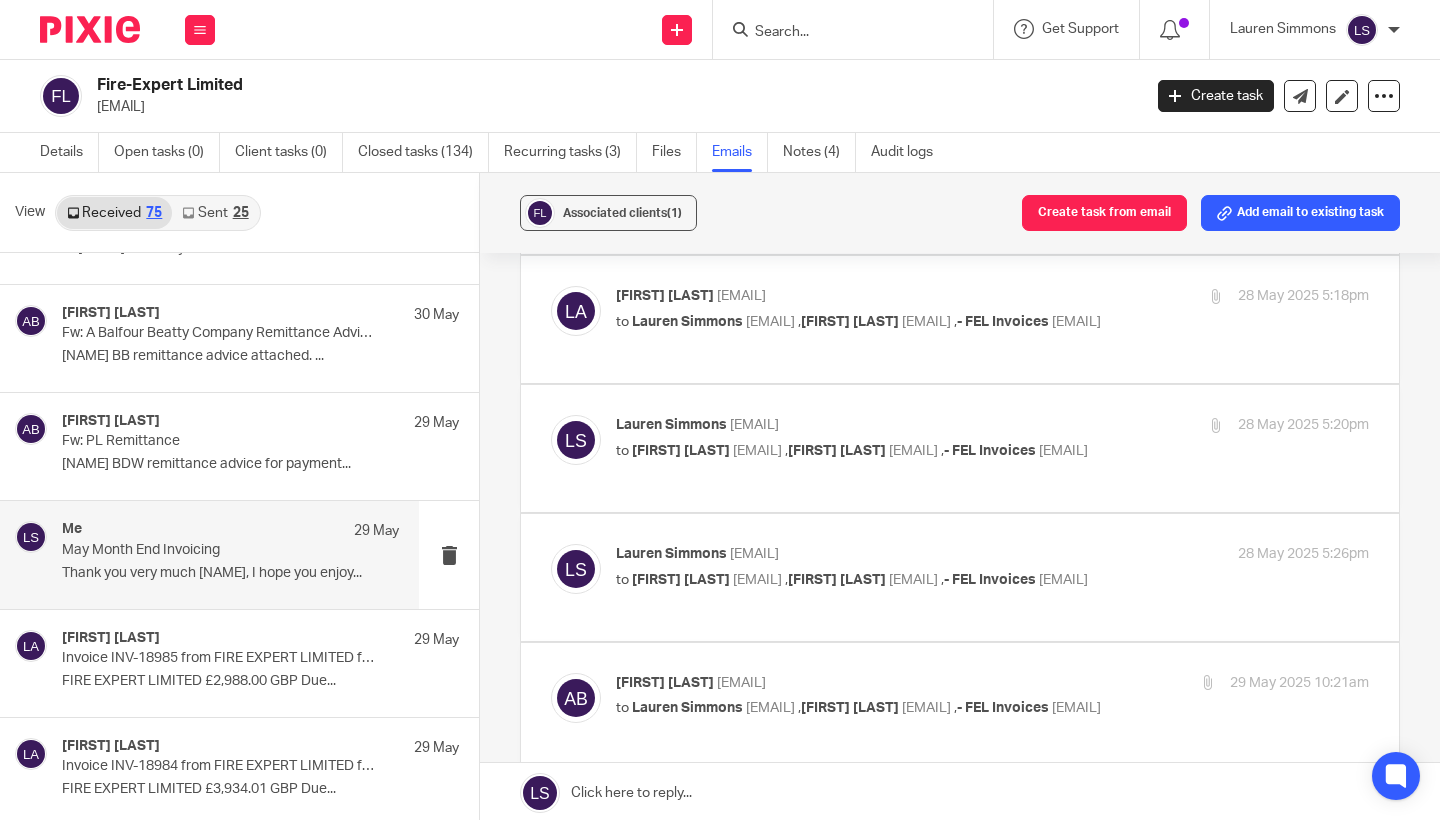 click on "to
Lauren Simmons
<lauren@fearlessfinancials.co.uk>   ,
Al Brown
<al.brown@fire-expert.ltd>   ,
- FEL Invoices
<78a3fbce.fire-expert.ltd@emea.teams.ms>" at bounding box center [867, 322] 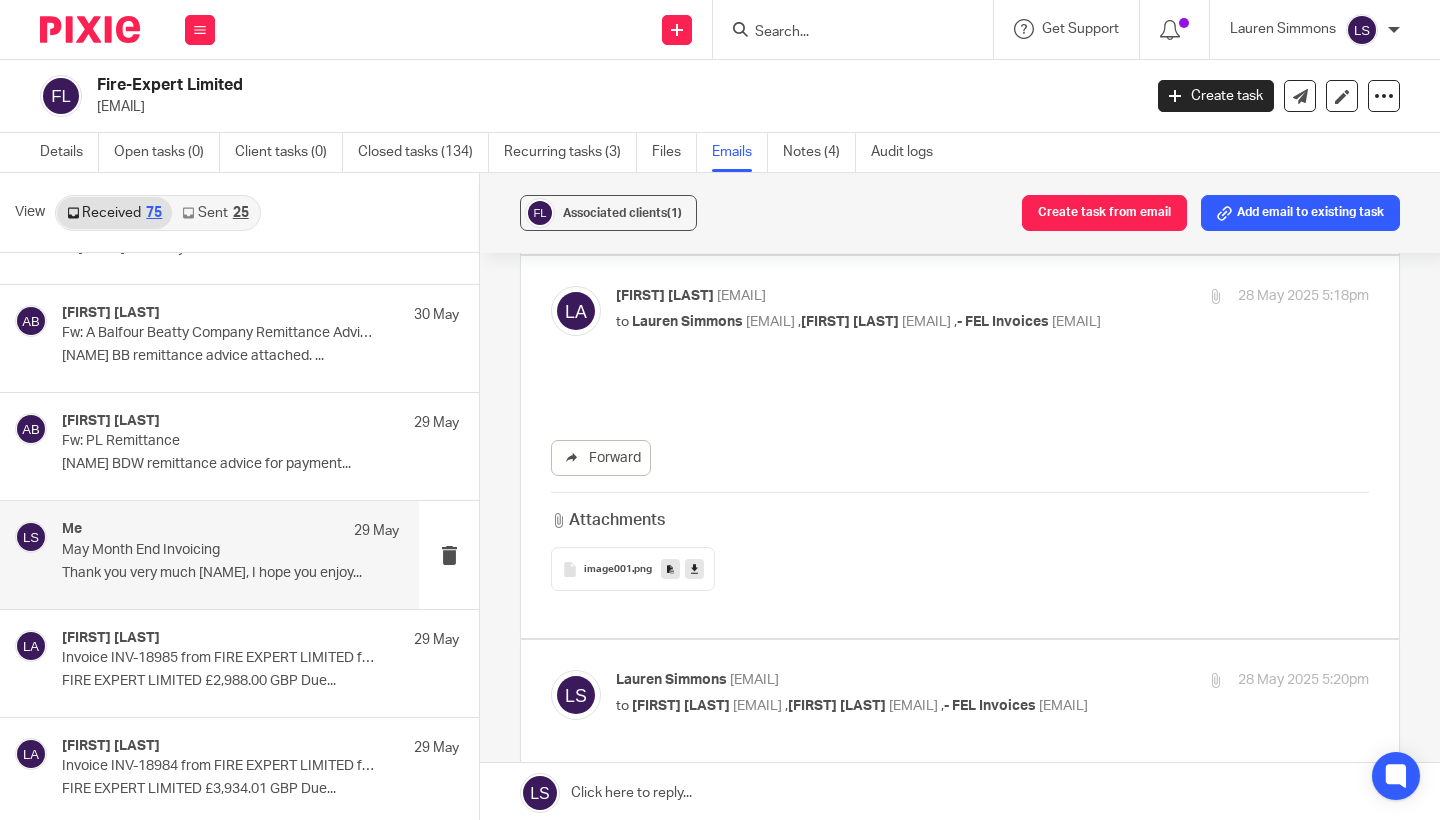 scroll, scrollTop: 0, scrollLeft: 0, axis: both 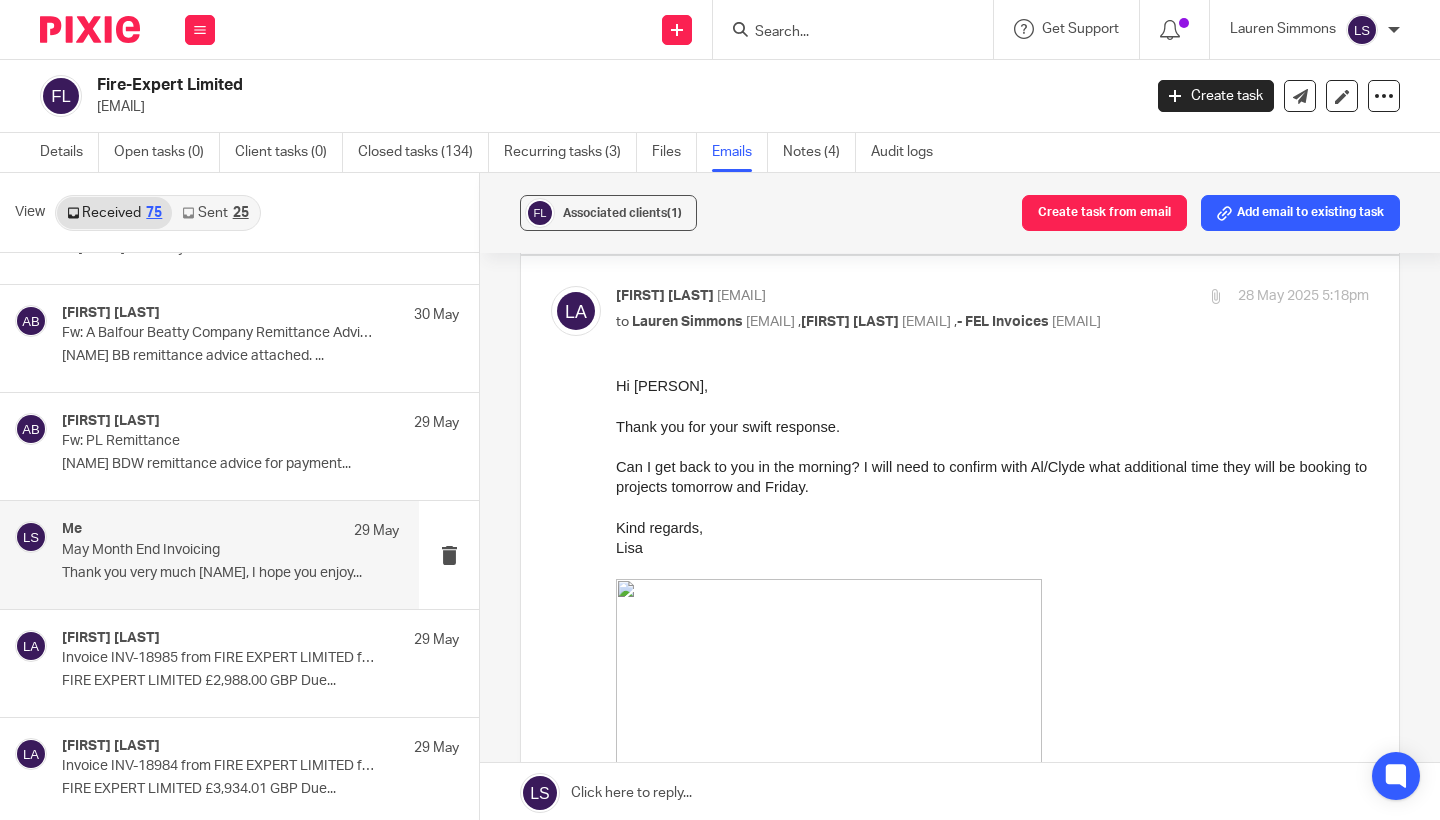 click on "to
Lauren Simmons
<lauren@fearlessfinancials.co.uk>   ,
Al Brown
<al.brown@fire-expert.ltd>   ,
- FEL Invoices
<78a3fbce.fire-expert.ltd@emea.teams.ms>" at bounding box center (867, 322) 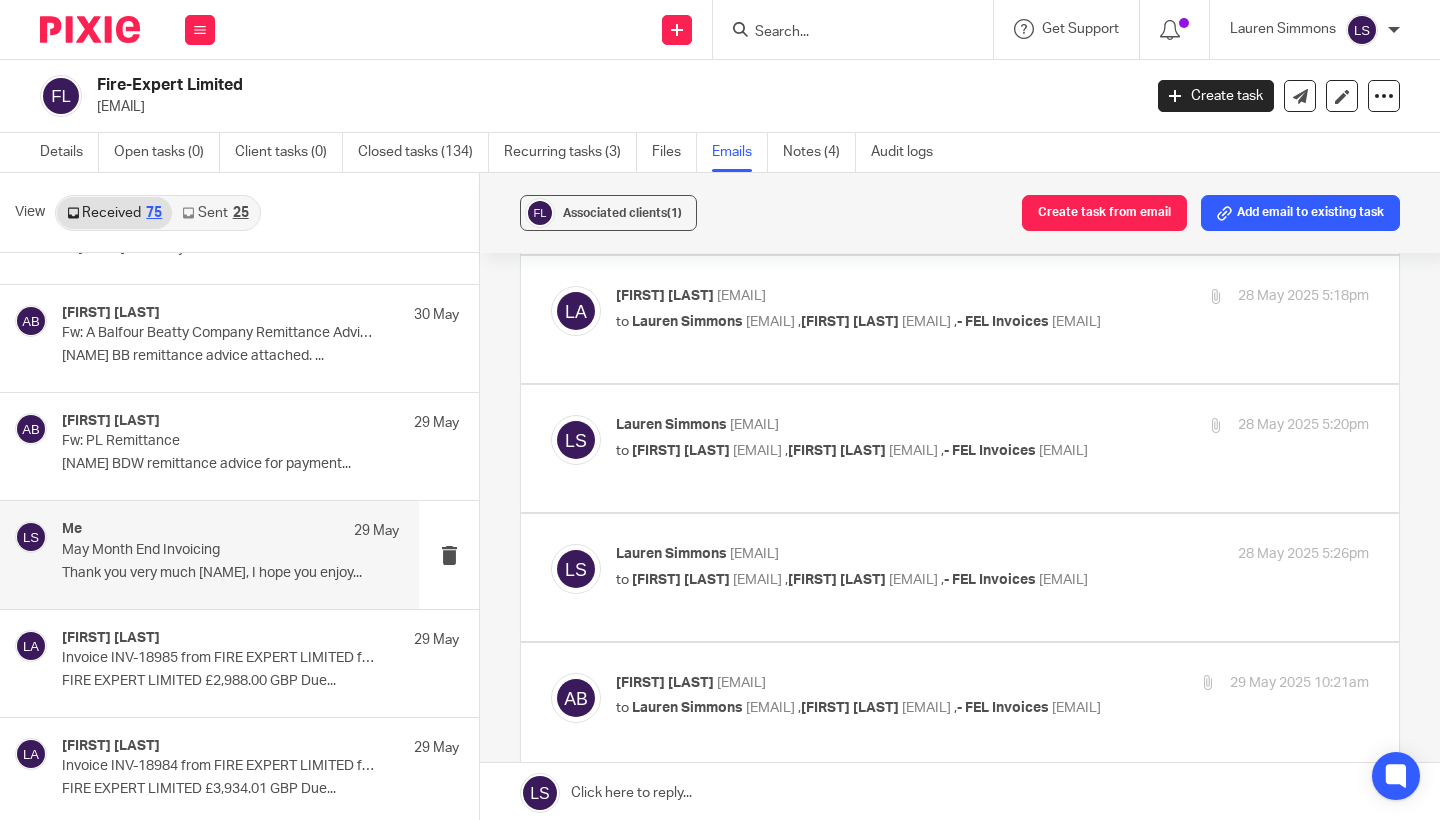 click on "to
Lisa Anderson
<lisa.anderson@fire-expert.ltd>   ,
Al Brown
<al.brown@fire-expert.ltd>   ,
- FEL Invoices
<78a3fbce.fire-expert.ltd@emea.teams.ms>" at bounding box center [867, 451] 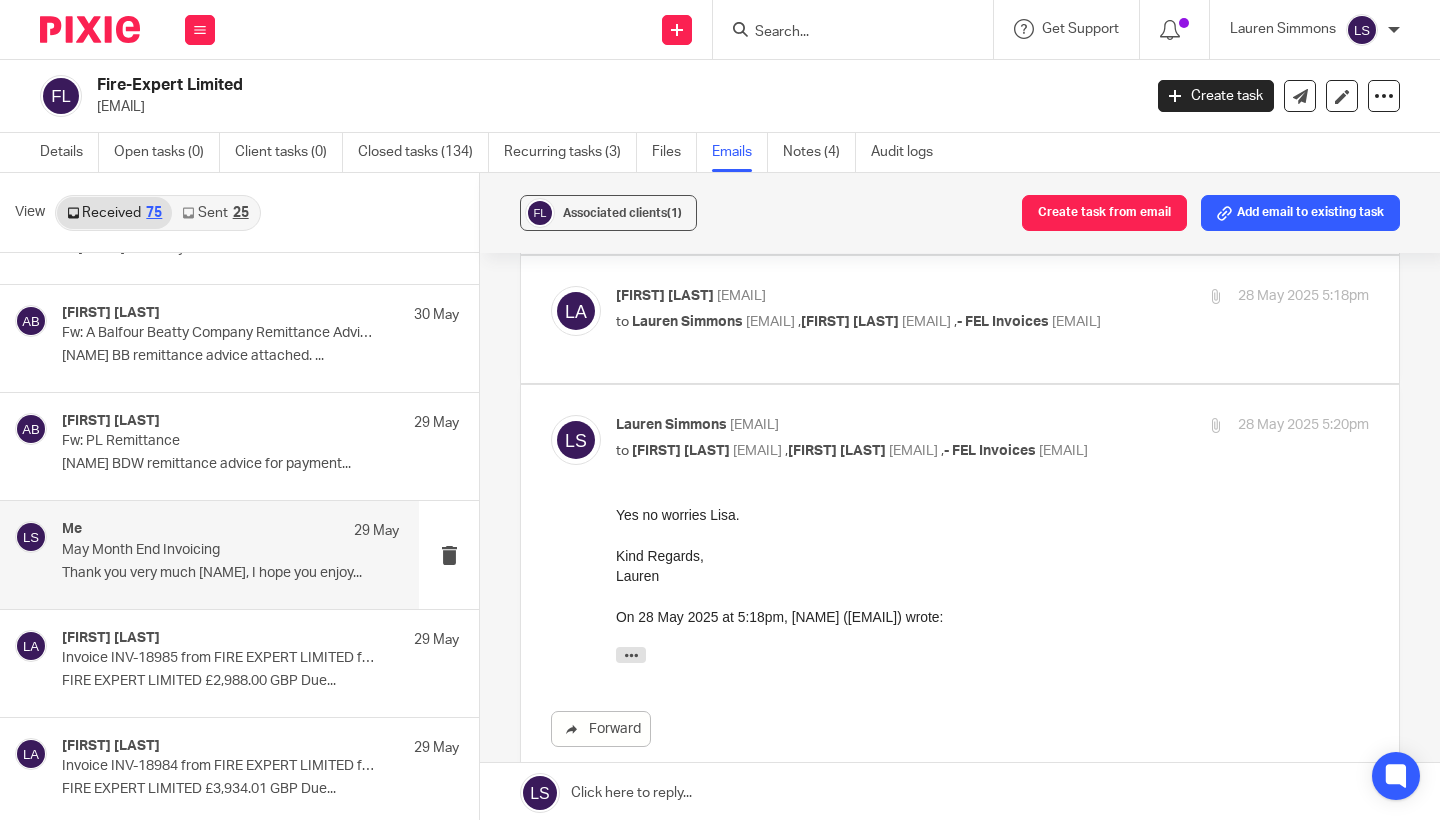 scroll, scrollTop: 0, scrollLeft: 0, axis: both 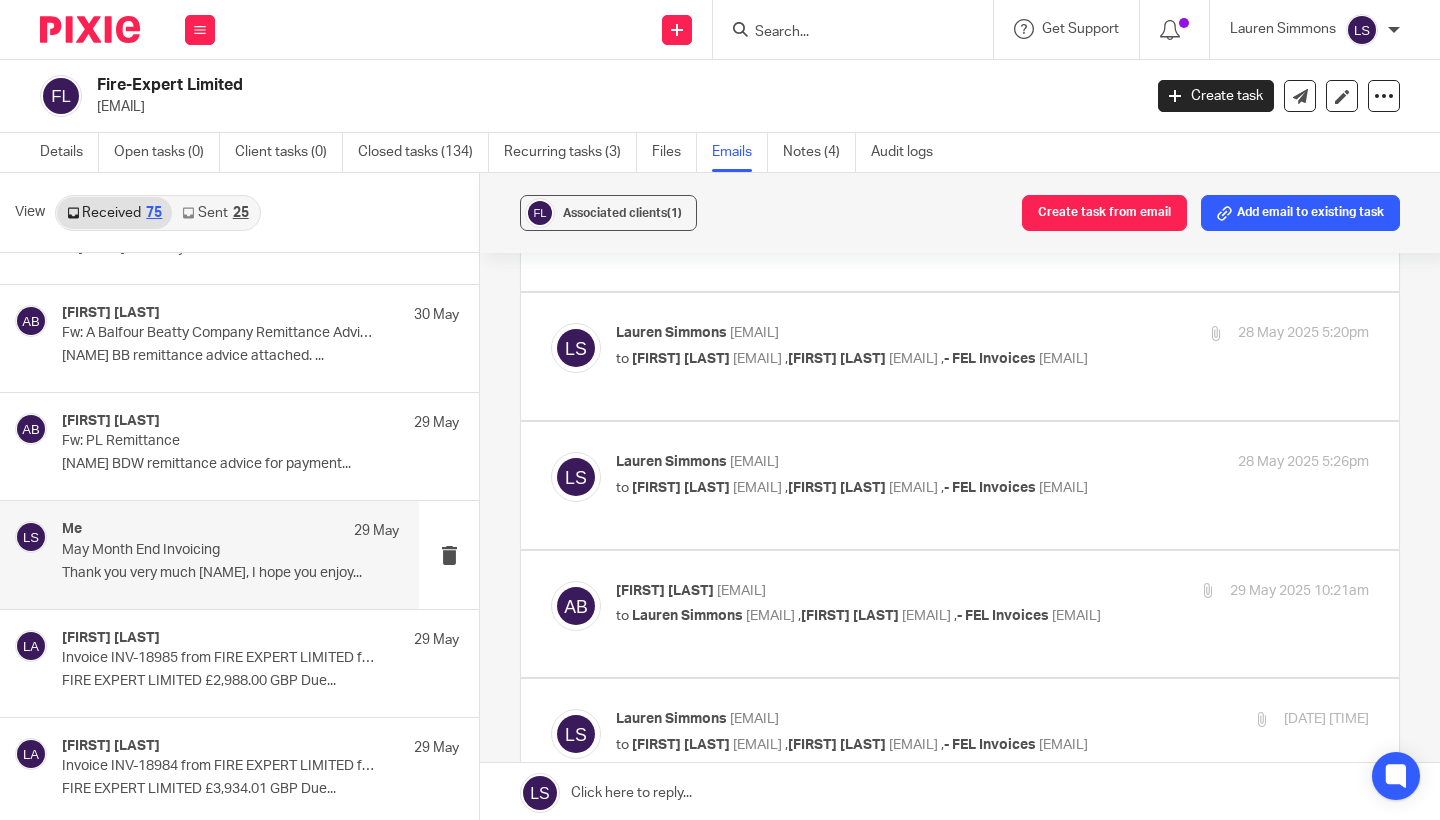click on "28 May 2025 5:26pm" at bounding box center [1243, 462] 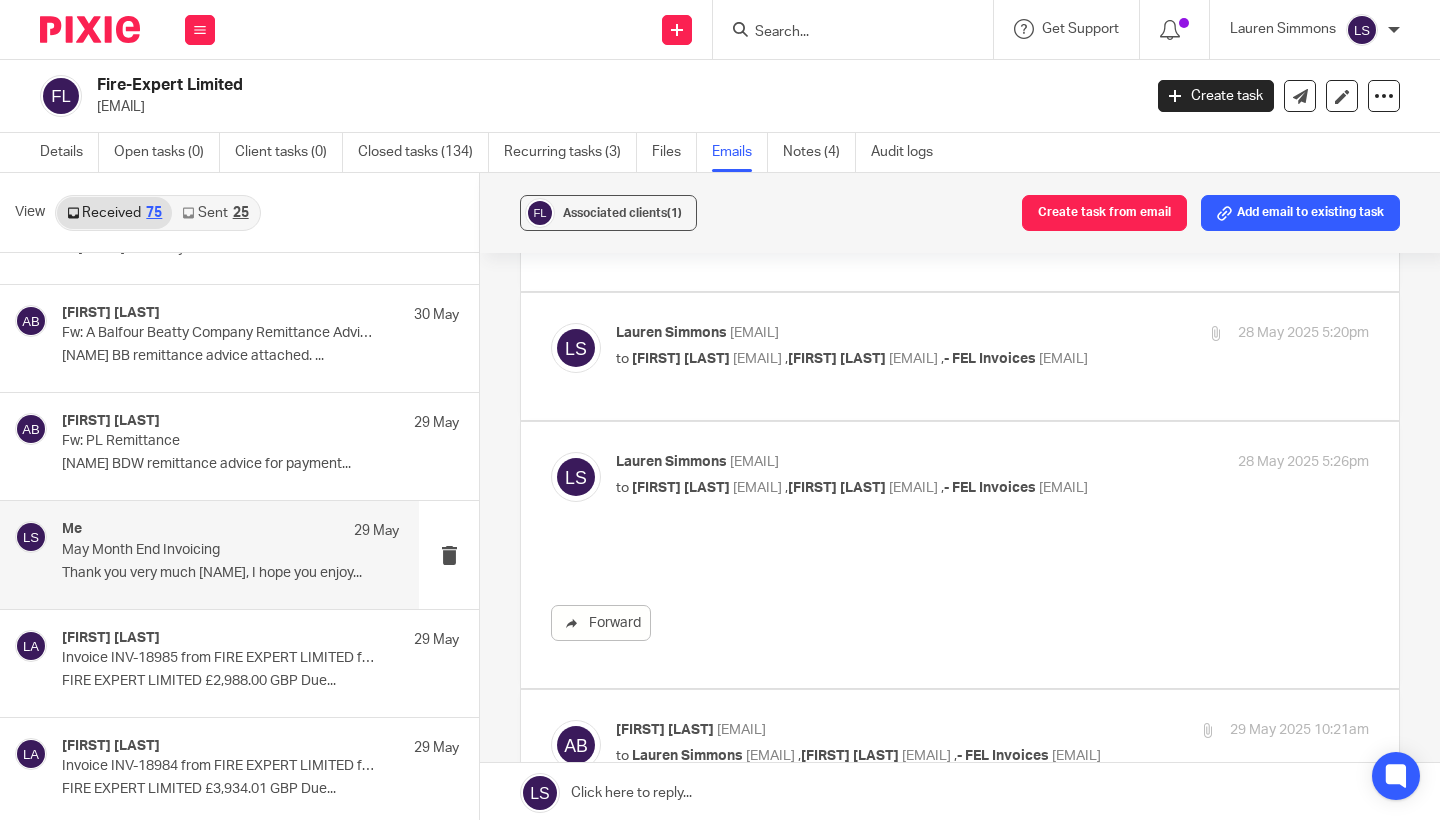 scroll, scrollTop: 0, scrollLeft: 0, axis: both 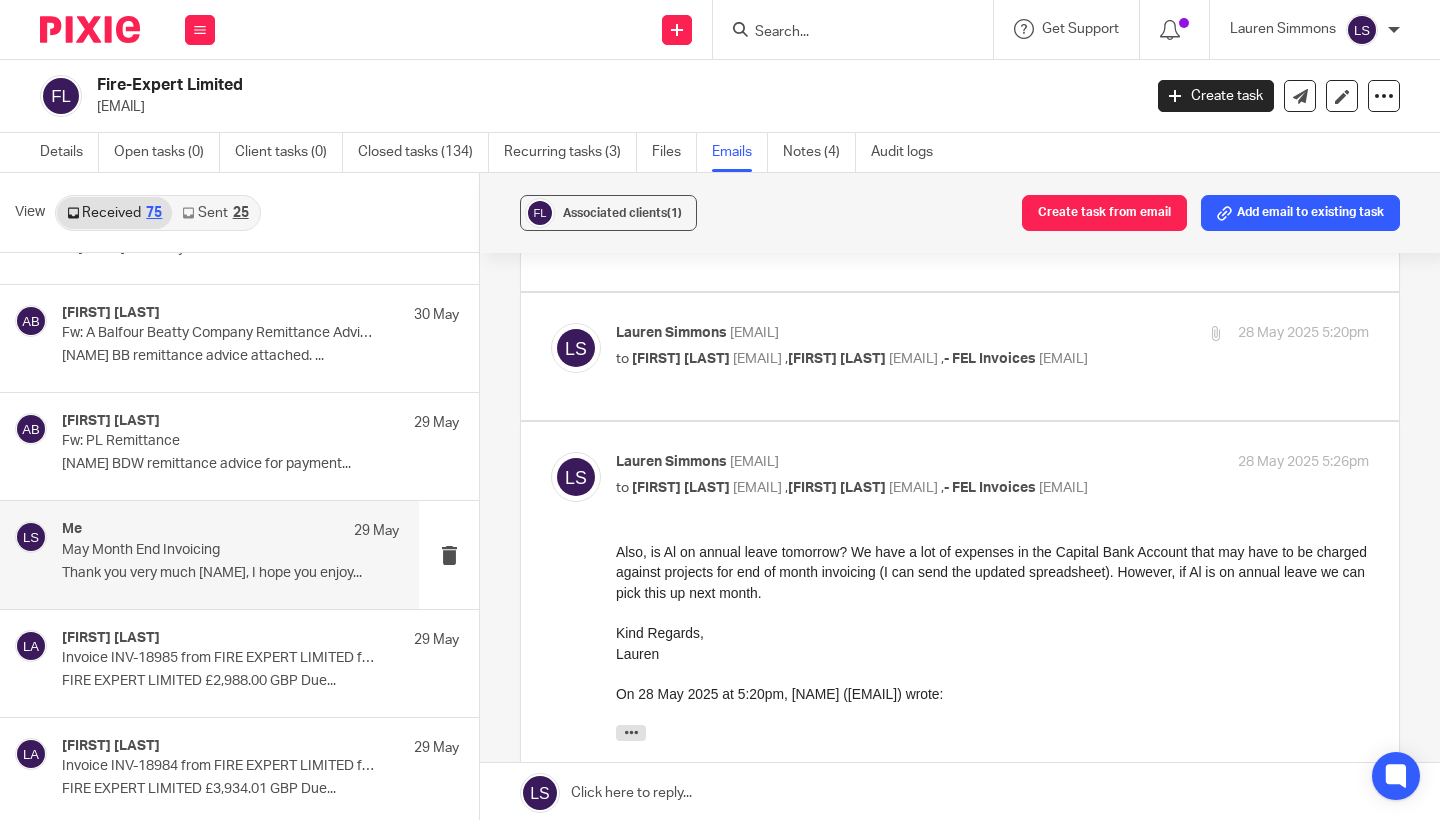 click on "28 May 2025 5:26pm" at bounding box center [1243, 462] 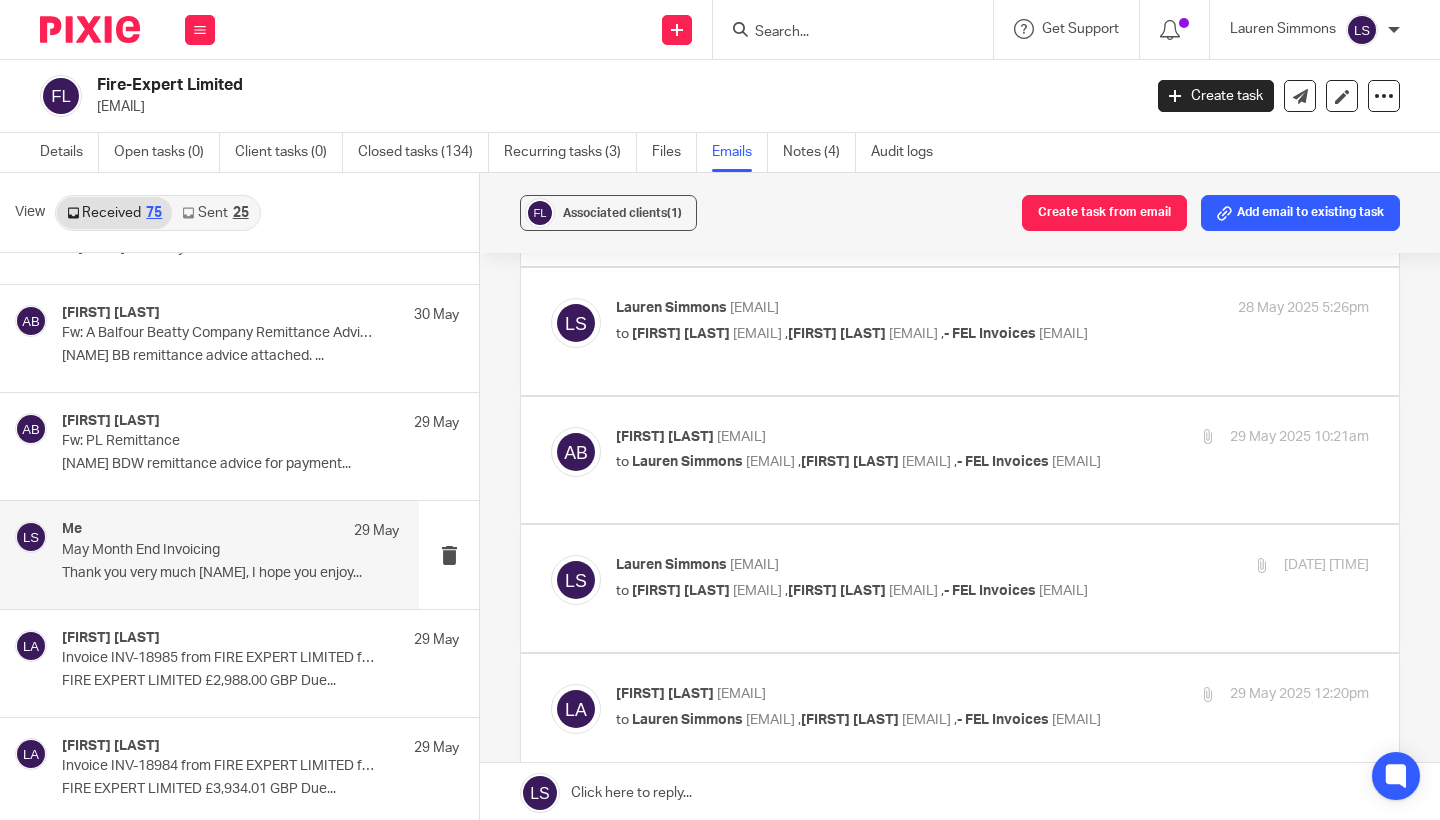 scroll, scrollTop: 612, scrollLeft: 0, axis: vertical 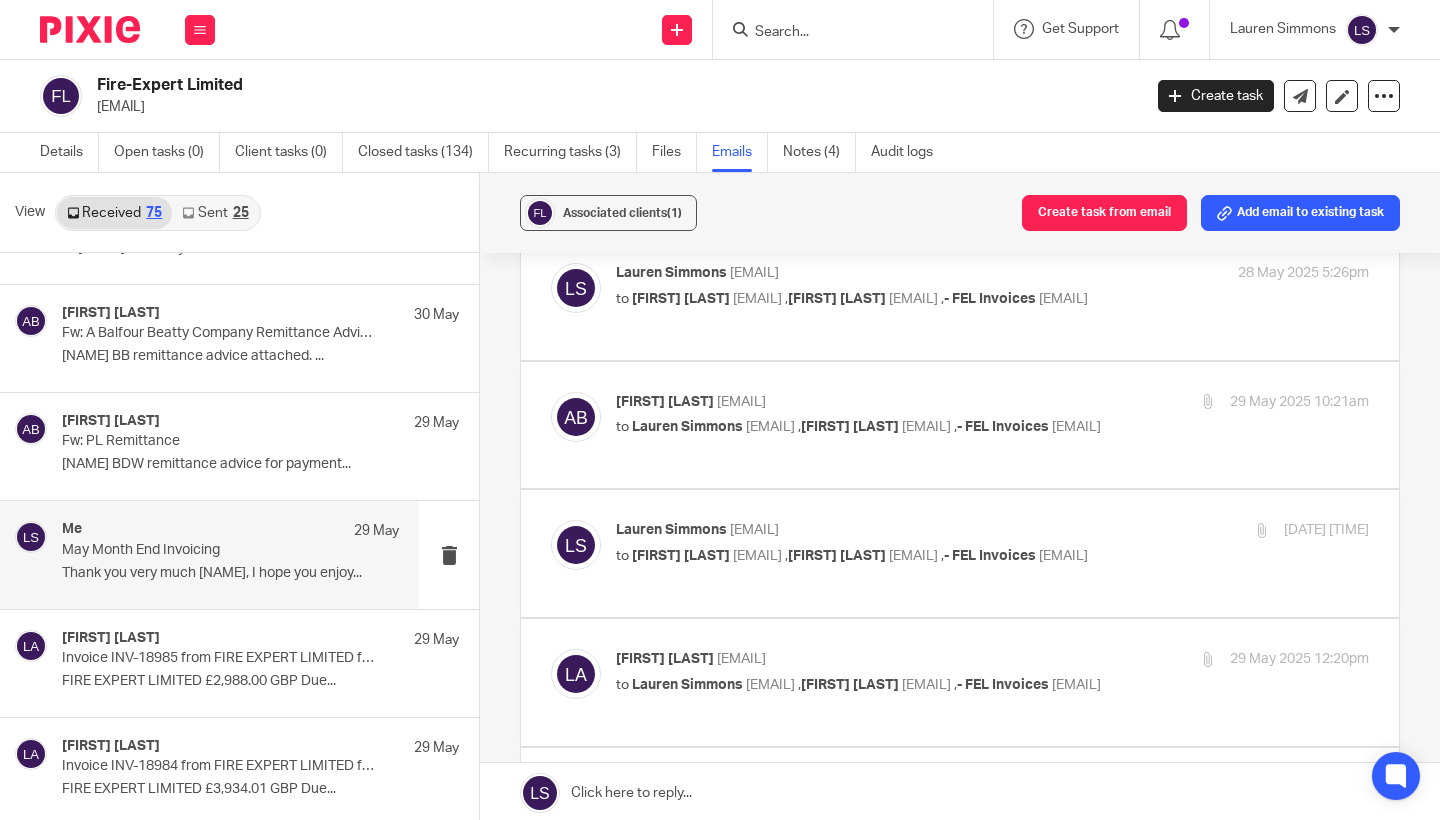 click on "Al Brown
<al.brown@fire-expert.ltd>   to
Lauren Simmons
<lauren@fearlessfinancials.co.uk>   ,
Lisa Anderson
<lisa.anderson@fire-expert.ltd>   ,
- FEL Invoices
<78a3fbce.fire-expert.ltd@emea.teams.ms>       29 May 2025 10:21am" at bounding box center (992, 417) 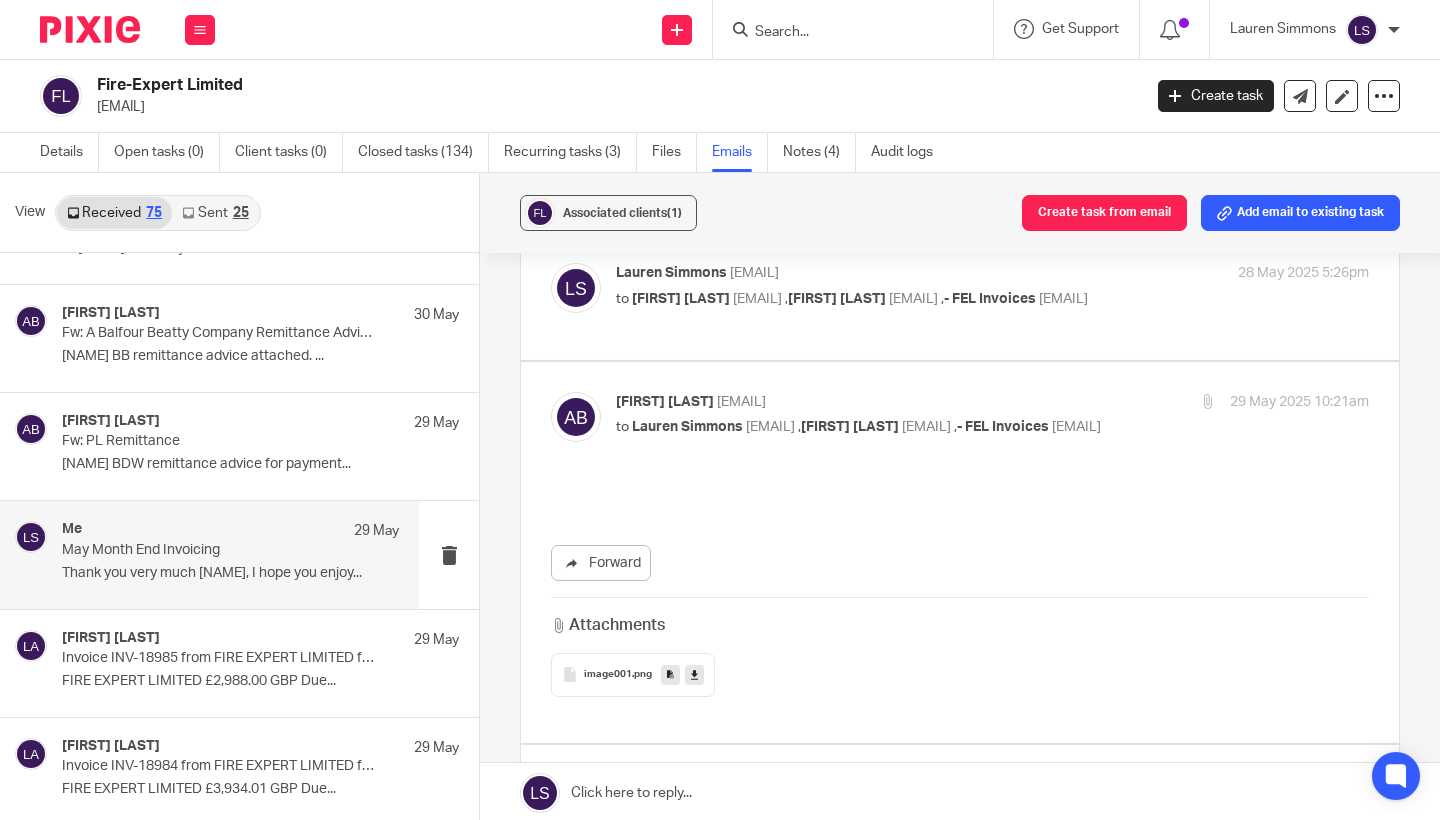 scroll, scrollTop: 0, scrollLeft: 0, axis: both 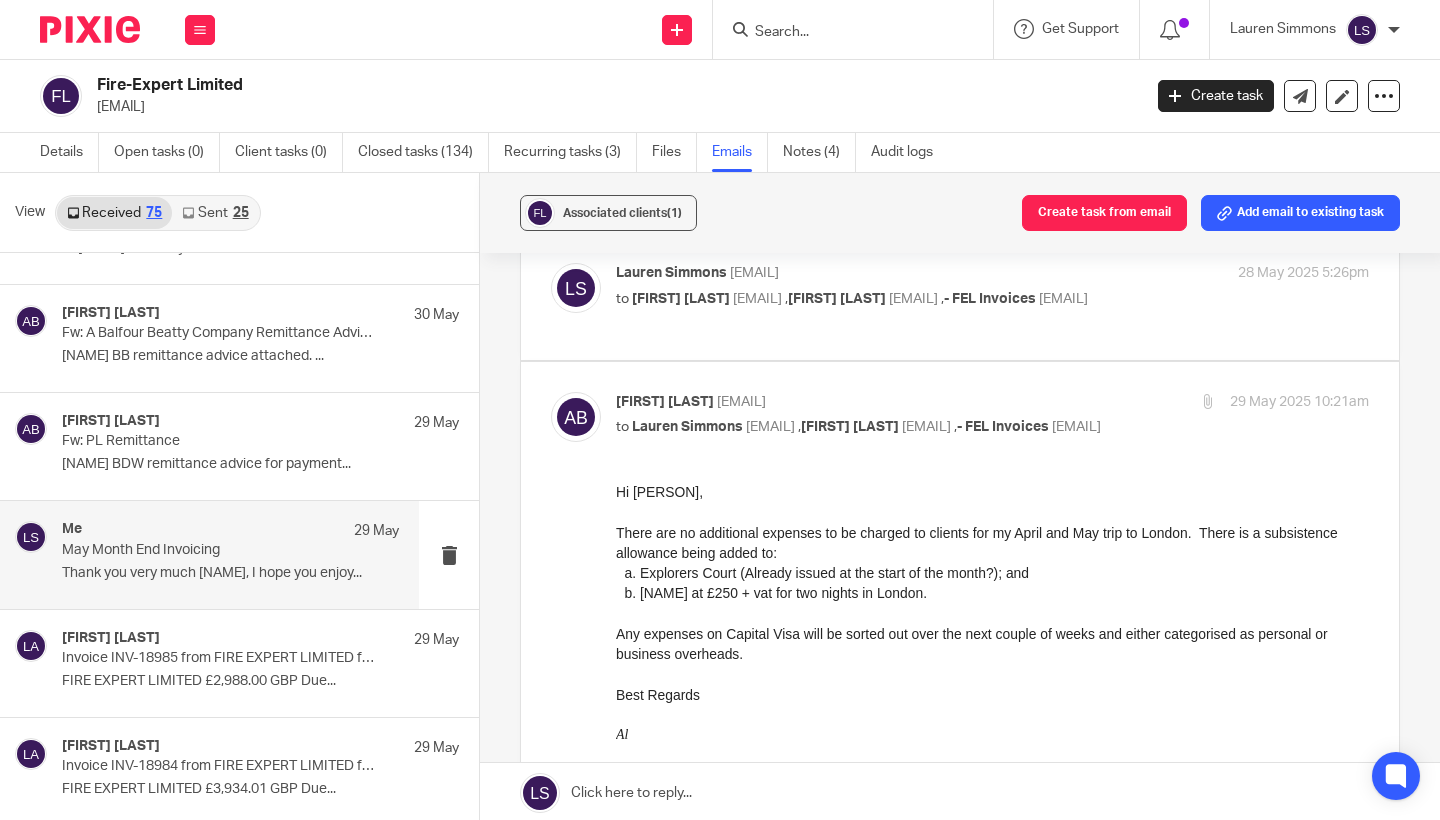 click on "Al Brown
<al.brown@fire-expert.ltd>   to
Lauren Simmons
<lauren@fearlessfinancials.co.uk>   ,
Lisa Anderson
<lisa.anderson@fire-expert.ltd>   ,
- FEL Invoices
<78a3fbce.fire-expert.ltd@emea.teams.ms>       29 May 2025 10:21am" at bounding box center [992, 417] 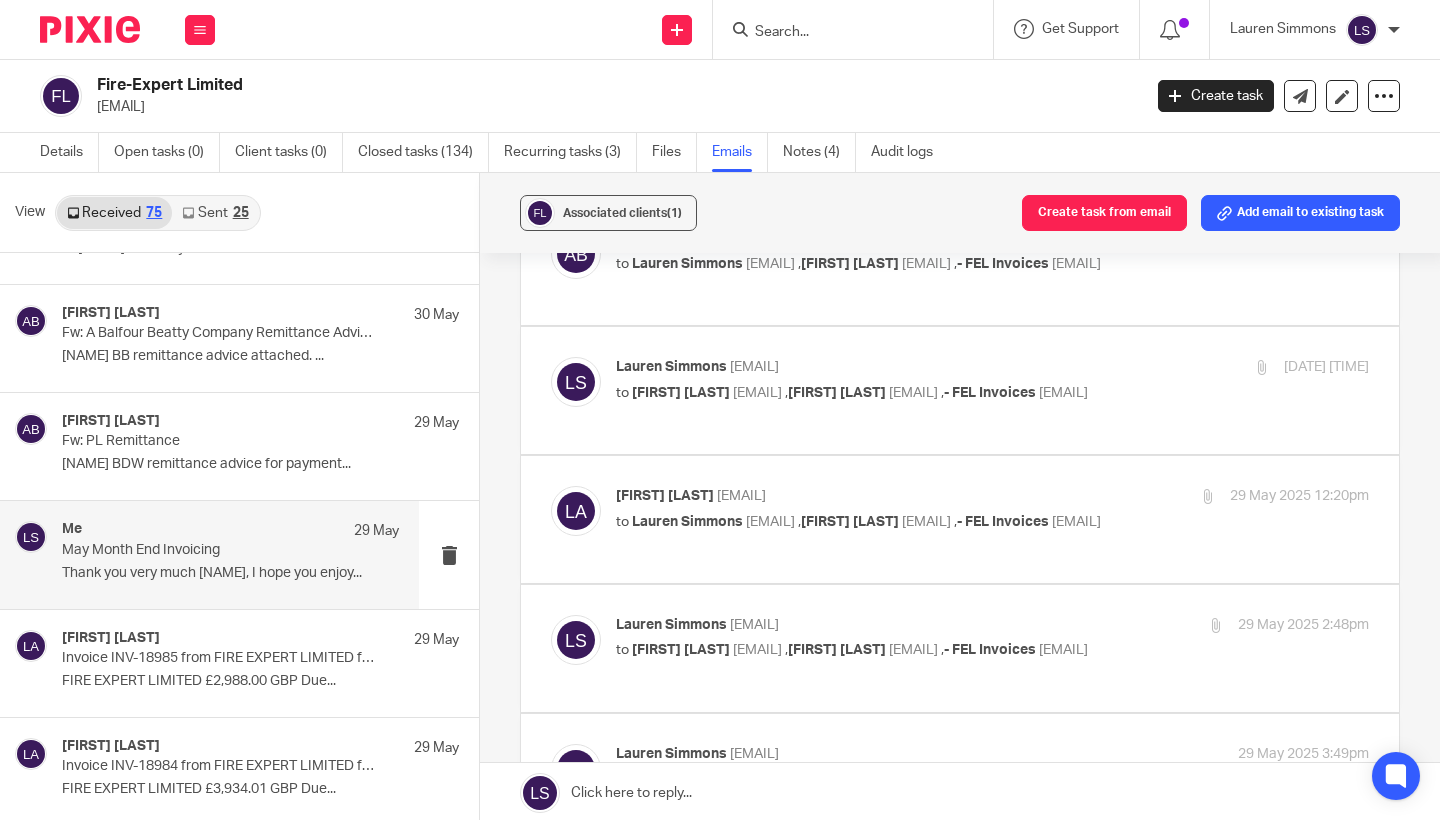 scroll, scrollTop: 780, scrollLeft: 0, axis: vertical 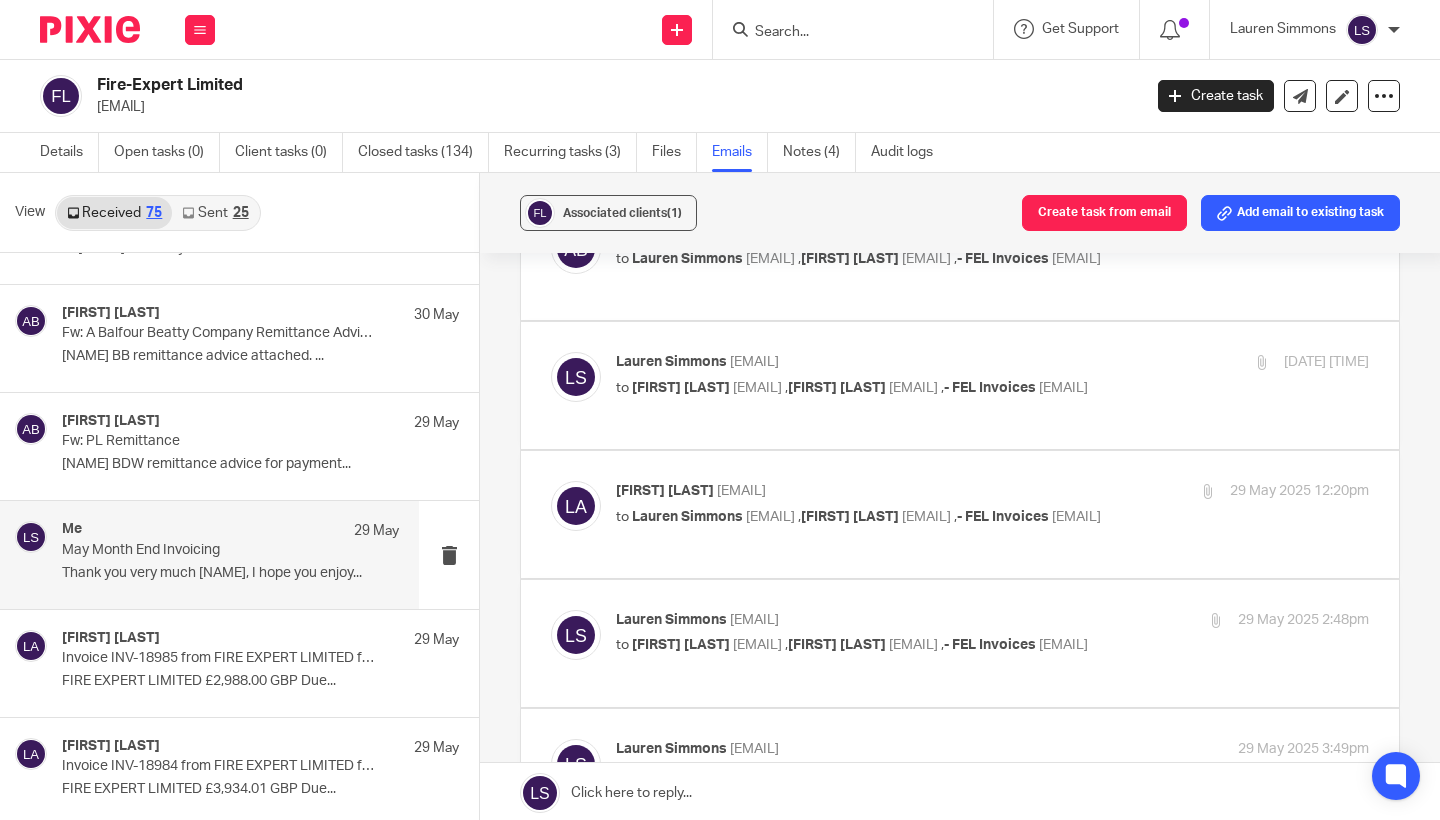 click on "29 May 2025 11:33am" at bounding box center [1243, 362] 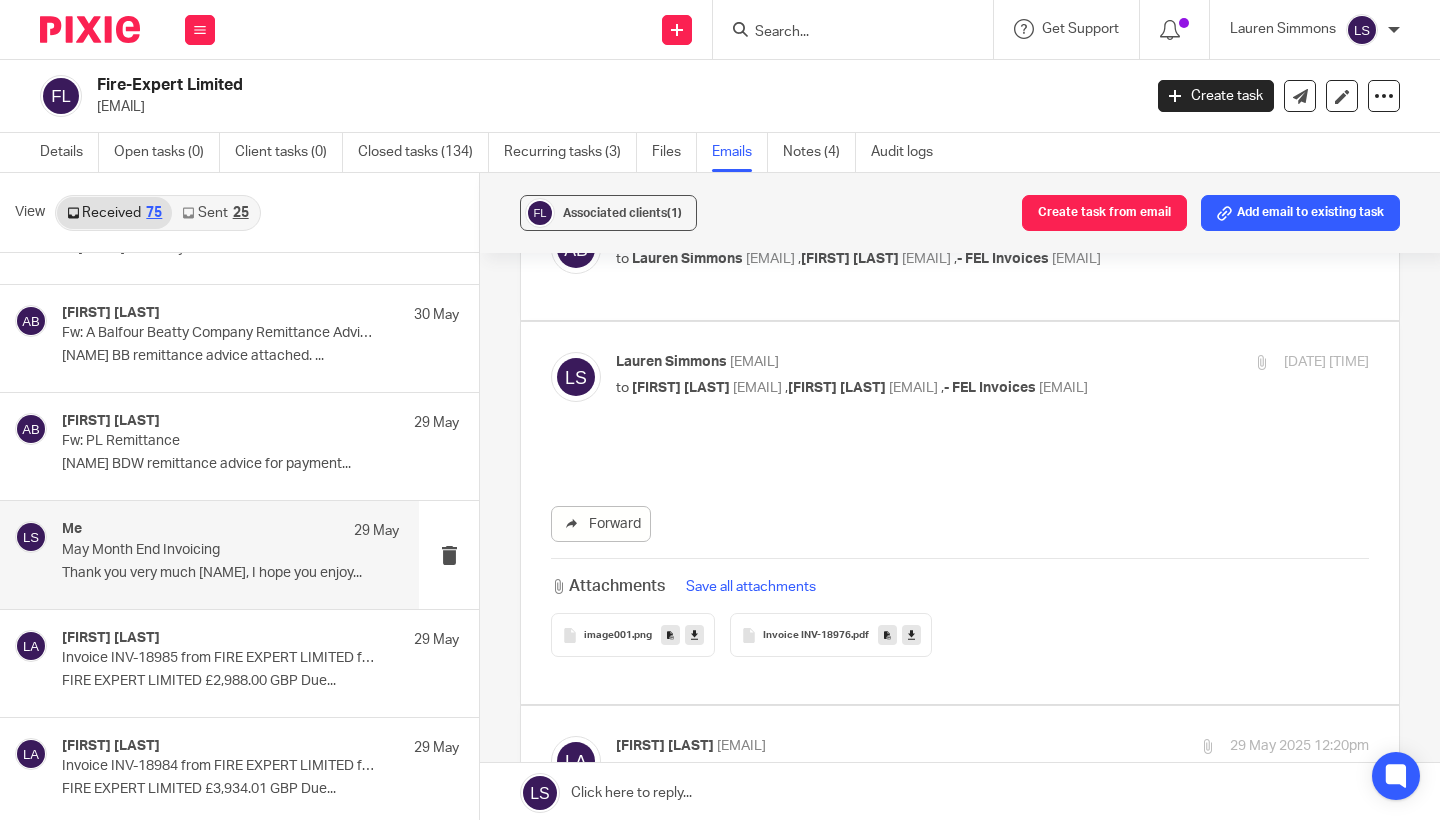 scroll, scrollTop: 0, scrollLeft: 0, axis: both 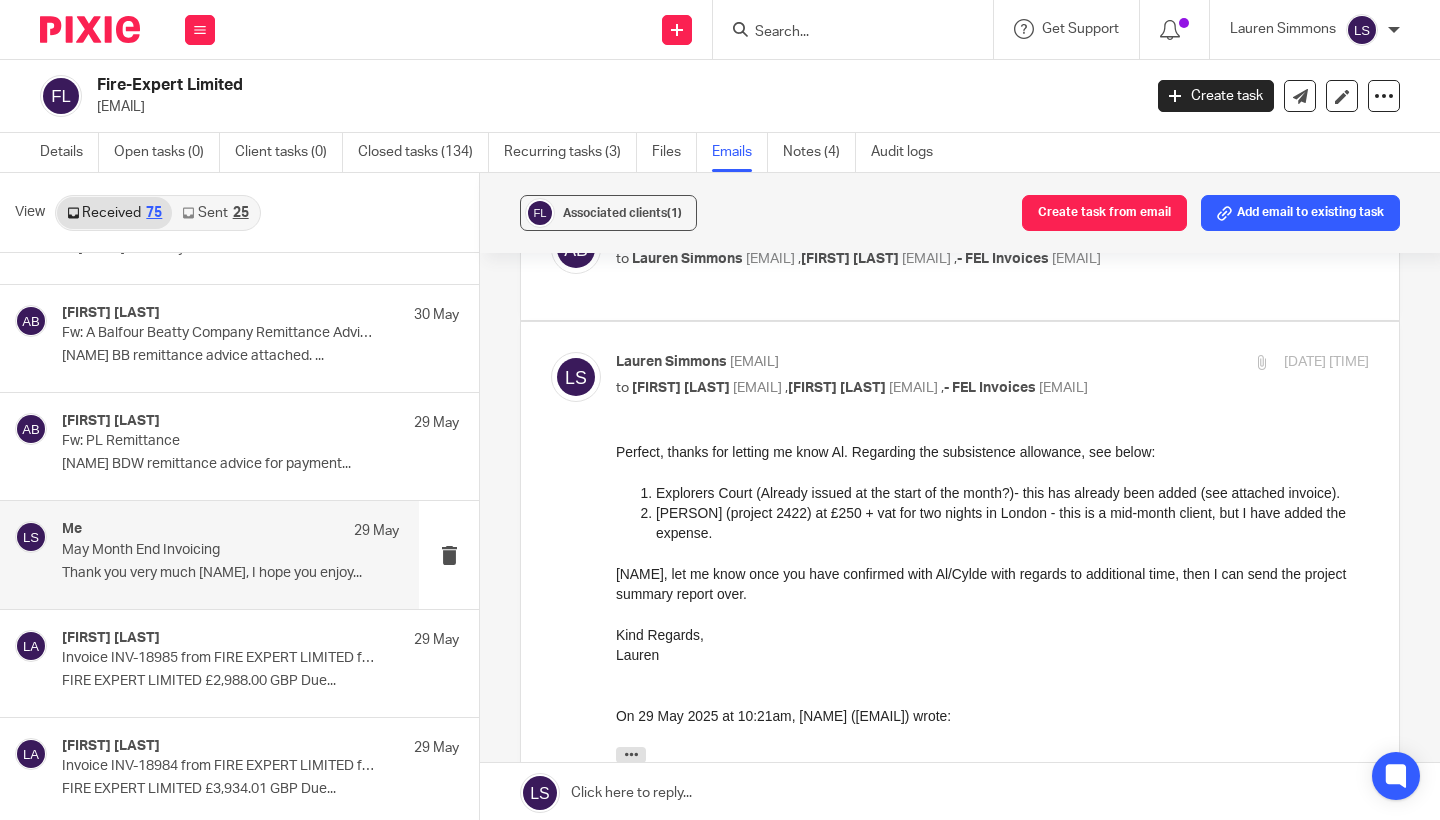 click on "29 May 2025 11:33am" at bounding box center [1243, 362] 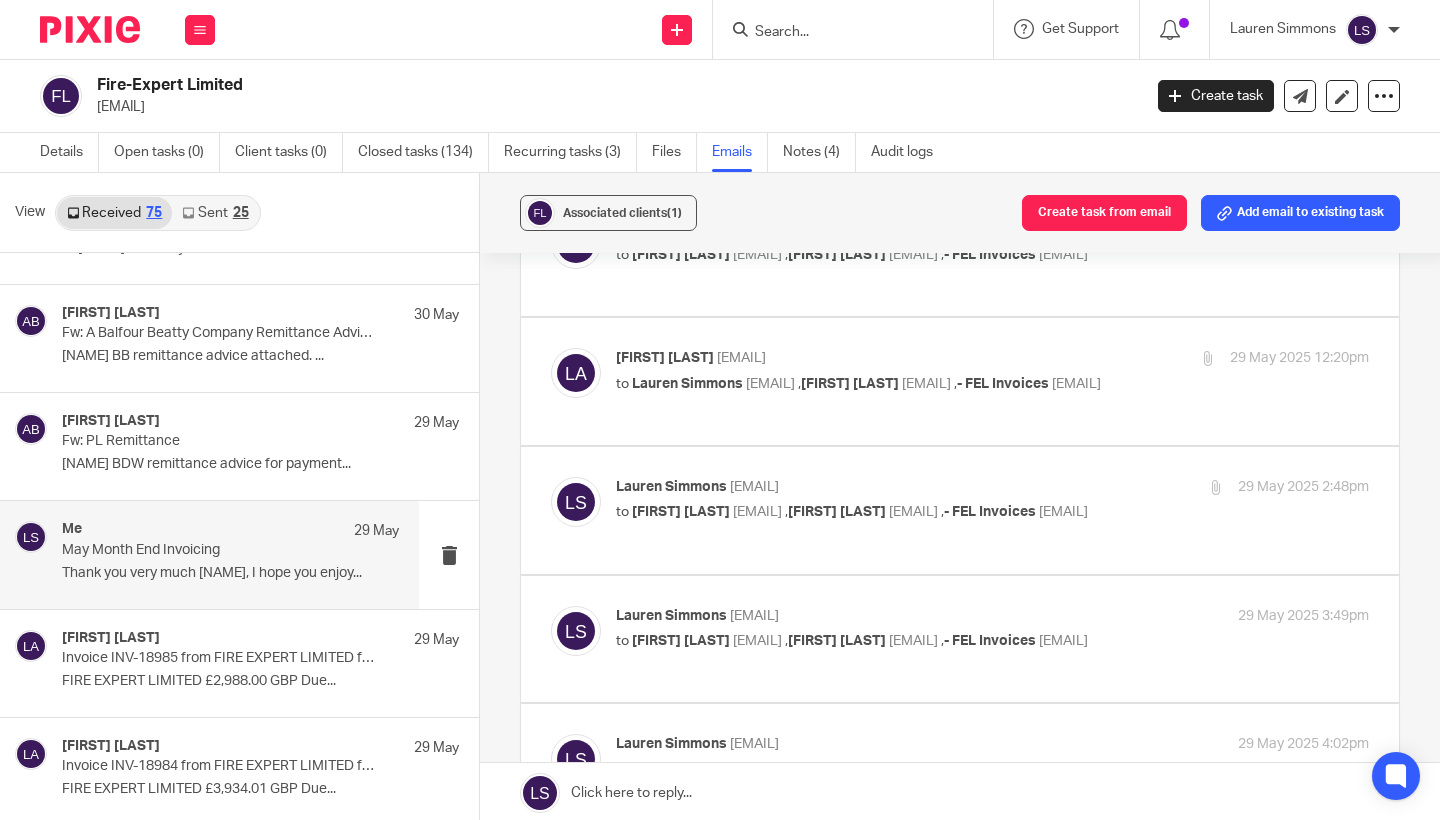 scroll, scrollTop: 921, scrollLeft: 0, axis: vertical 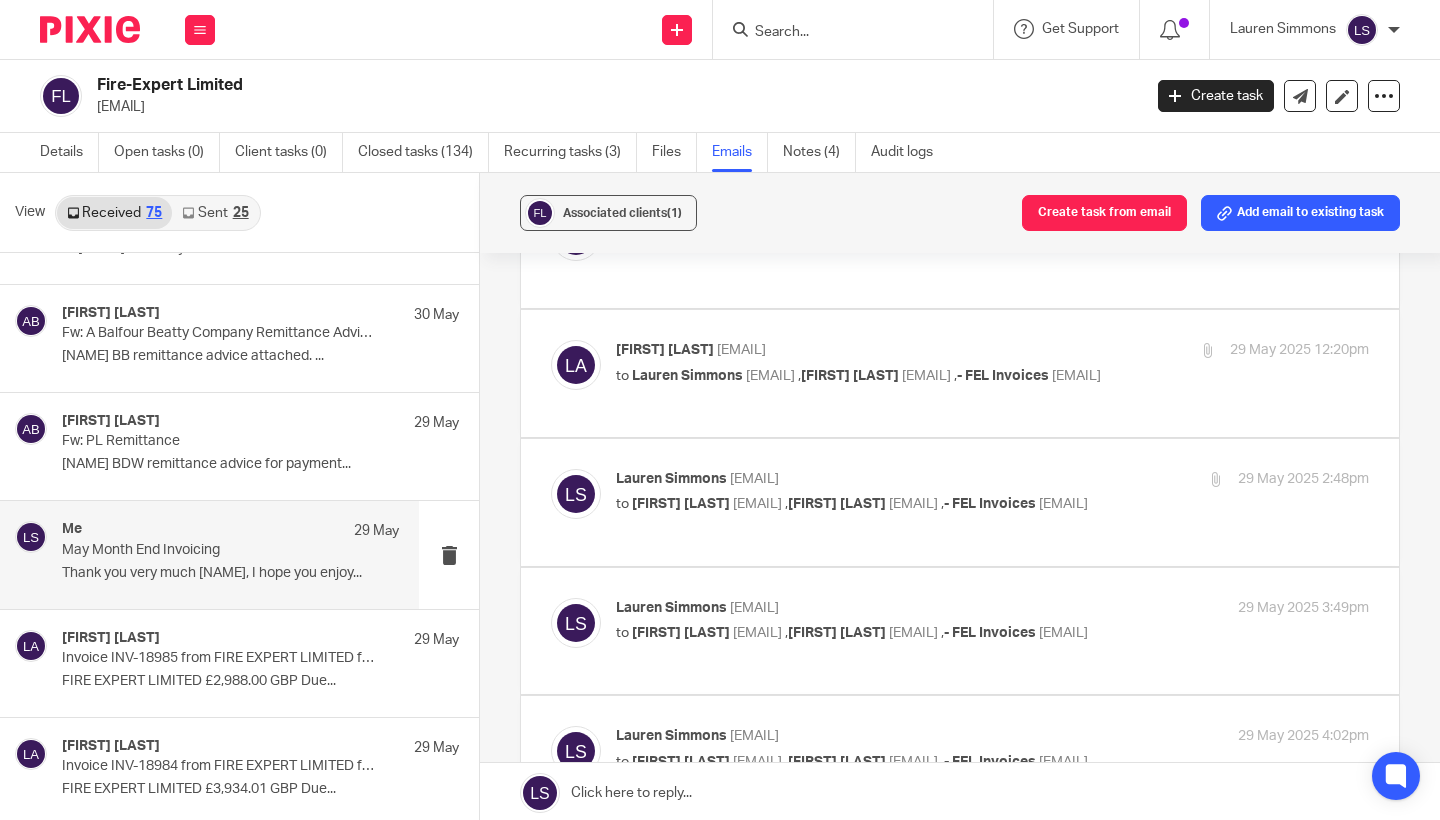 click on "Lisa Anderson
<lisa.anderson@fire-expert.ltd>   to
Lauren Simmons
<lauren@fearlessfinancials.co.uk>   ,
Al Brown
<al.brown@fire-expert.ltd>   ,
- FEL Invoices
<78a3fbce.fire-expert.ltd@emea.teams.ms>       29 May 2025 12:20pm" at bounding box center [992, 365] 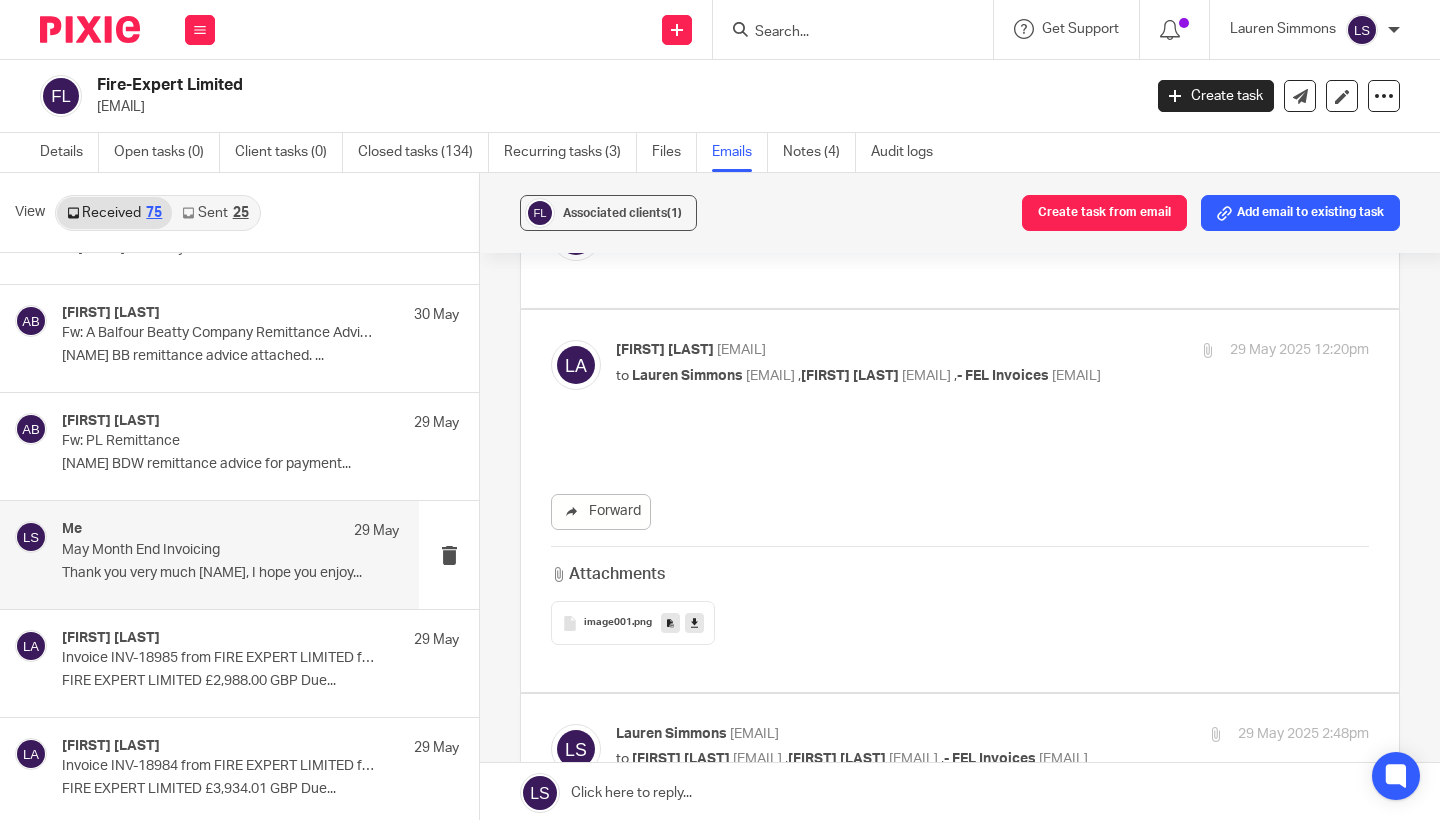 scroll, scrollTop: 0, scrollLeft: 0, axis: both 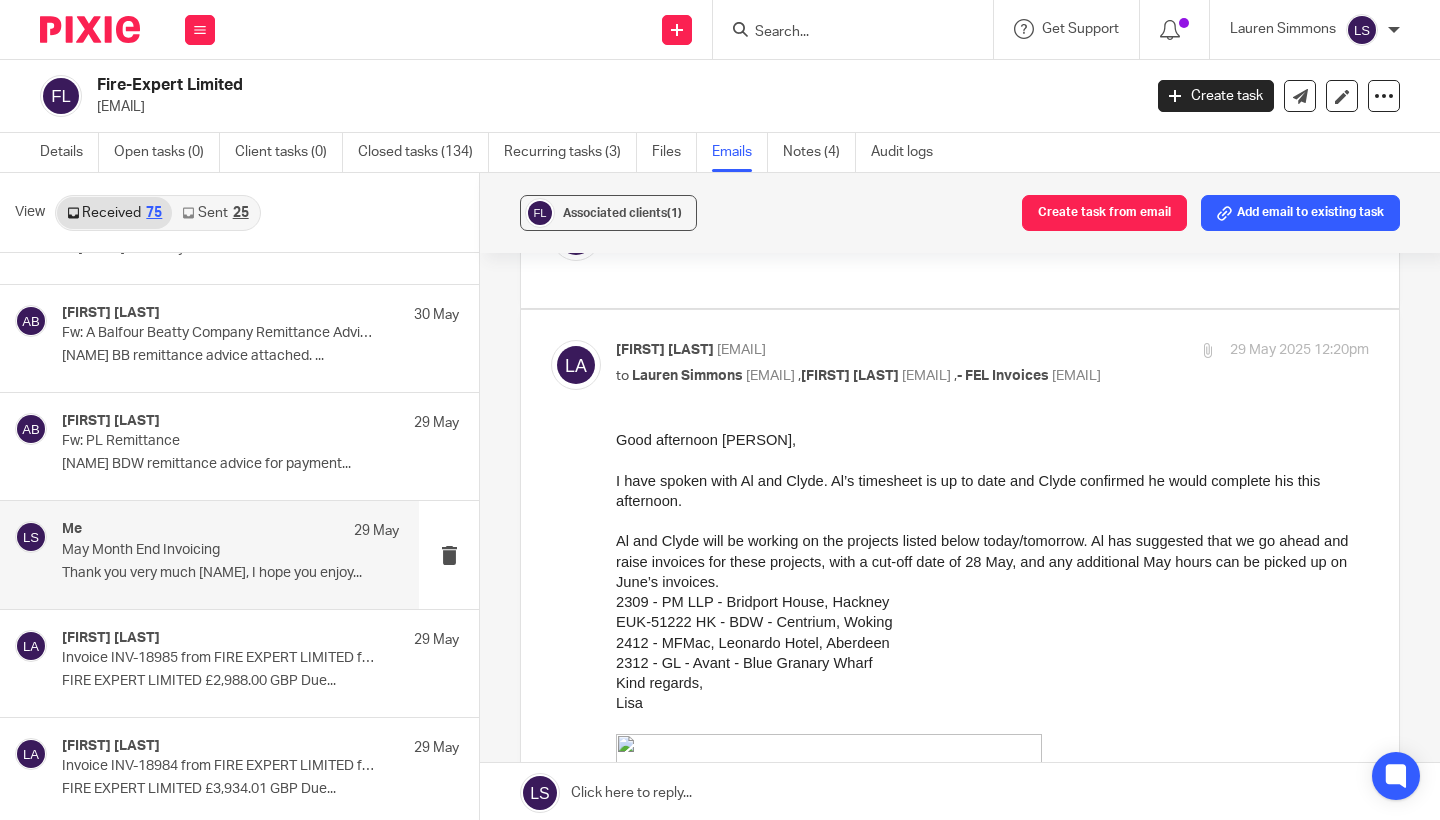 click on "Lisa Anderson
<lisa.anderson@fire-expert.ltd>   to
Lauren Simmons
<lauren@fearlessfinancials.co.uk>   ,
Al Brown
<al.brown@fire-expert.ltd>   ,
- FEL Invoices
<78a3fbce.fire-expert.ltd@emea.teams.ms>       29 May 2025 12:20pm" at bounding box center [992, 365] 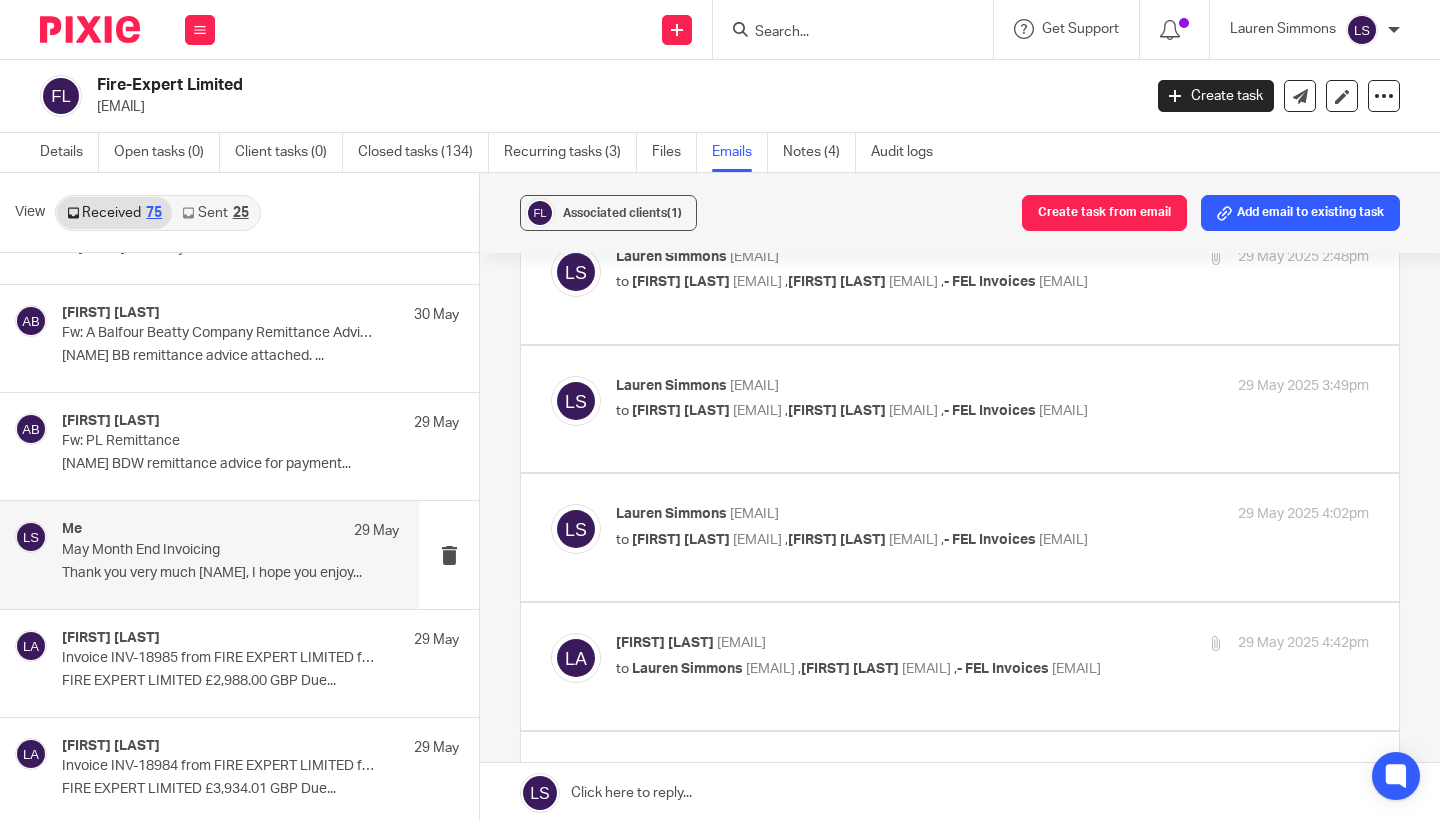 scroll, scrollTop: 1145, scrollLeft: 0, axis: vertical 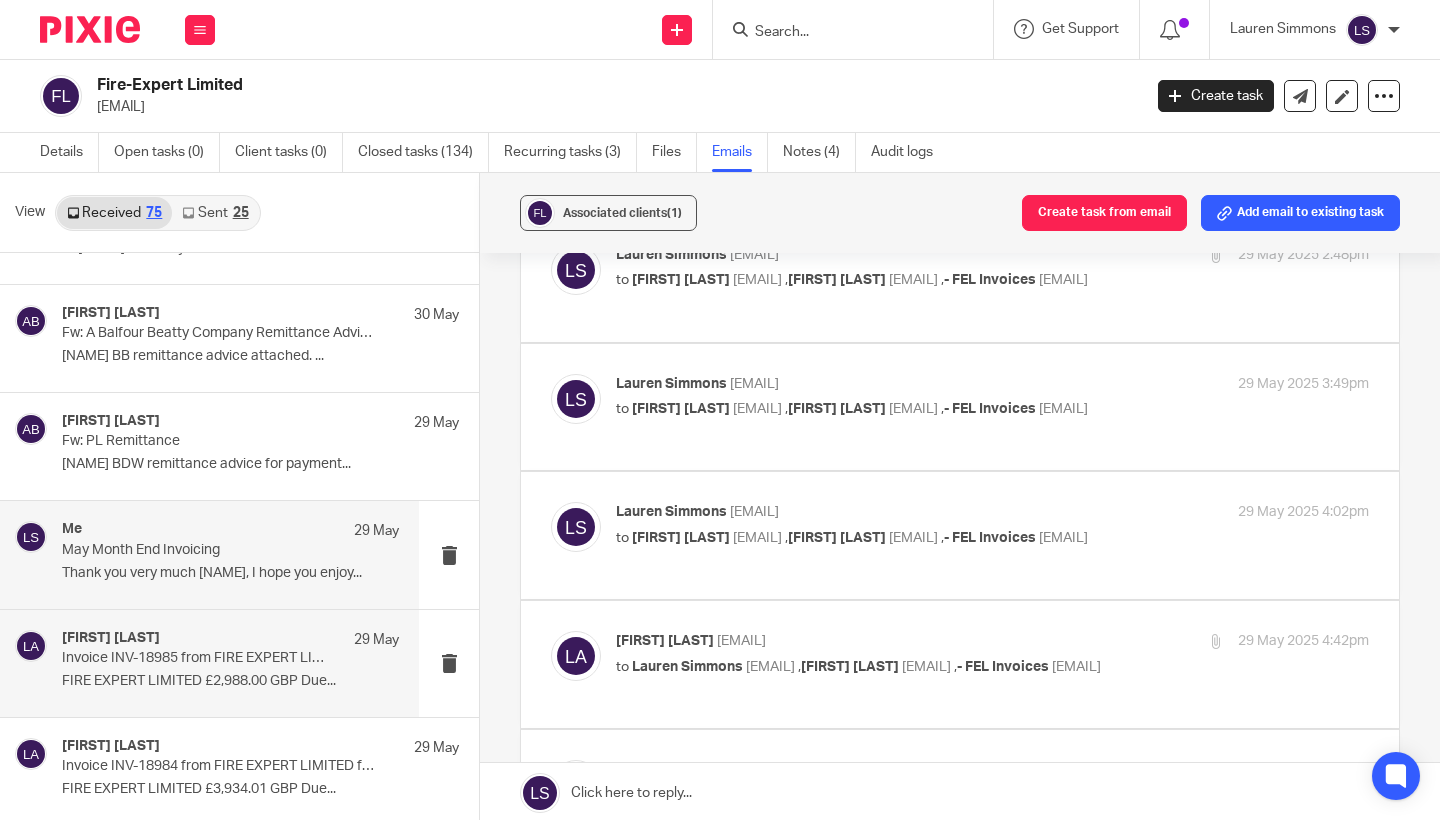 click on "Lisa Anderson
29 May" at bounding box center [230, 640] 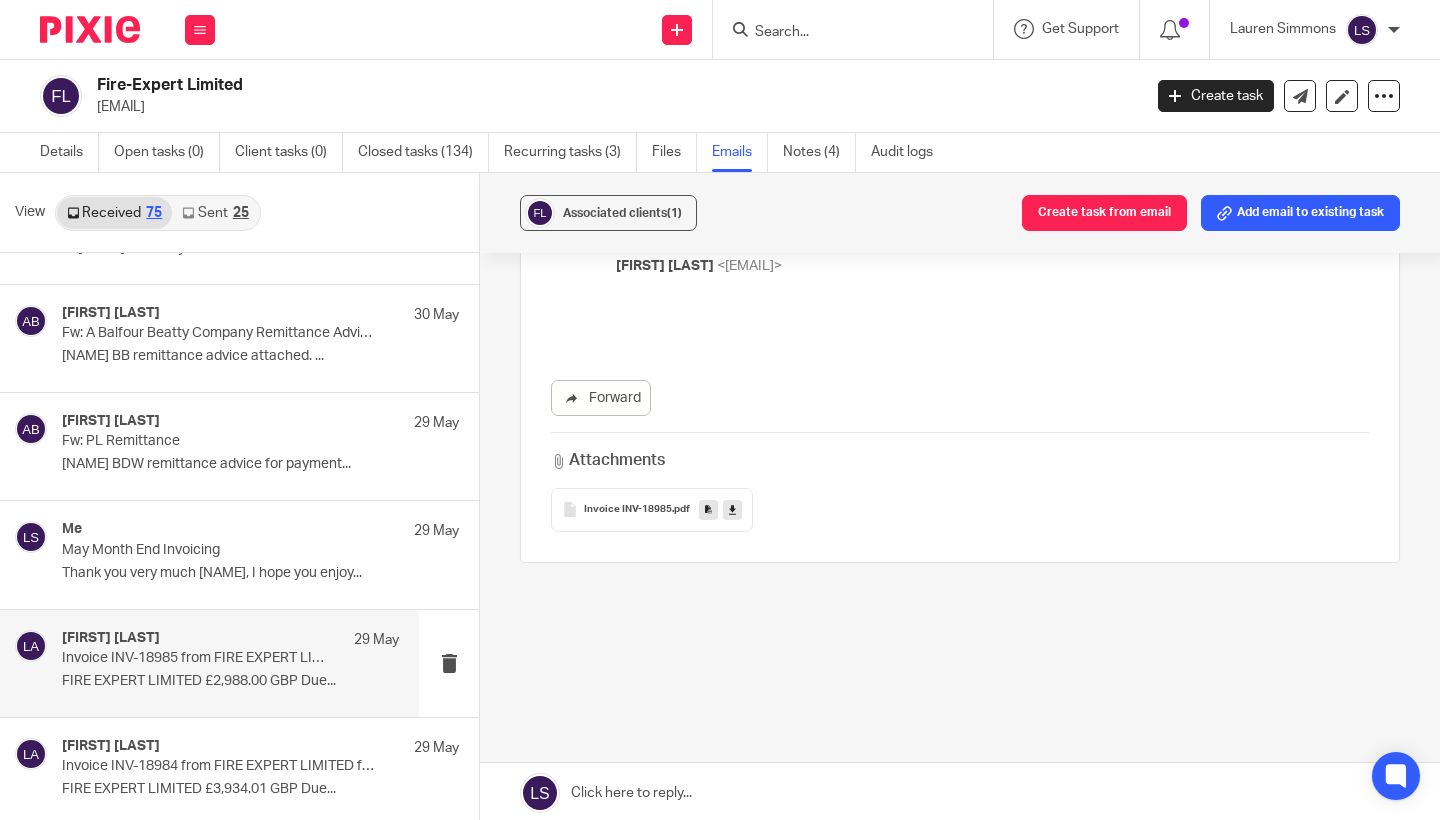 scroll, scrollTop: 0, scrollLeft: 0, axis: both 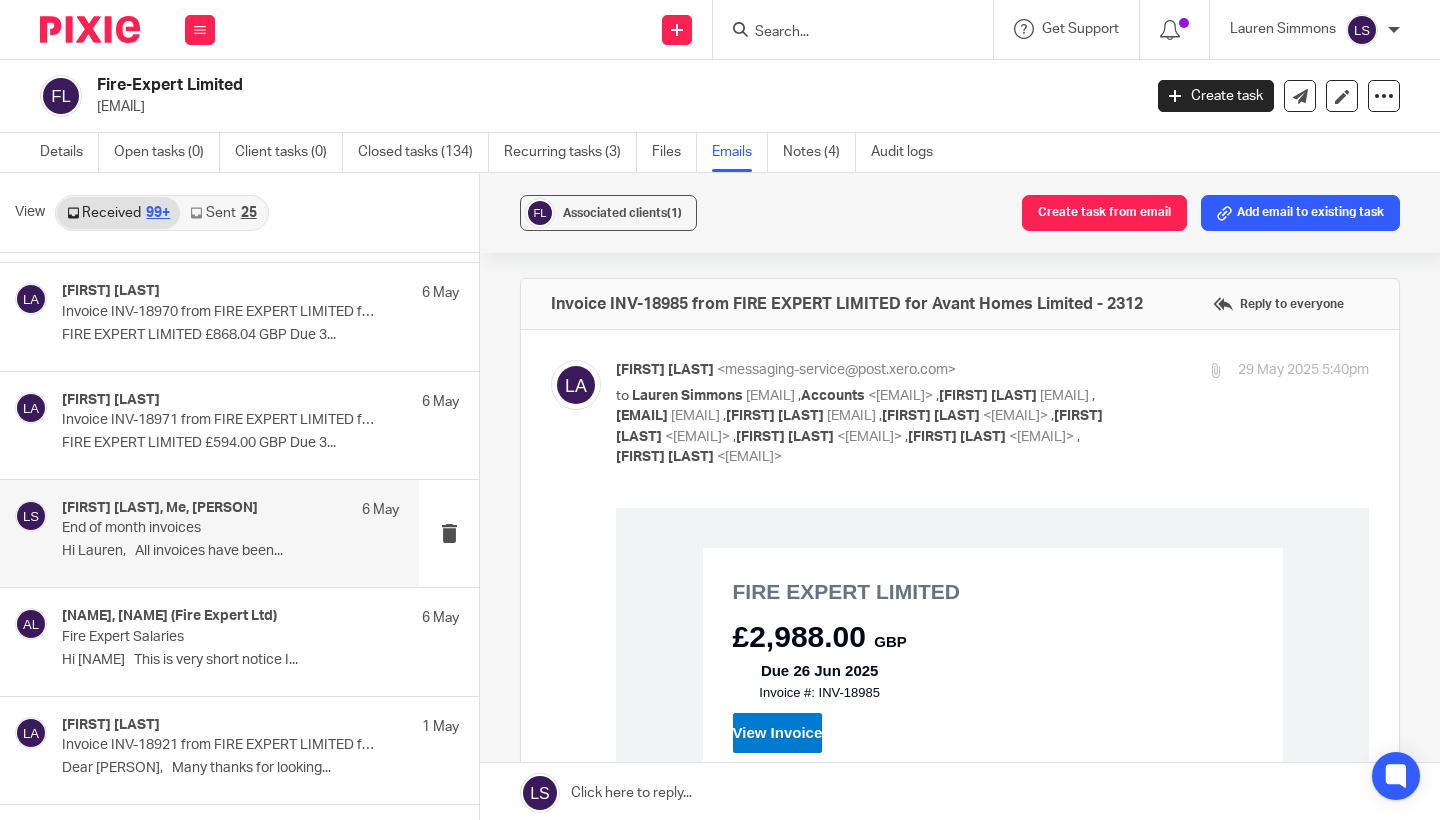click on "Hi Lauren,     All invoices have been..." at bounding box center (230, 551) 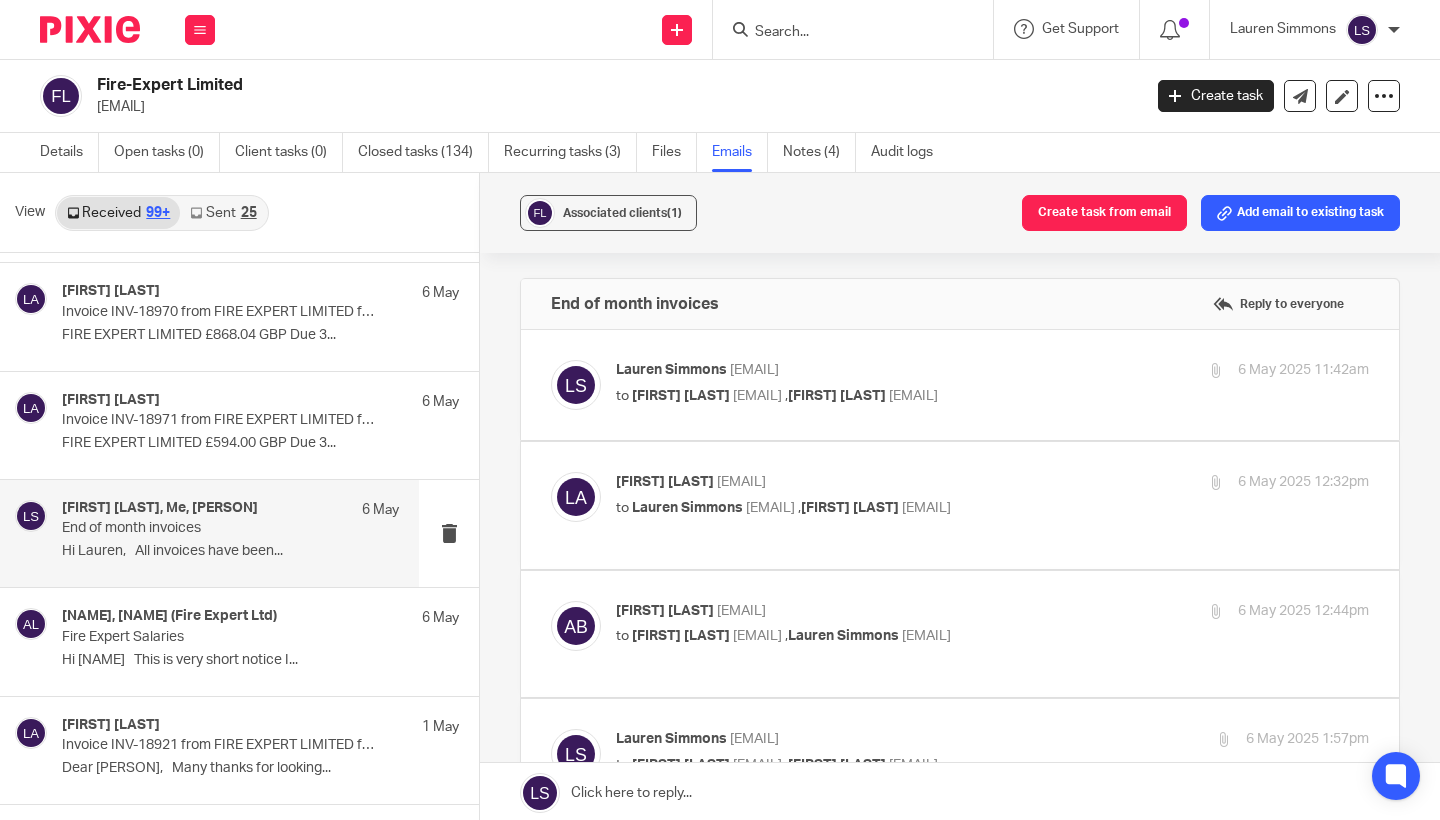 click on "Lauren Simmons
<lauren@fearlessfinancials.co.uk>   to
Al Brown
<al.brown@fire-expert.ltd>   ,
Lisa Anderson
<lisa.anderson@fire-expert.ltd>       6 May 2025 11:42am" at bounding box center (992, 385) 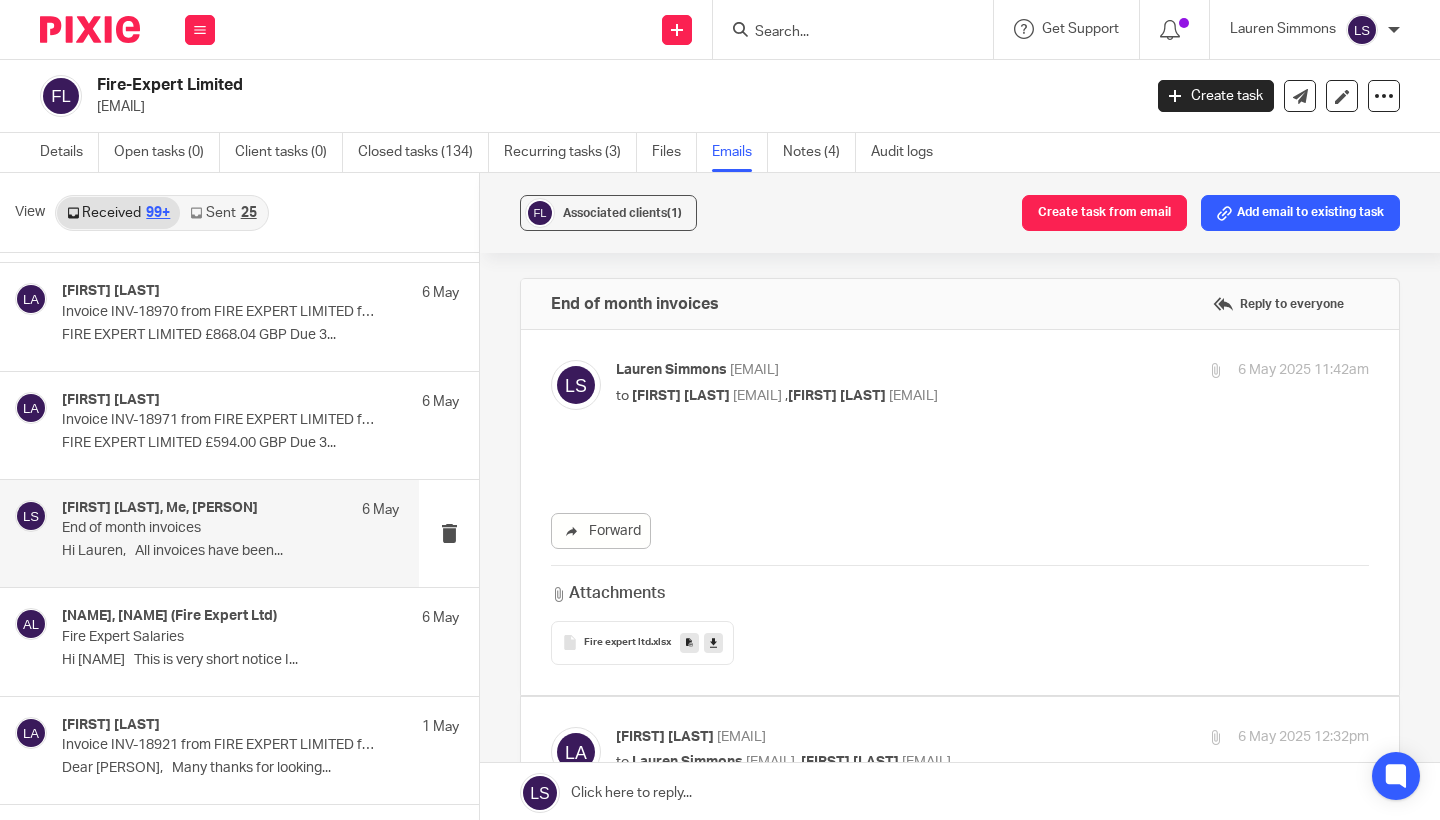 scroll, scrollTop: 0, scrollLeft: 0, axis: both 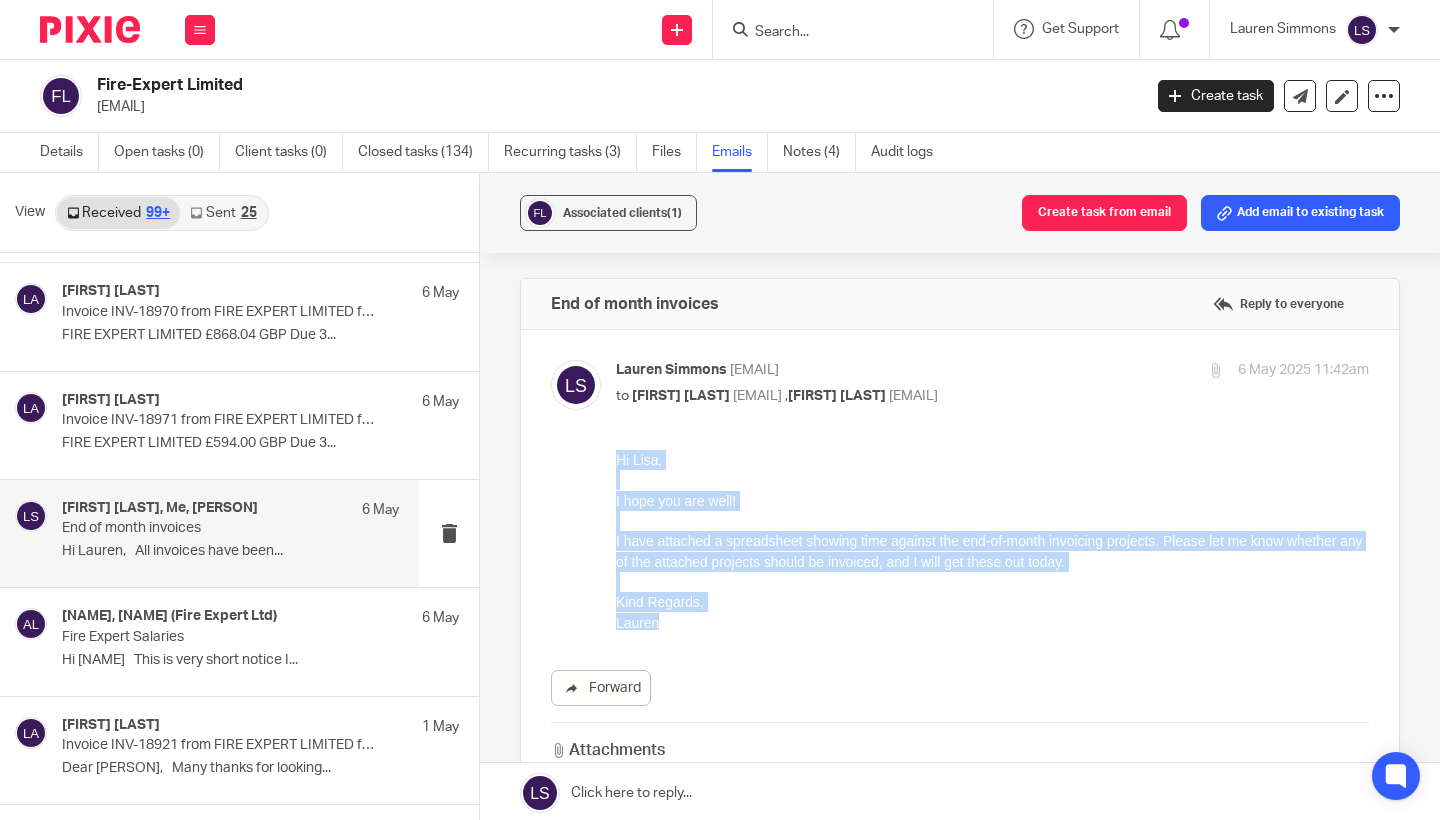 drag, startPoint x: 708, startPoint y: 619, endPoint x: 606, endPoint y: 463, distance: 186.38669 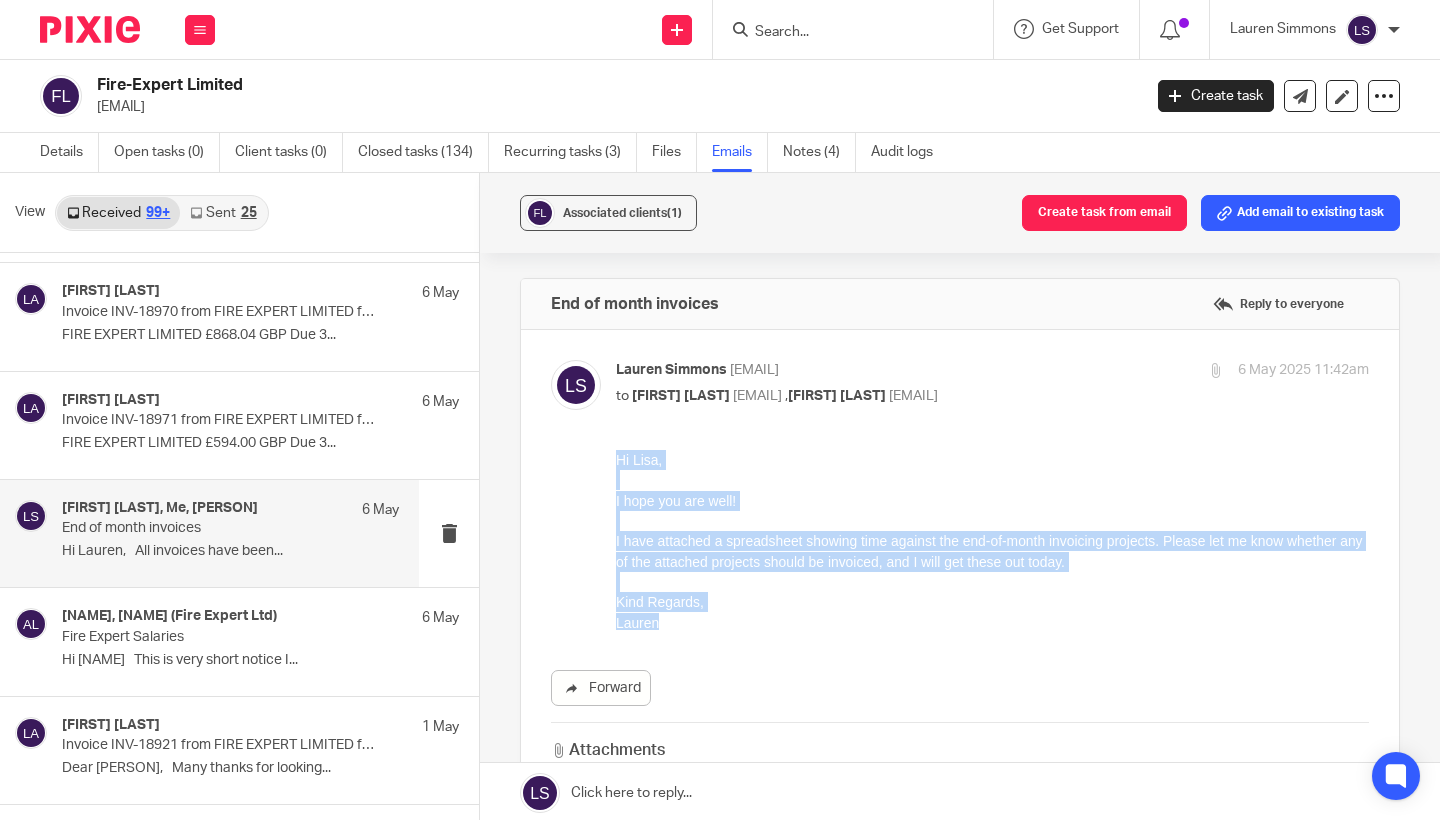copy on "Hi Lisa, I hope you are well! I have attached a spreadsheet showing time against the end-of-month invoicing projects. Please let me know whether any of the attached projects should be invoiced, and I will get these out today. Kind Regards, Lauren" 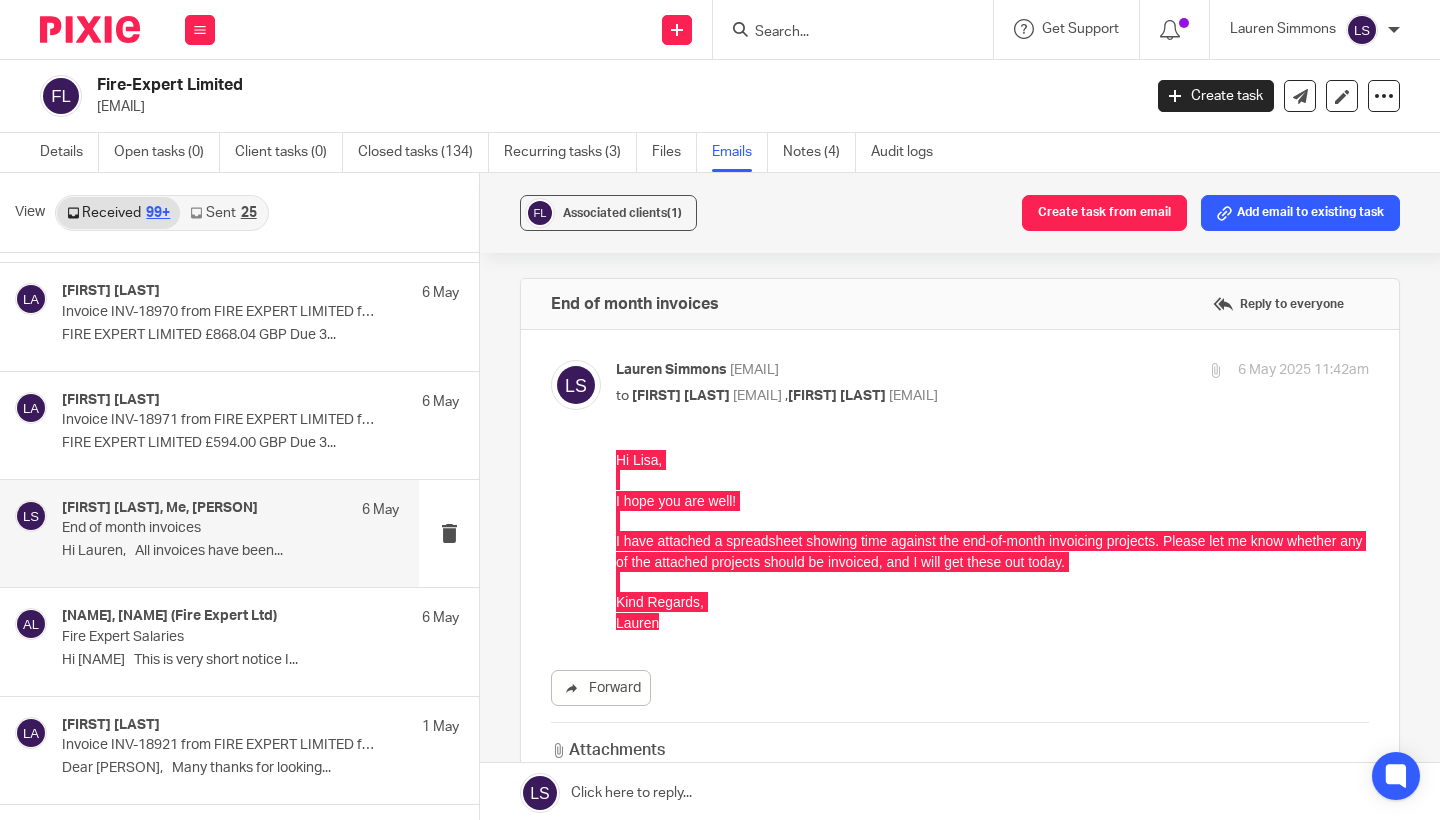 click on "Lauren Simmons
<lauren@fearlessfinancials.co.uk>   to
Al Brown
<al.brown@fire-expert.ltd>   ,
Lisa Anderson
<lisa.anderson@fire-expert.ltd>       6 May 2025 11:42am" at bounding box center (992, 385) 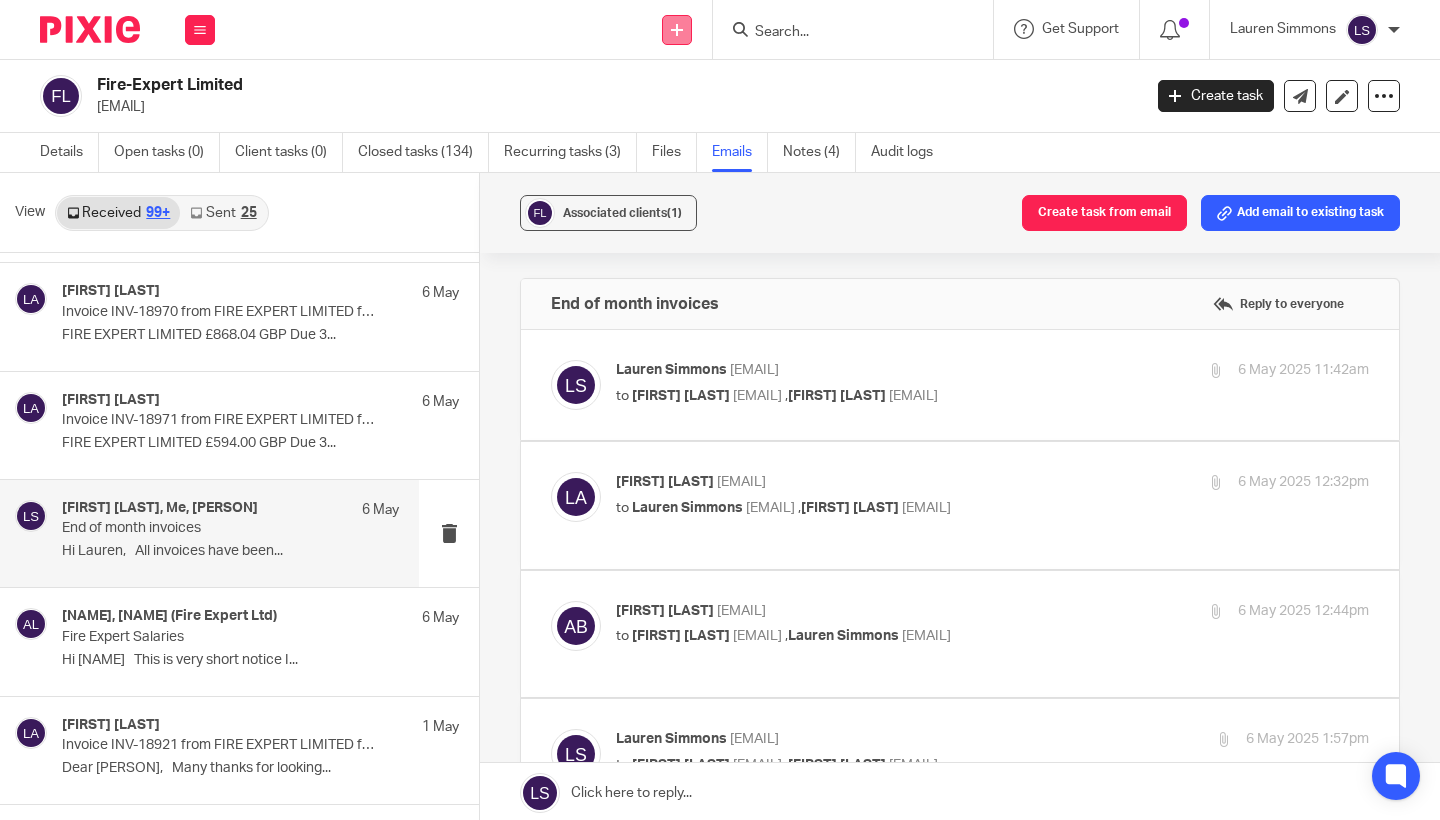 click at bounding box center (677, 30) 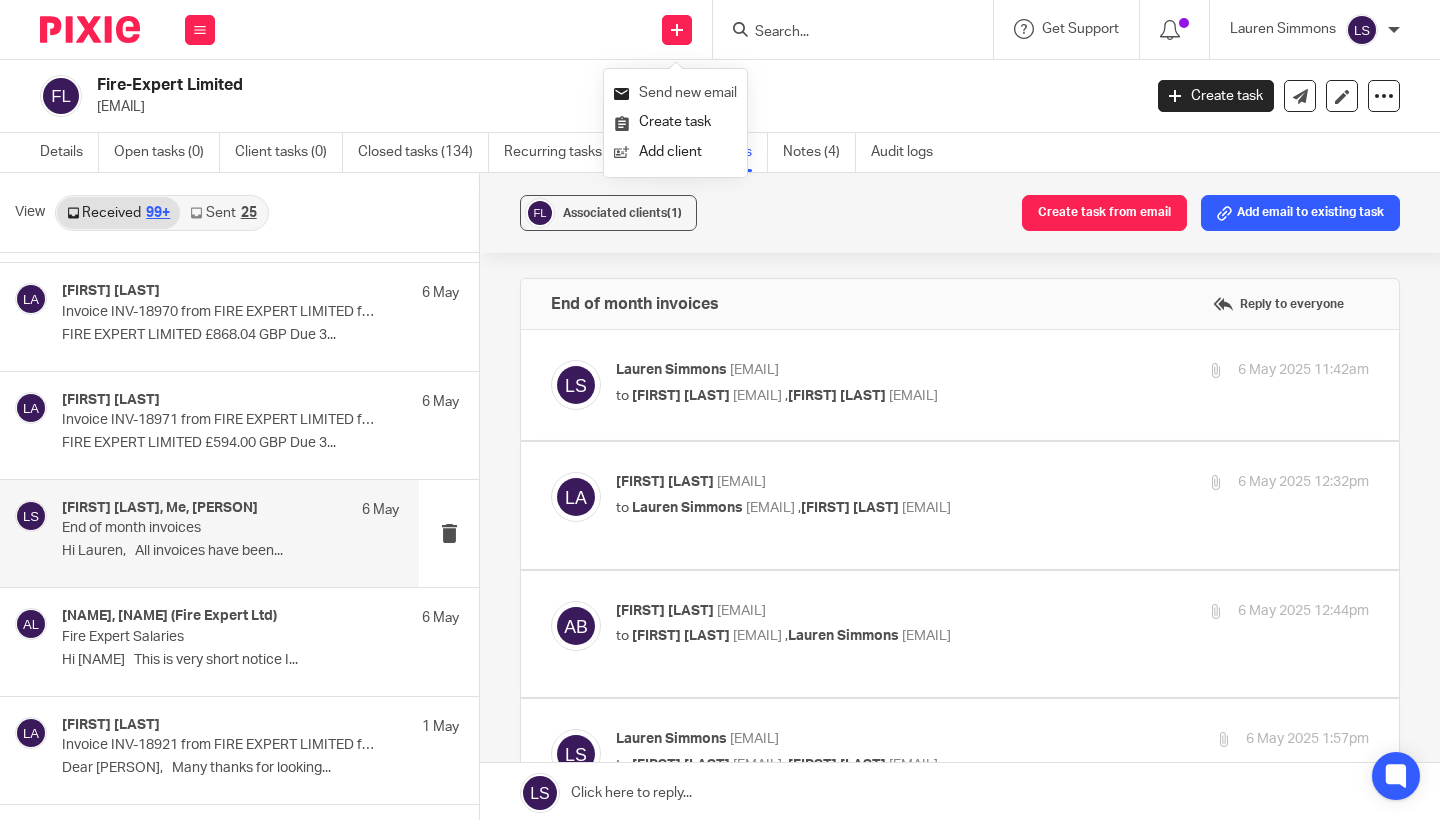 click on "Send new email" at bounding box center (675, 93) 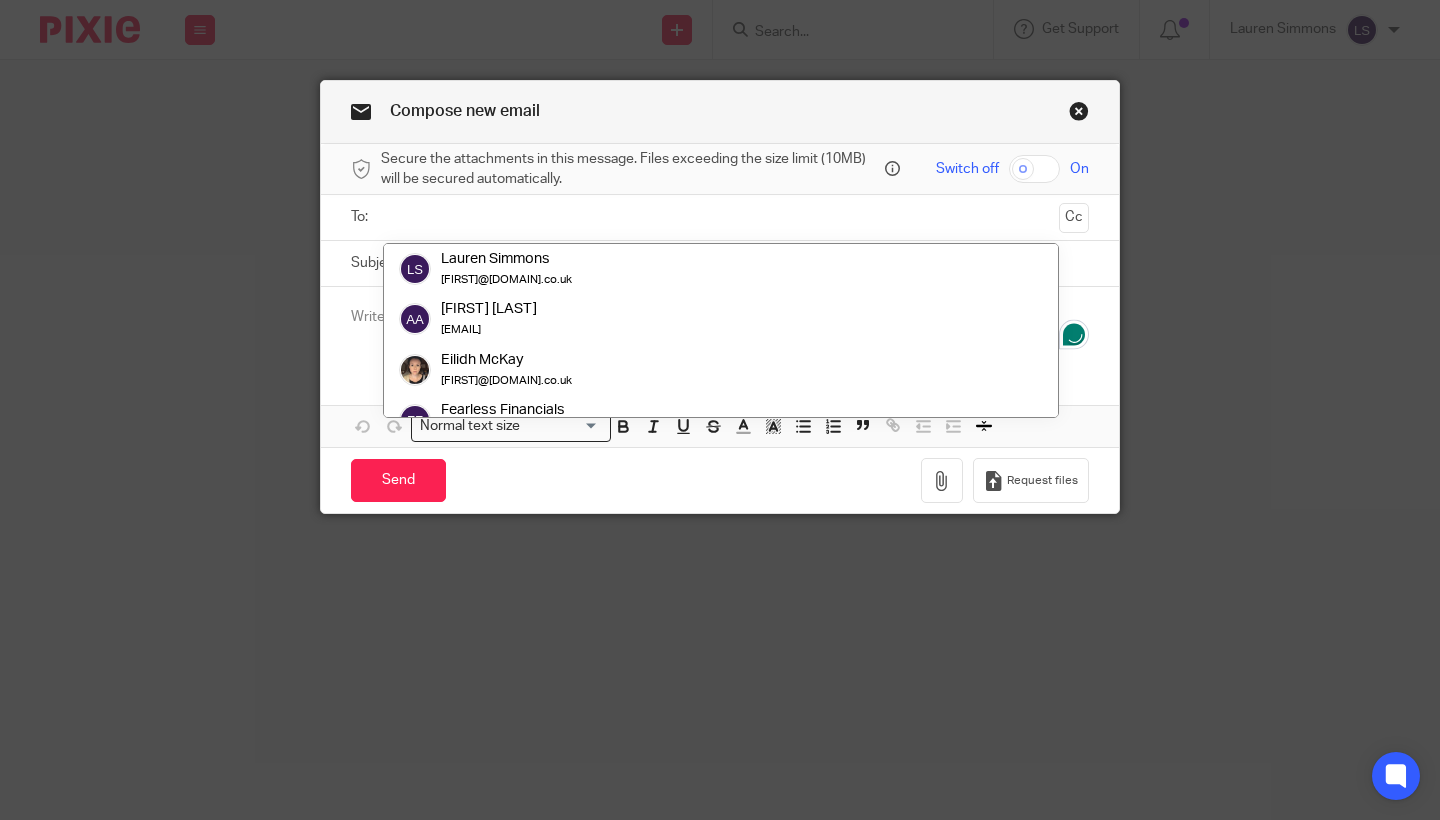 scroll, scrollTop: 0, scrollLeft: 0, axis: both 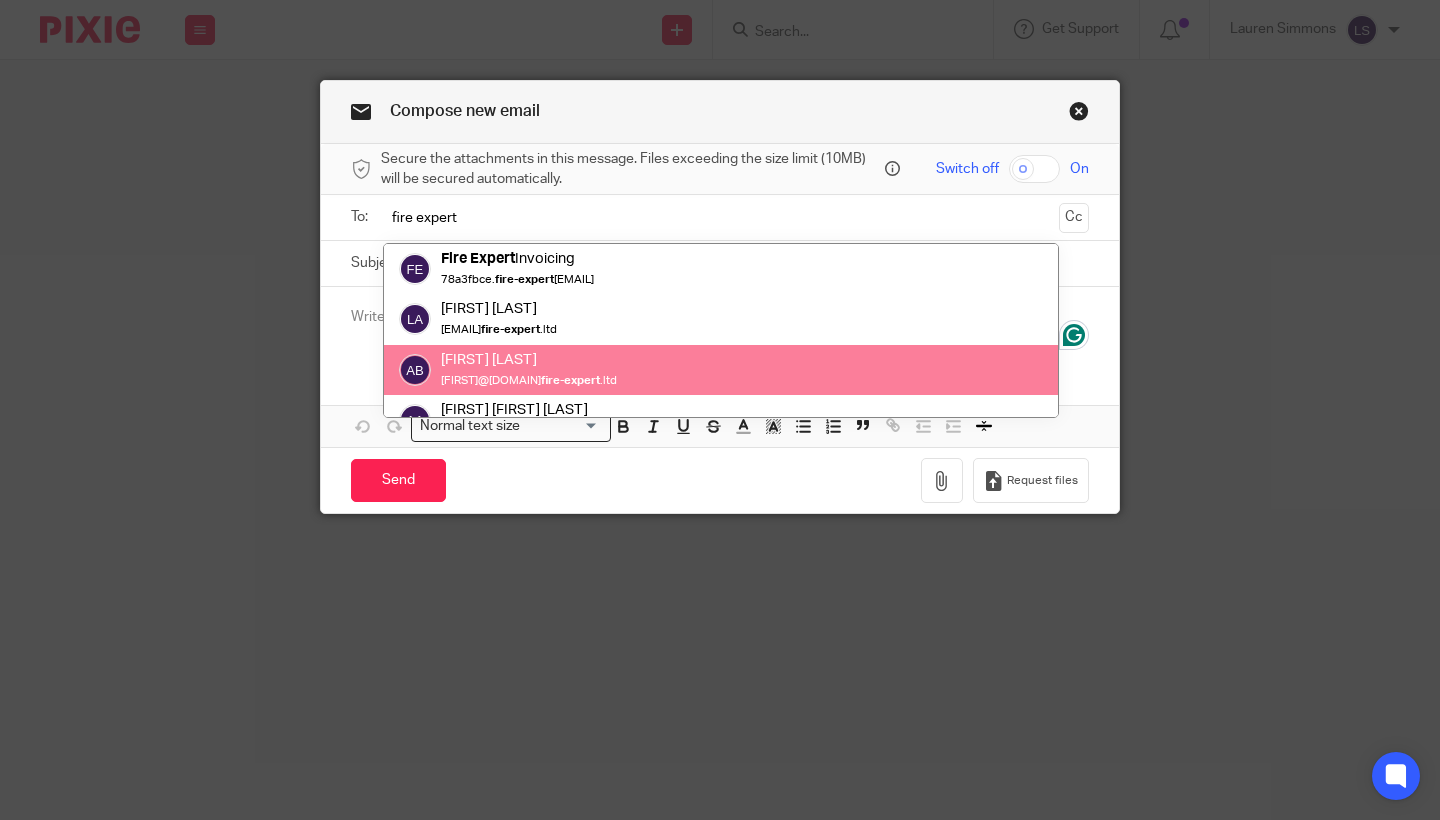 type on "fire expert" 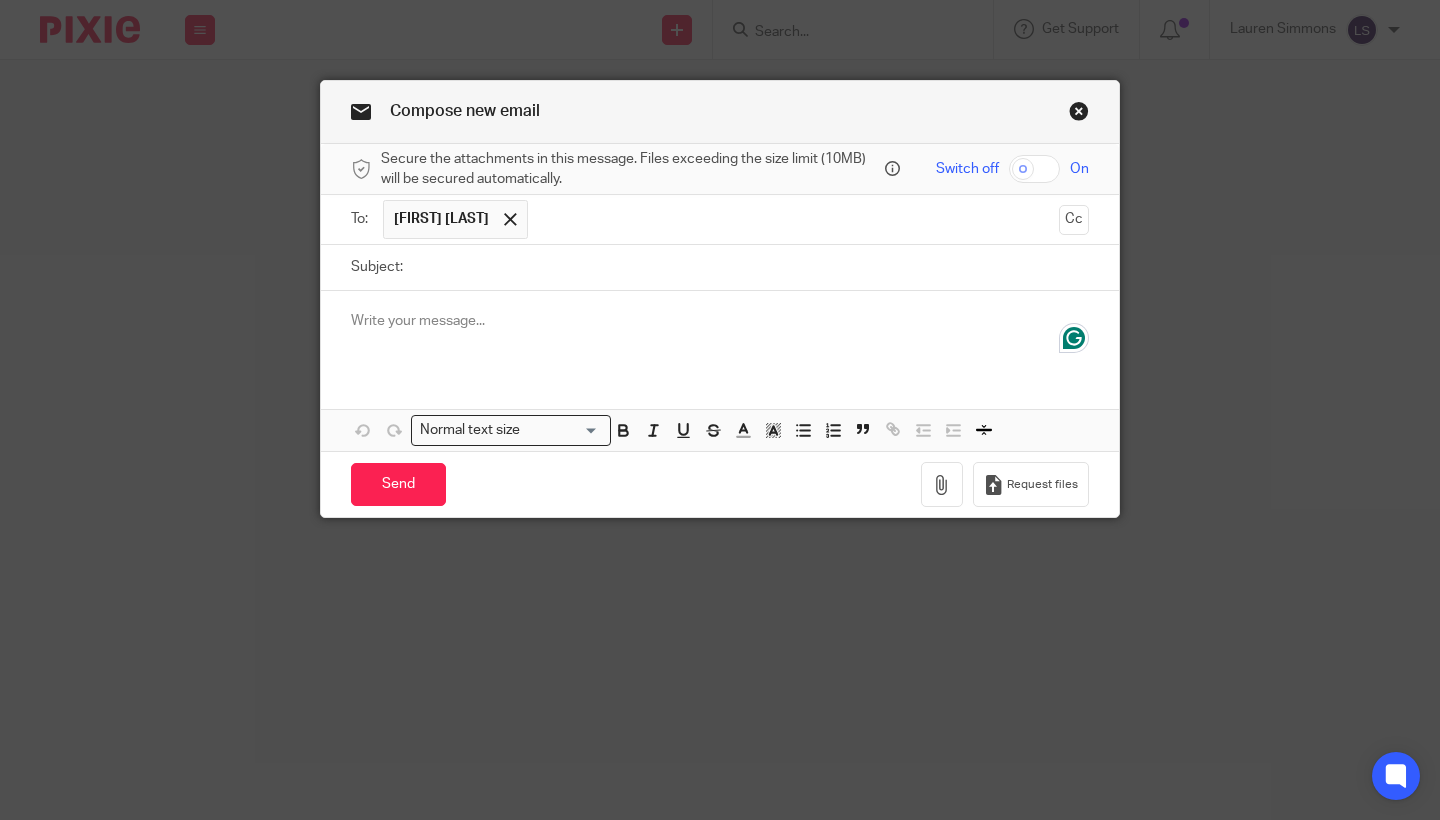 click at bounding box center (794, 219) 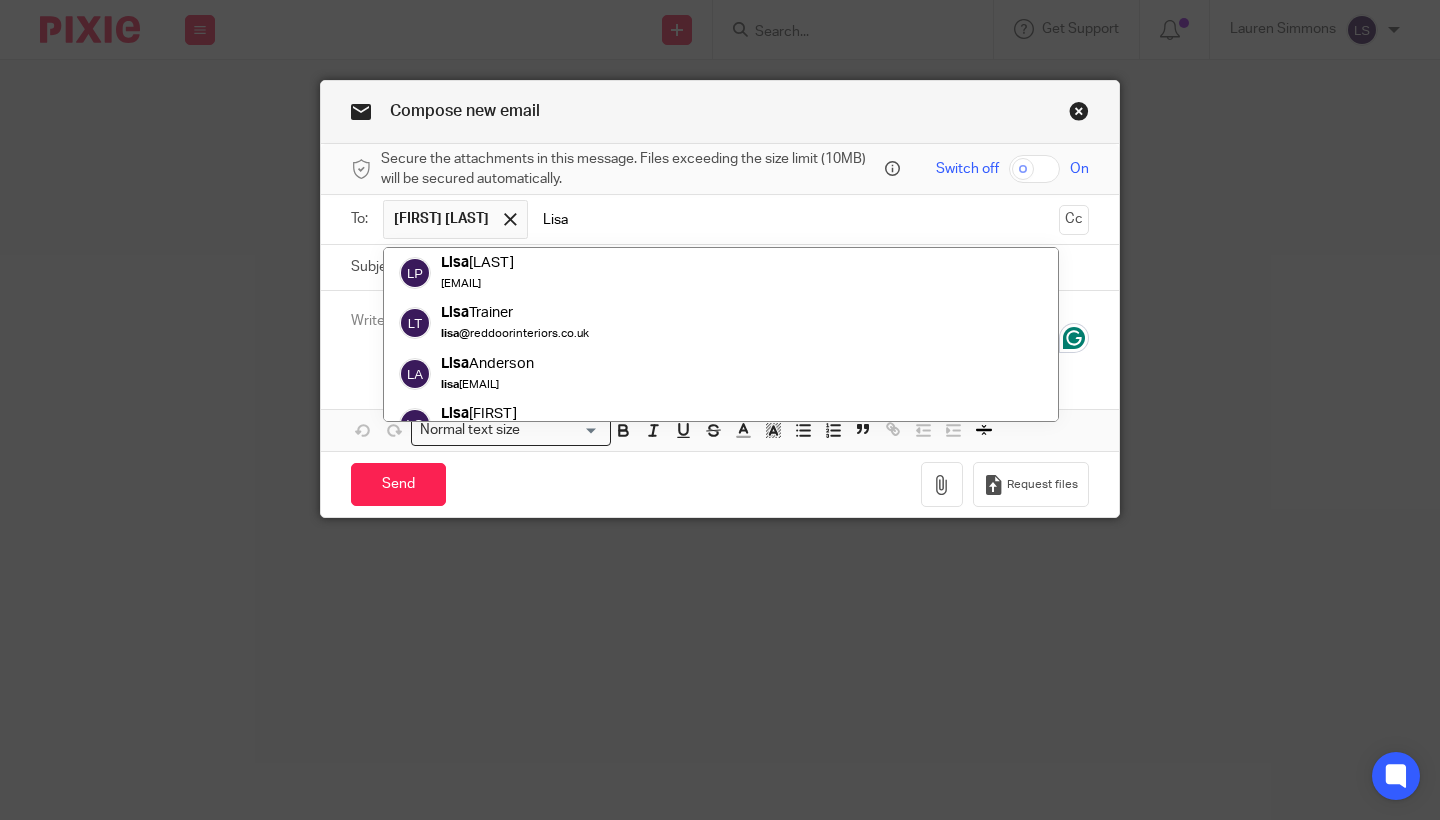 type on "Lisa" 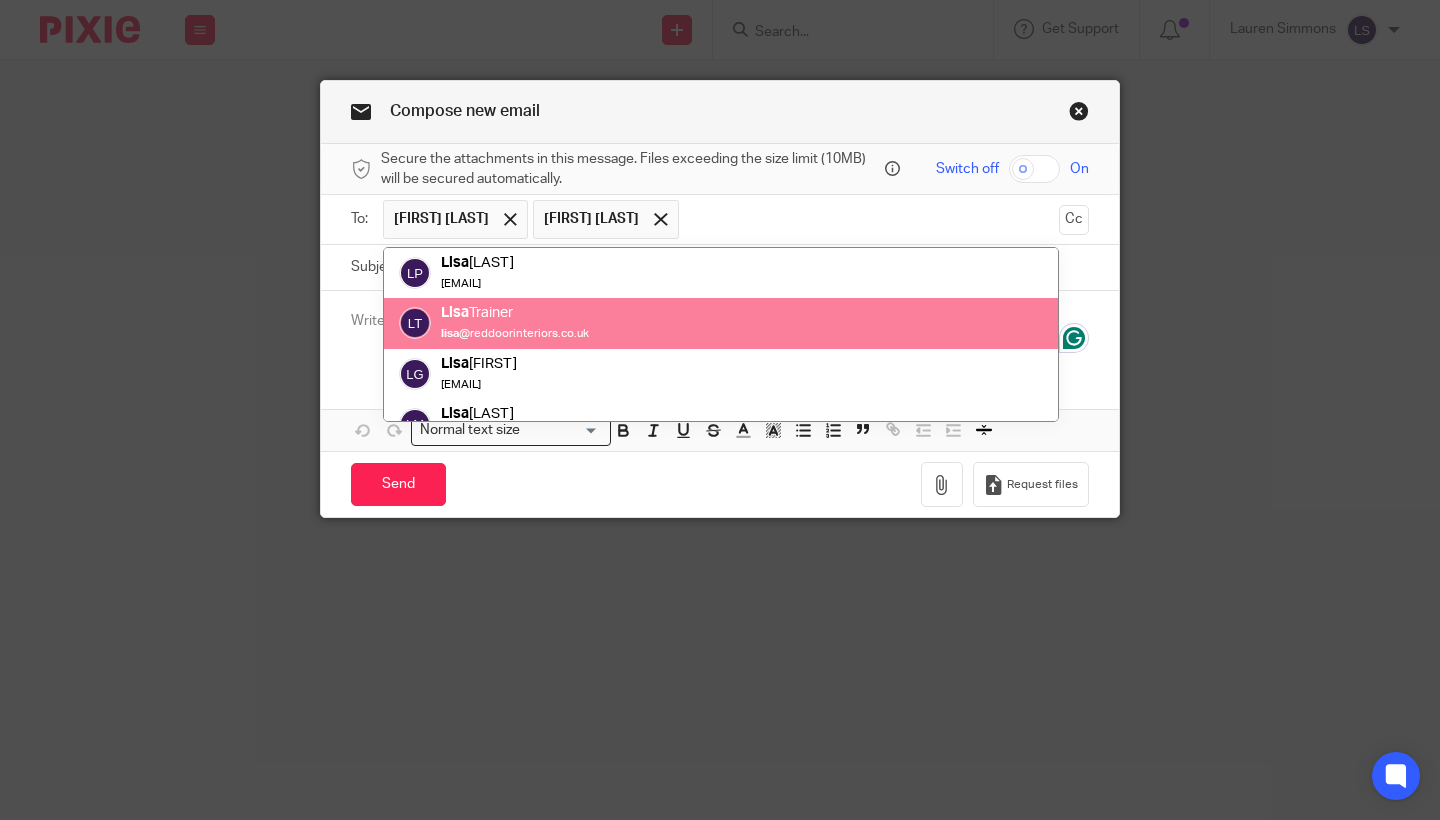 click at bounding box center (720, 330) 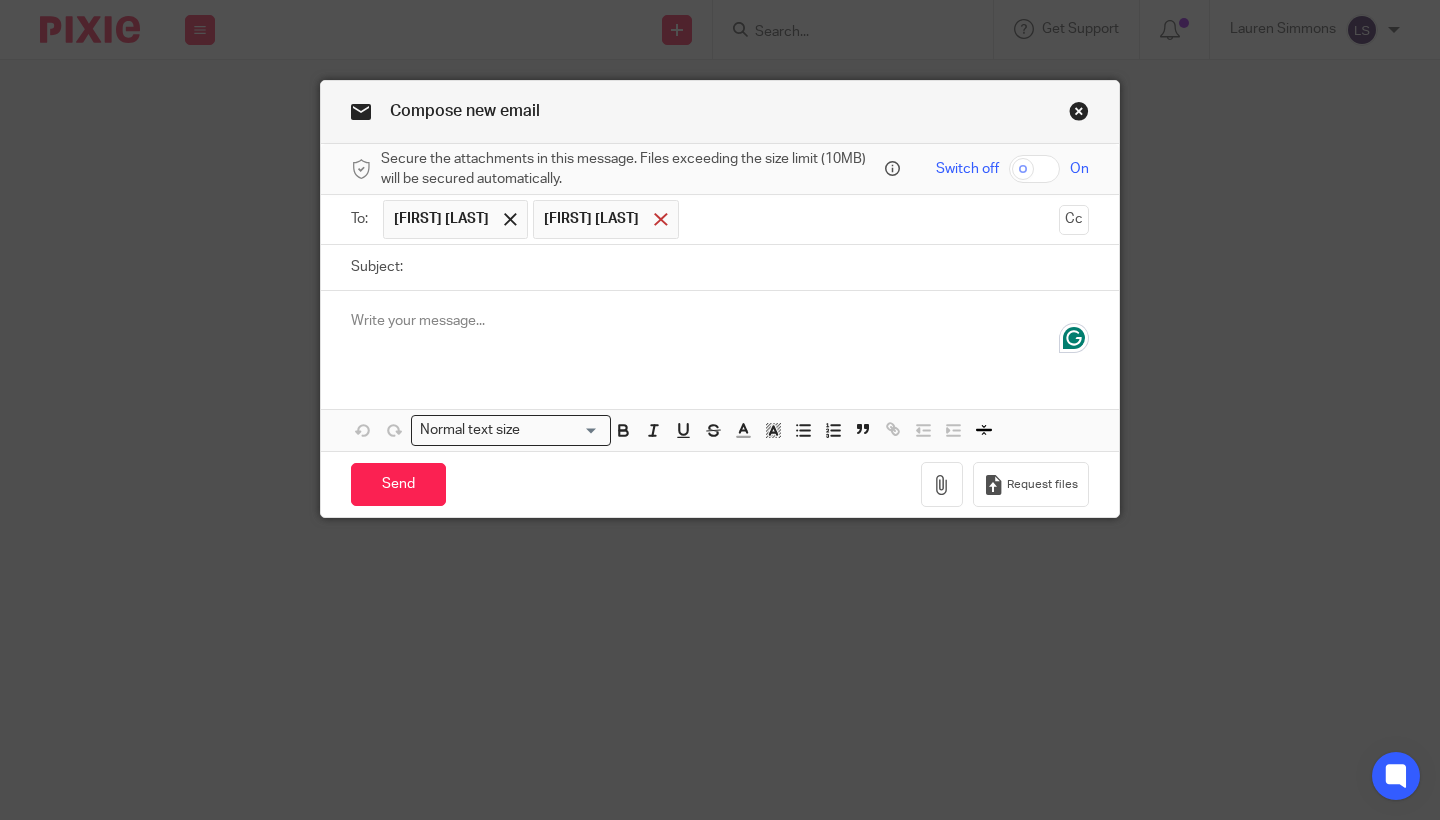 click at bounding box center (660, 219) 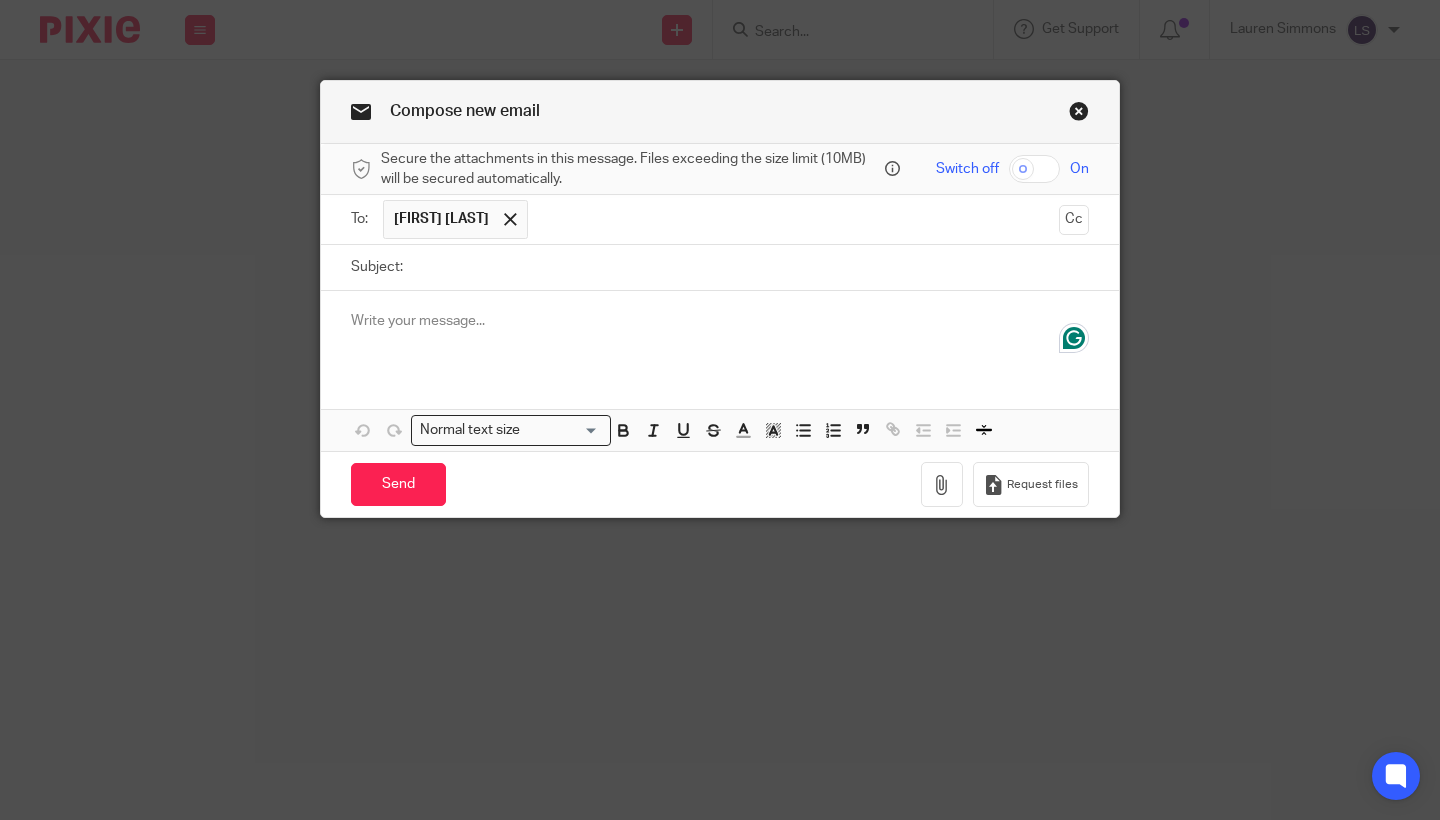 click at bounding box center (794, 219) 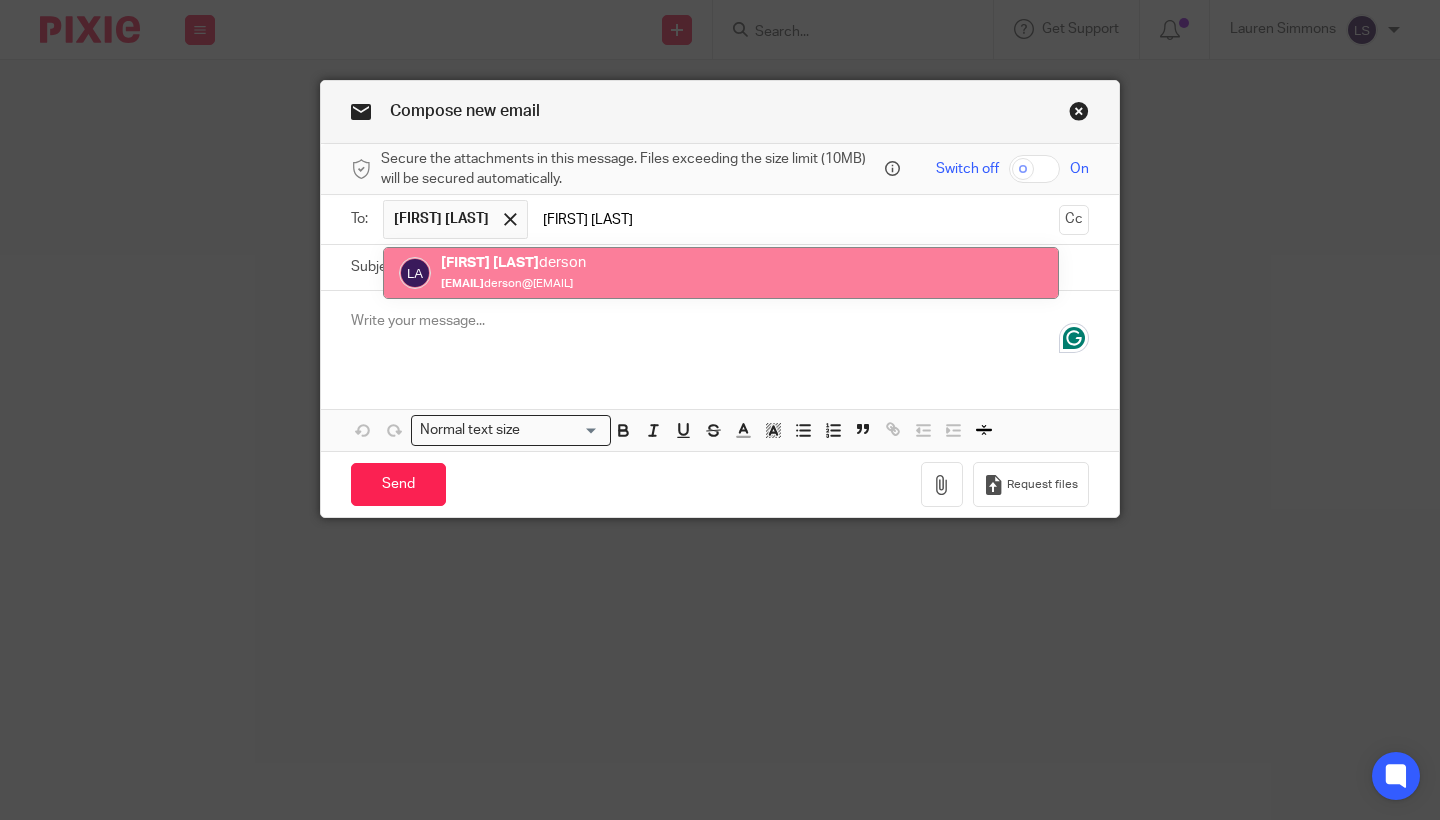 type on "[FIRST] [LAST]" 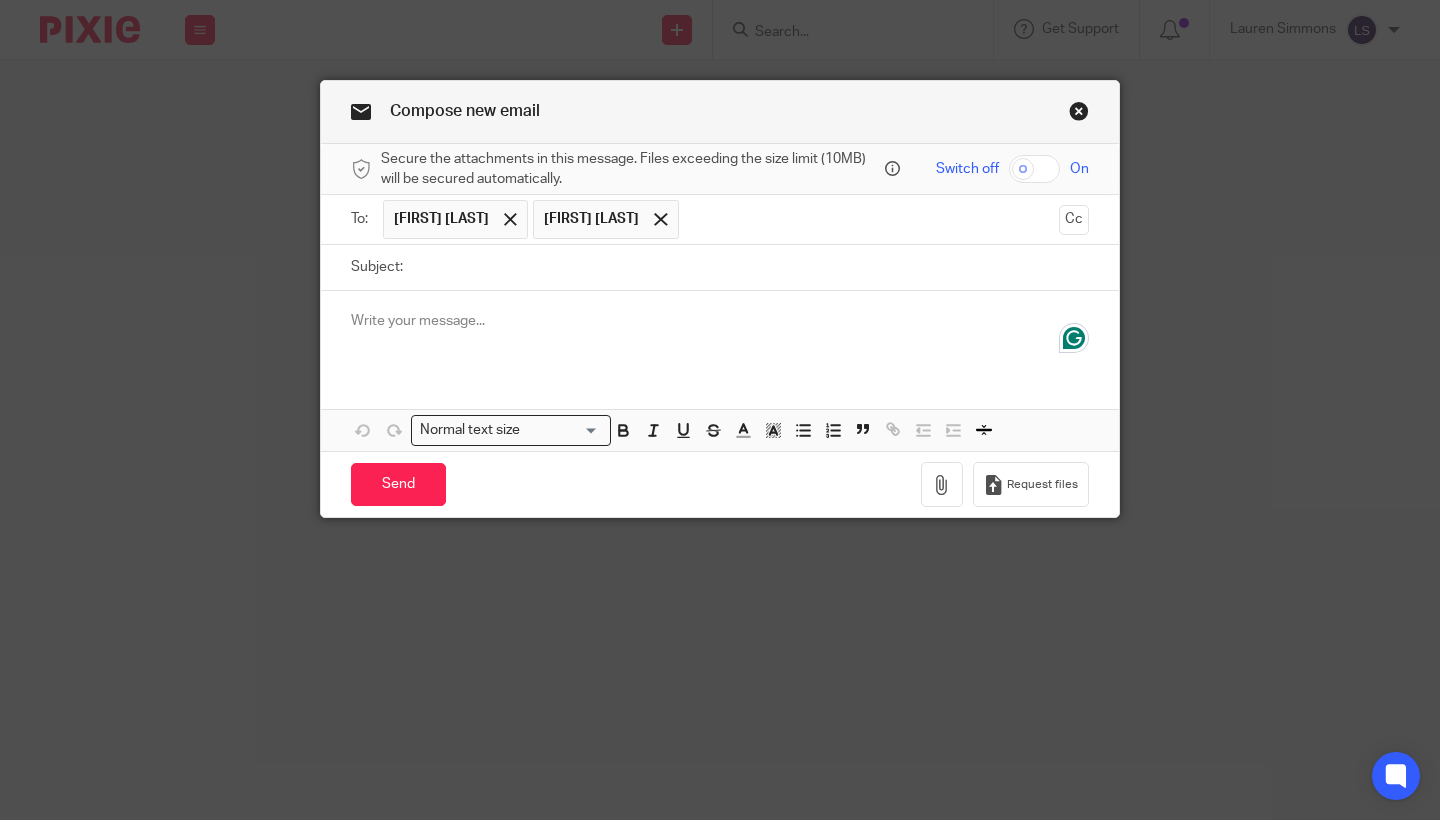 click on "Subject:" at bounding box center [751, 267] 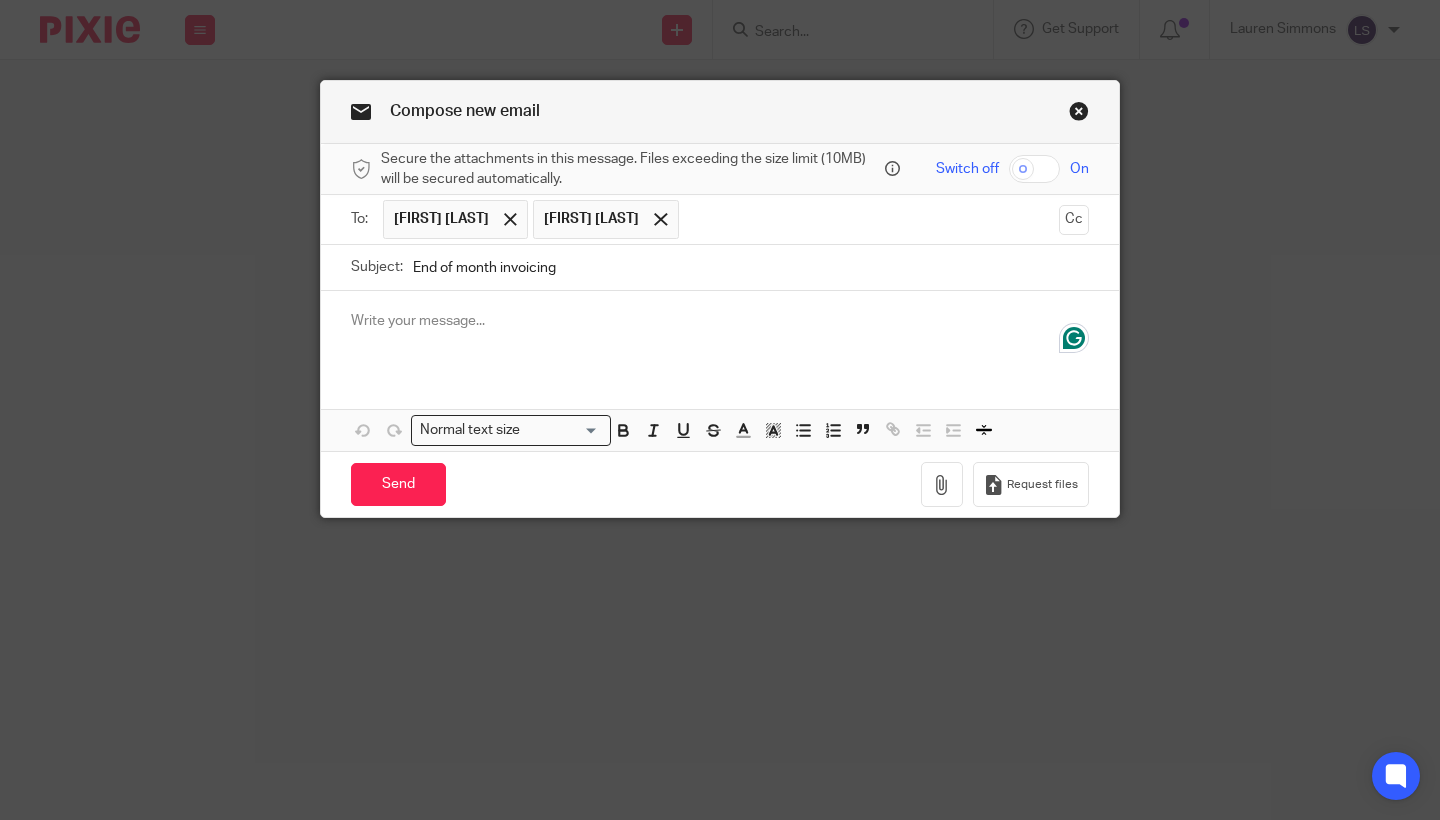 type on "End of month invoicing" 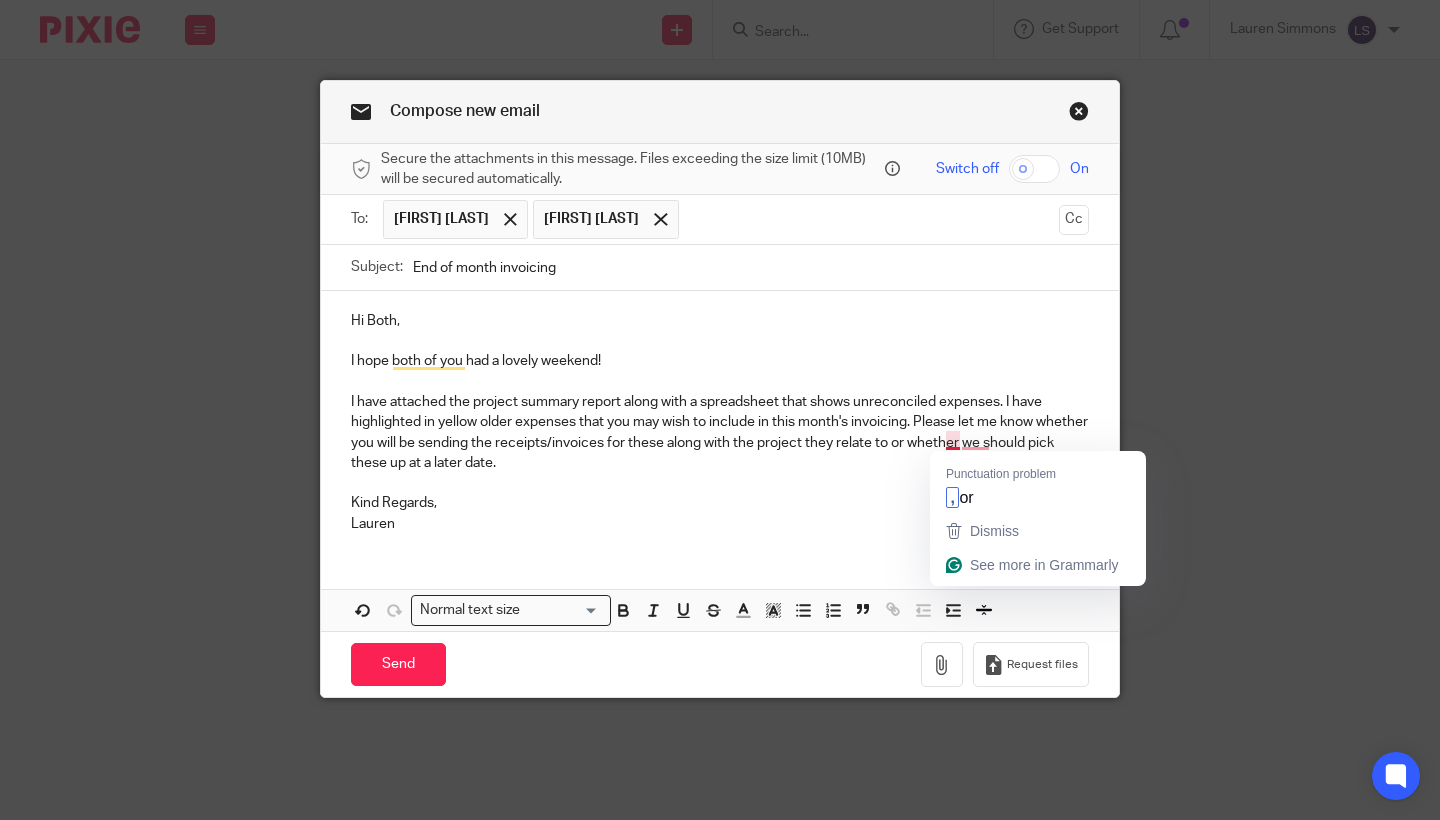 click on "I have attached the project summary report along with a spreadsheet that shows unreconciled expenses. I have highlighted in yellow older expenses that you may wish to include in this month's invoicing. Please let me know whether you will be sending the receipts/invoices for these along with the project they relate to or whether we should pick these up at a later date." at bounding box center (720, 432) 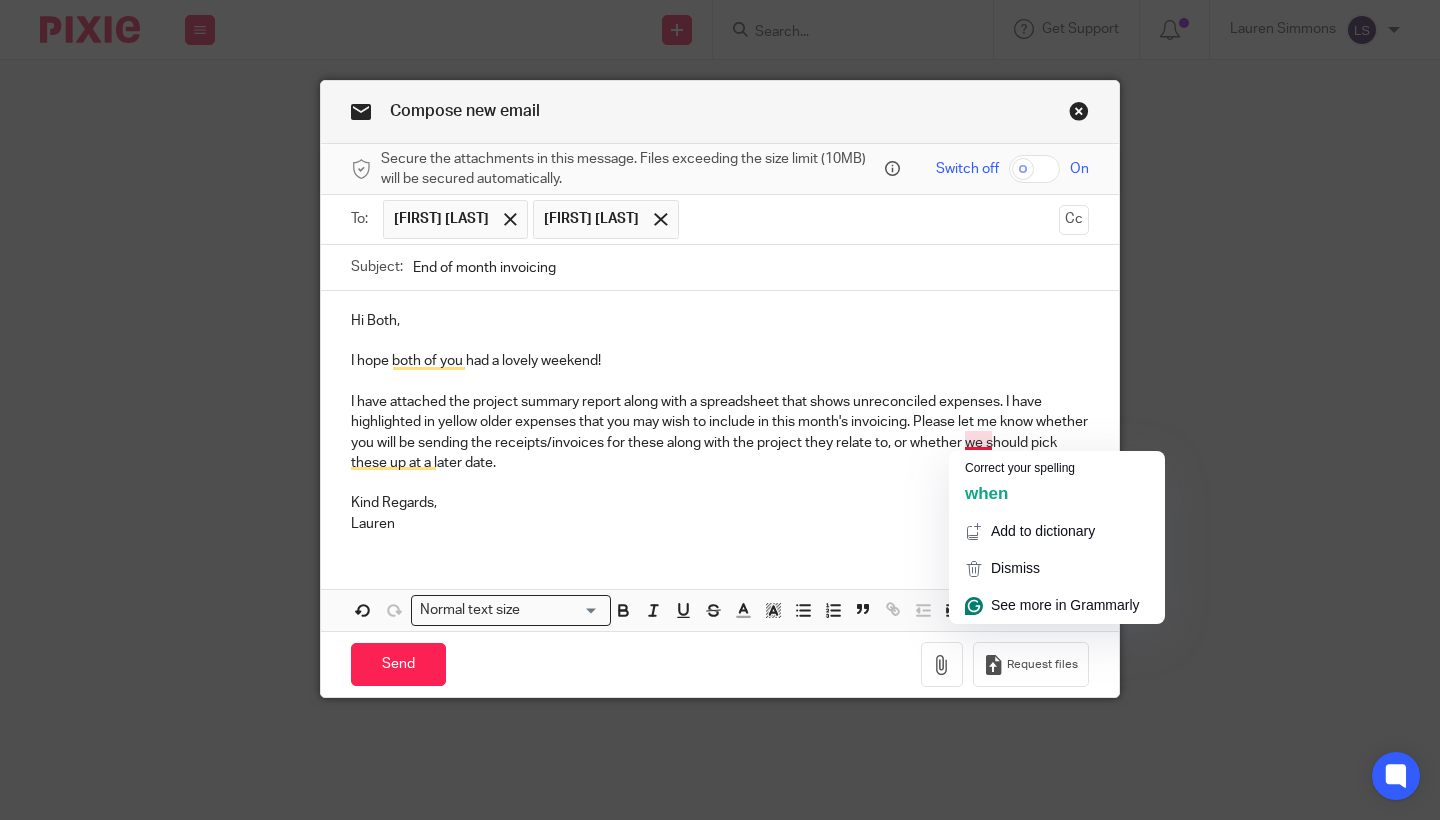 click on "I have attached the project summary report along with a spreadsheet that shows unreconciled expenses. I have highlighted in yellow older expenses that you may wish to include in this month's invoicing. Please let me know whether you will be sending the receipts/invoices for these along with the project they relate to, or whether we should pick these up at a later date." at bounding box center (720, 432) 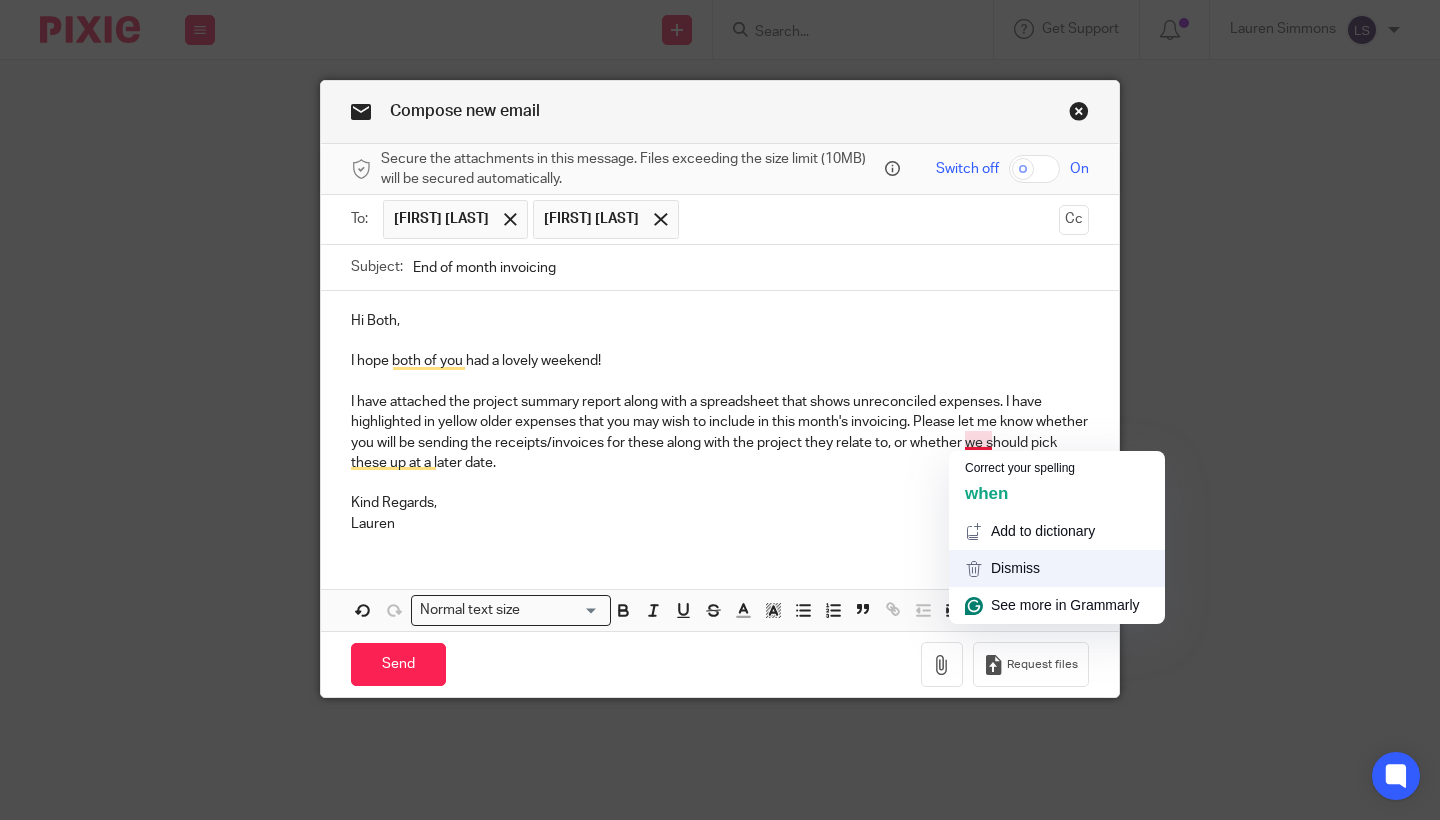 click on "Dismiss" 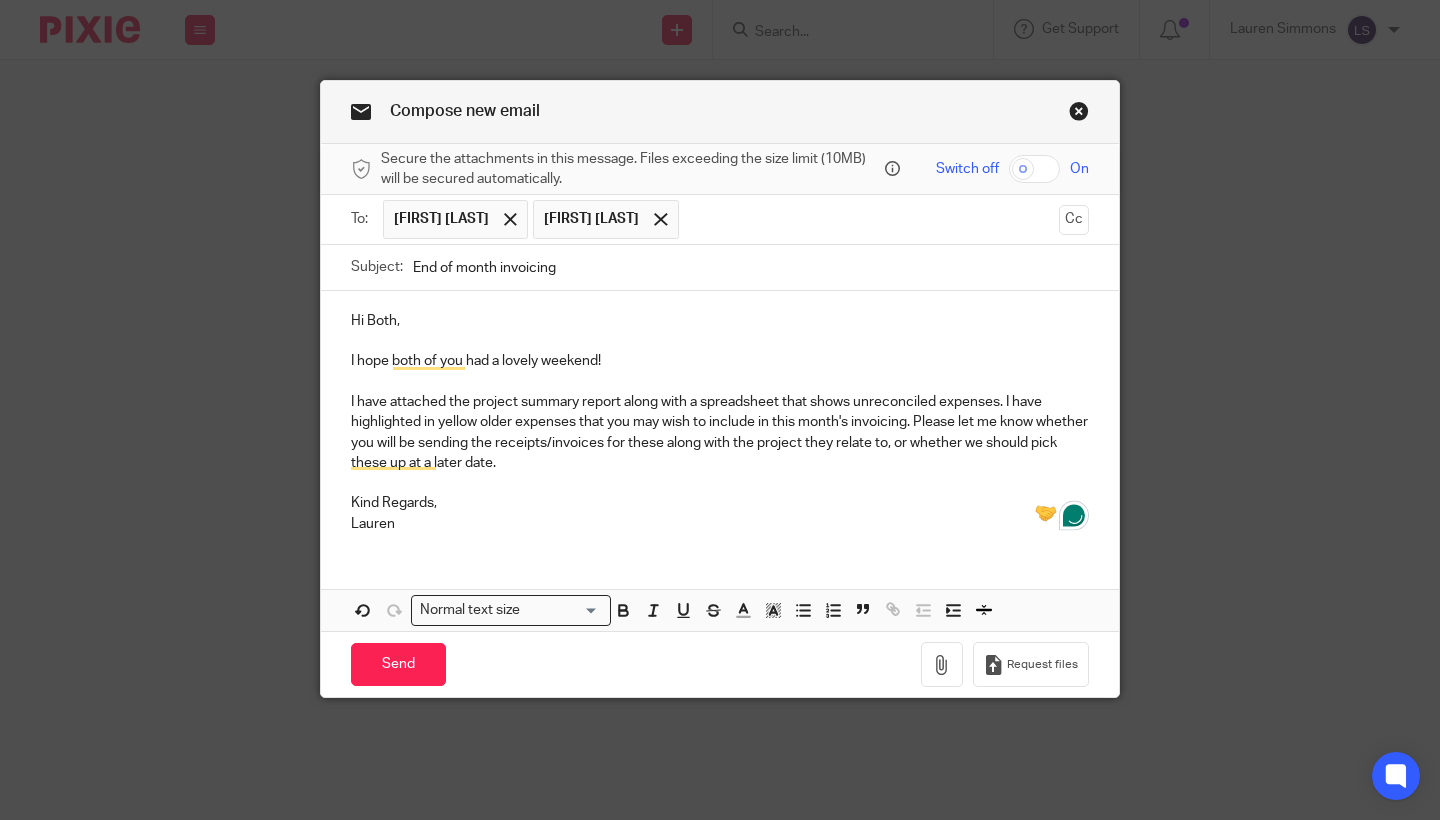 click on "Kind Regards," at bounding box center (720, 503) 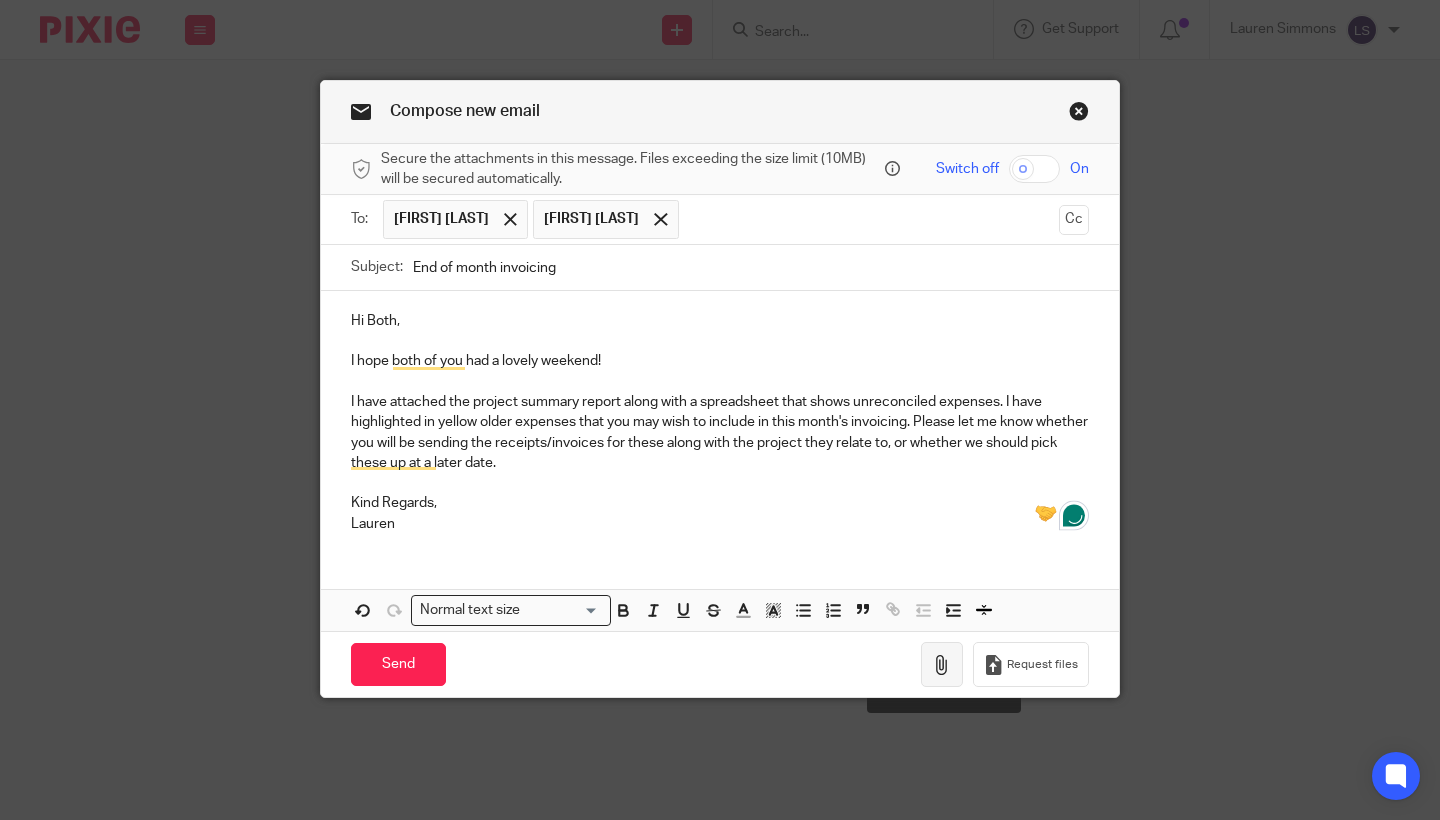 click at bounding box center [942, 665] 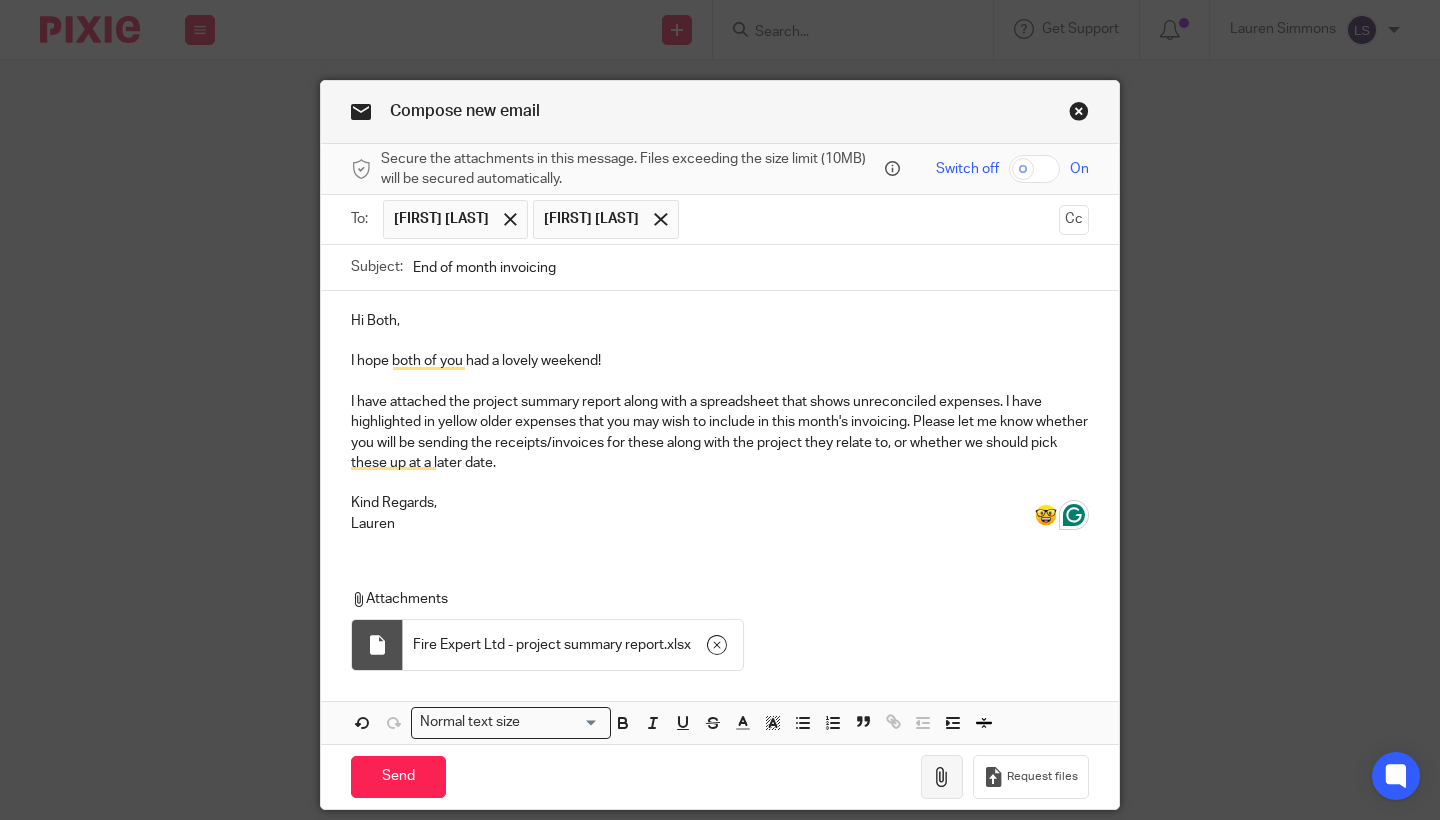 click at bounding box center [942, 777] 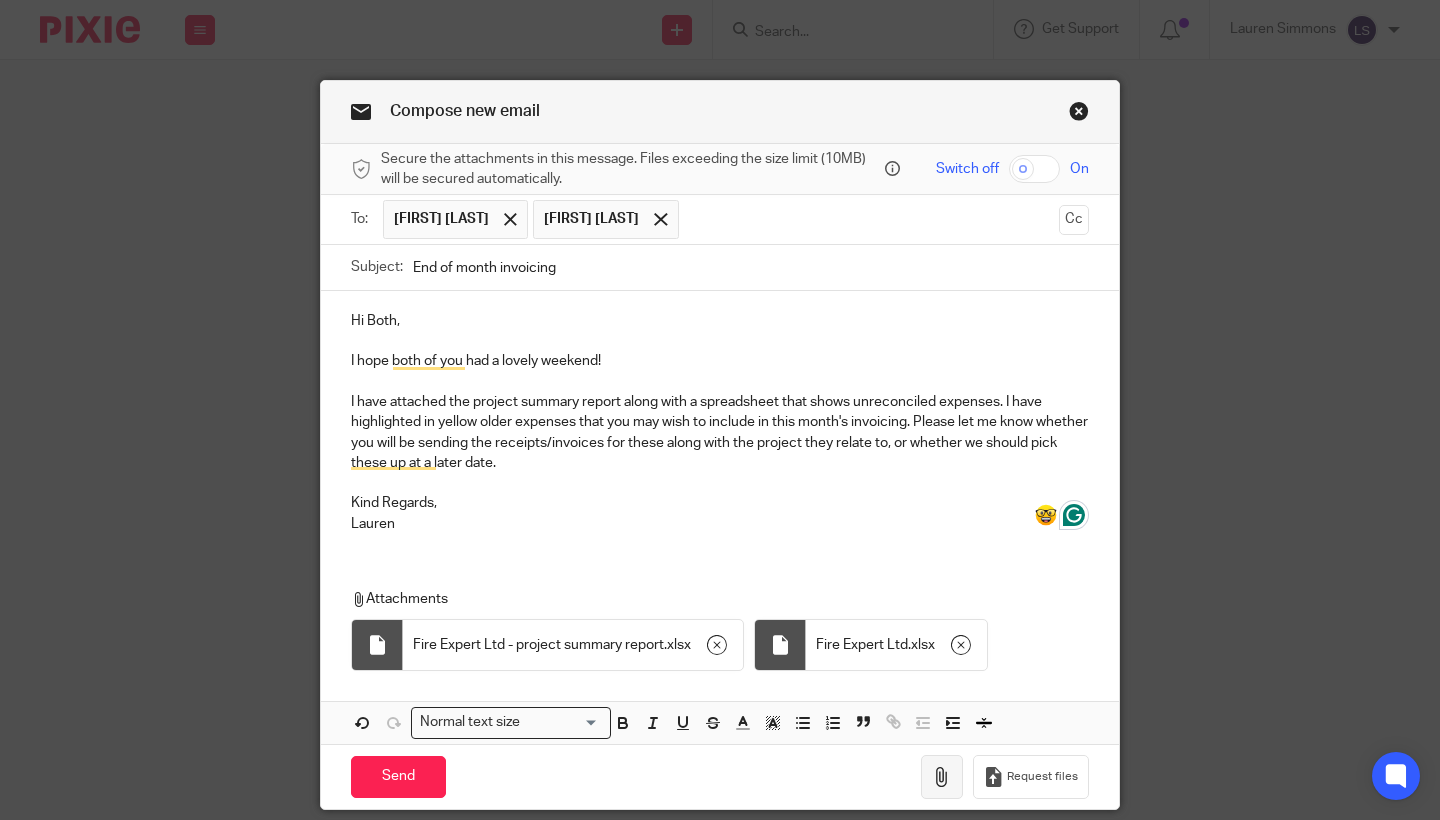 click at bounding box center [942, 777] 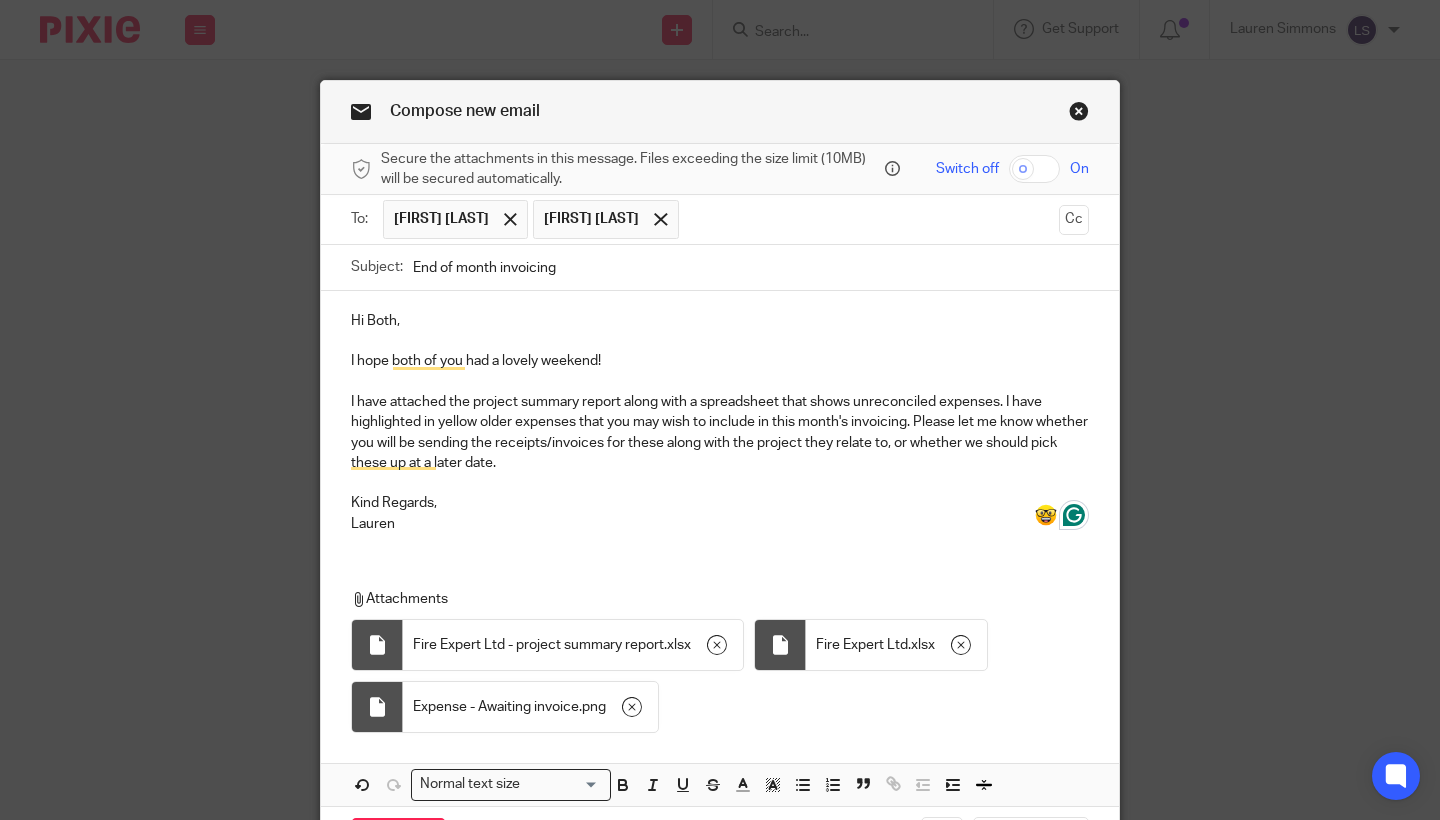 click on "Kind Regards," at bounding box center (720, 503) 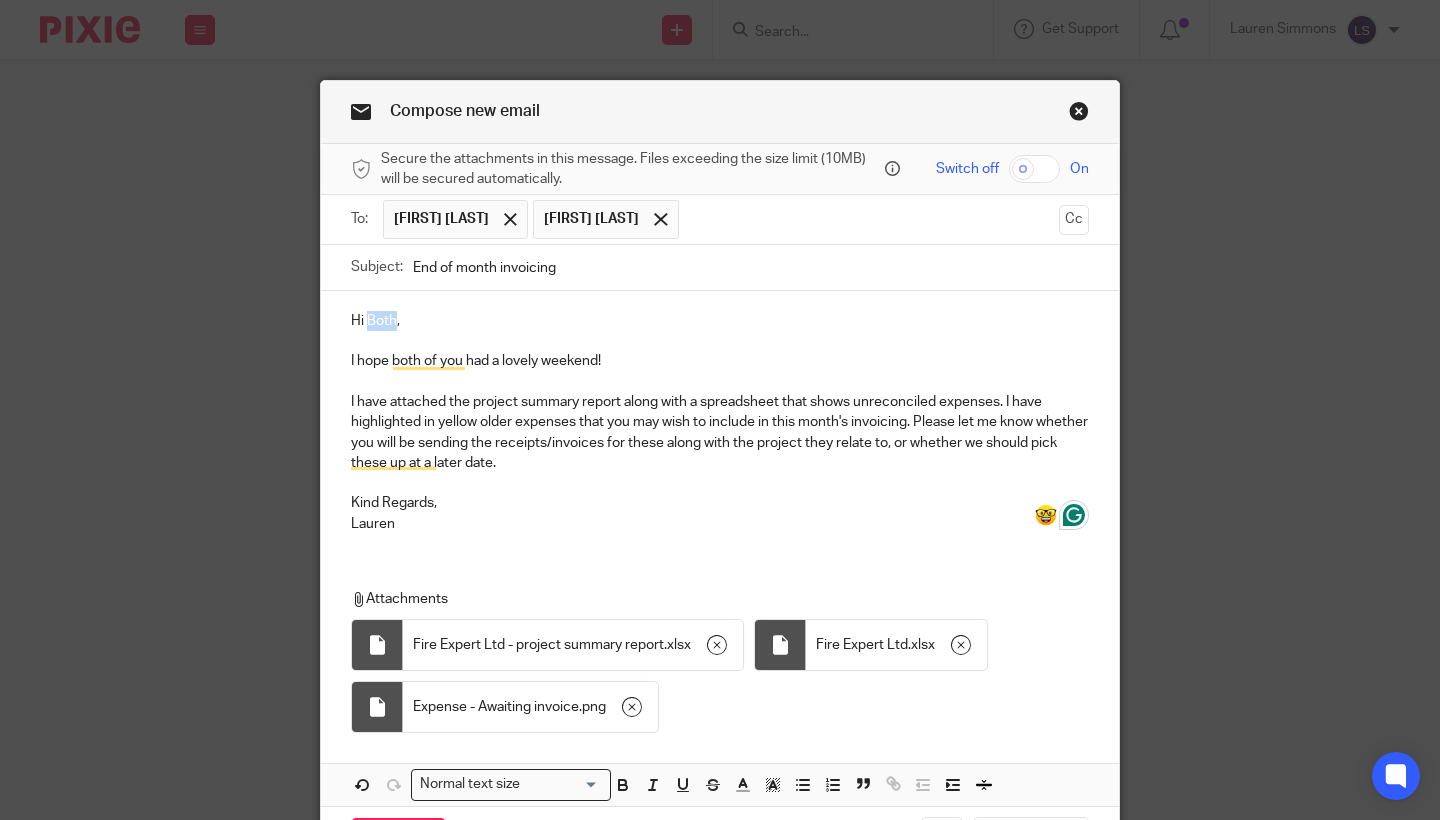 click on "Hi Both," at bounding box center [720, 321] 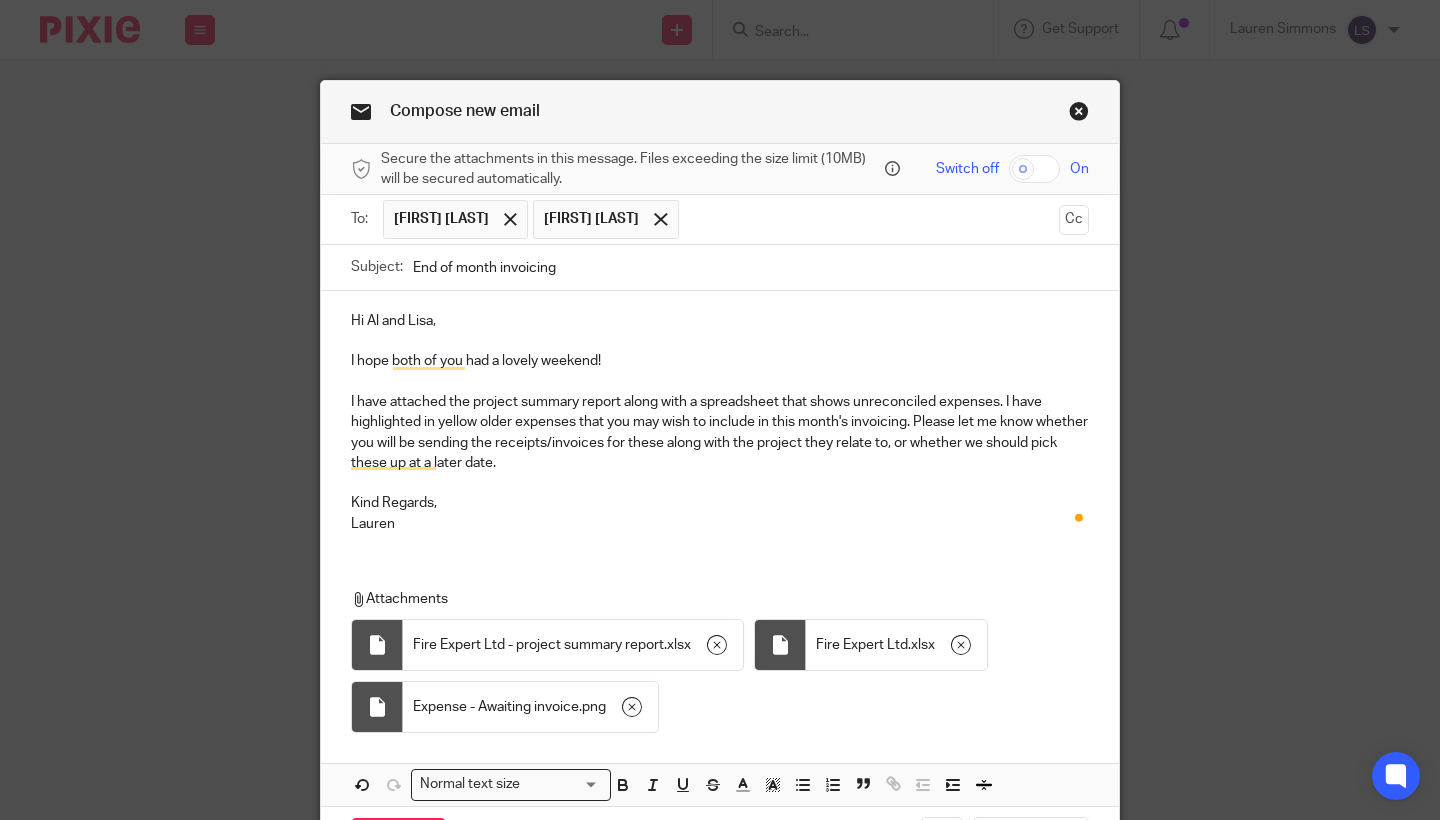 click on "I have attached the project summary report along with a spreadsheet that shows unreconciled expenses. I have highlighted in yellow older expenses that you may wish to include in this month's invoicing. Please let me know whether you will be sending the receipts/invoices for these along with the project they relate to, or whether we should pick these up at a later date." at bounding box center (720, 432) 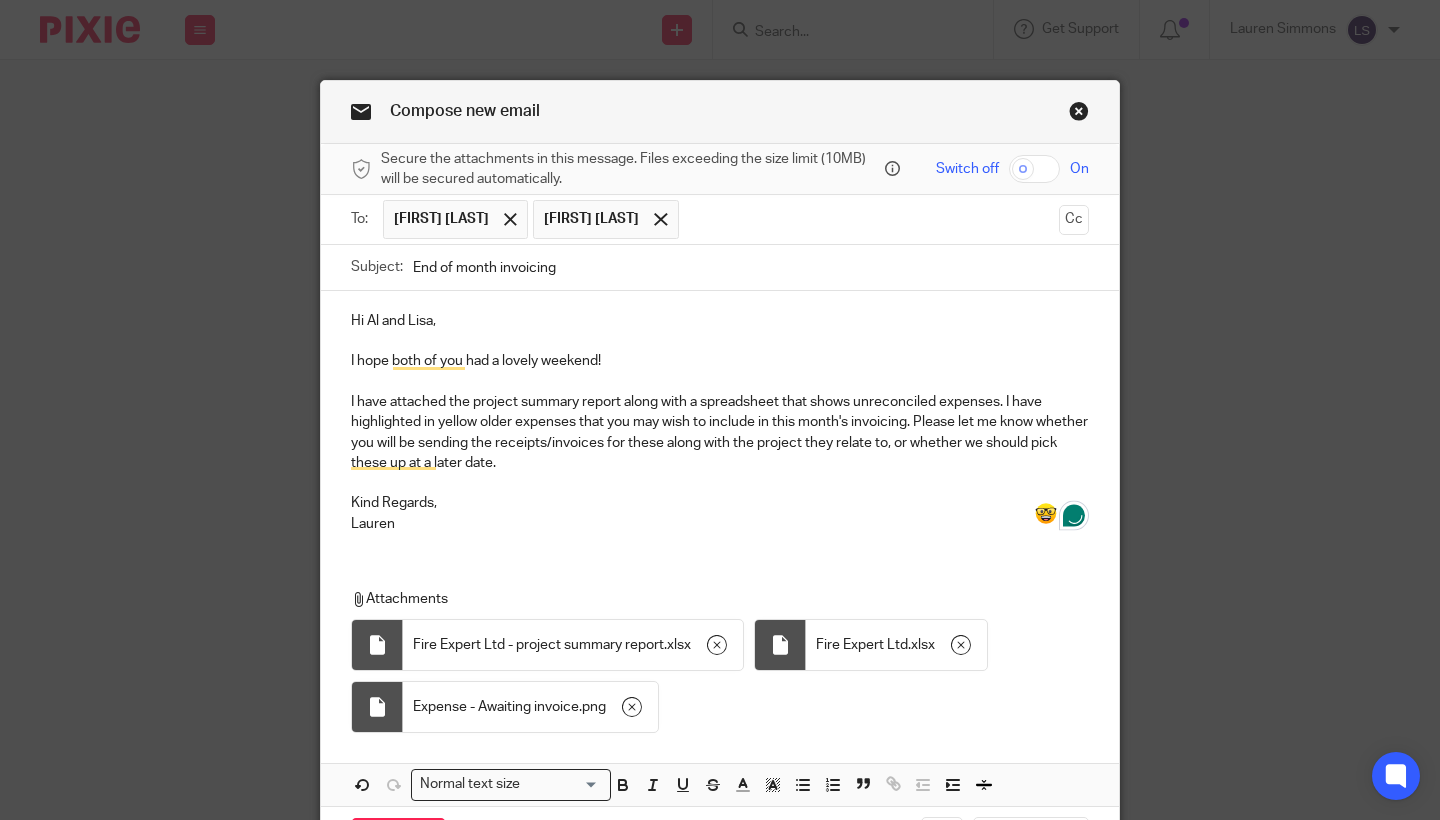 click on "Compose new email
Secure the attachments in this message. Files exceeding the size limit (10MB) will be secured automatically.
Switch off     On     To:
[FIRST] [LAST]
[FIRST] [LAST]
[FIRST] [LAST]   [FIRST] [LAST]
Cc
Subject:     End of month invoicing   <p>Hi [FIRST] and [FIRST], </p><br><p>I hope both of you had a lovely weekend!</p><br><p>I have attached the project summary report along with a spreadsheet that shows unreconciled expenses. I have highlighted in yellow older expenses that you may wish to include in this month's invoicing. Please let me know whether you will be sending the receipts/invoices for these along with the project they relate to, or whether we should pick these up at a later date. </p><br><p>Kind Regards,</p><p>[FIRST]</p>{{{###pxsignature_placeholder###}}}   Hi [FIRST] and [FIRST],  I hope both of you had a lovely weekend!" at bounding box center [720, 410] 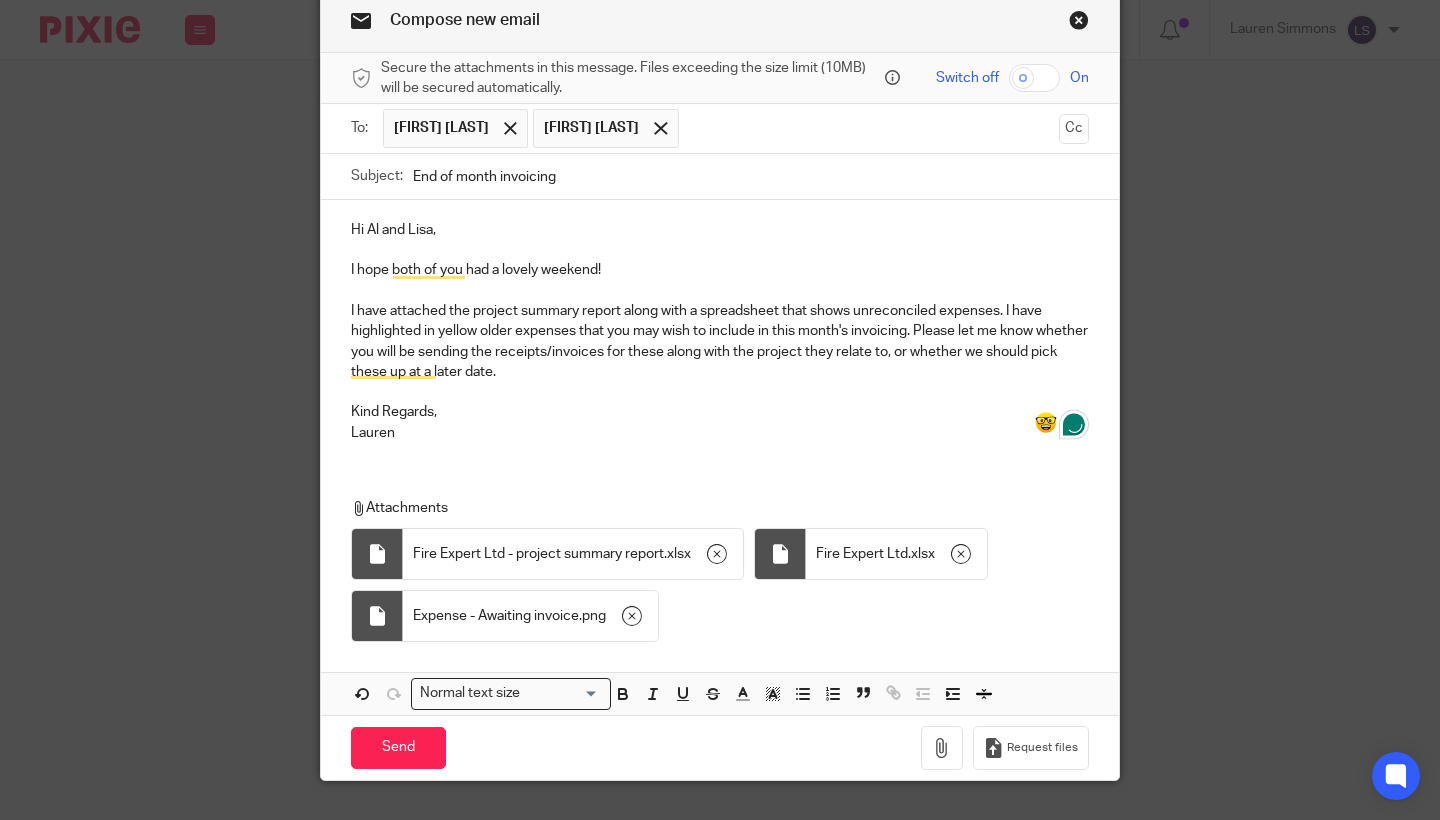 scroll, scrollTop: 92, scrollLeft: 0, axis: vertical 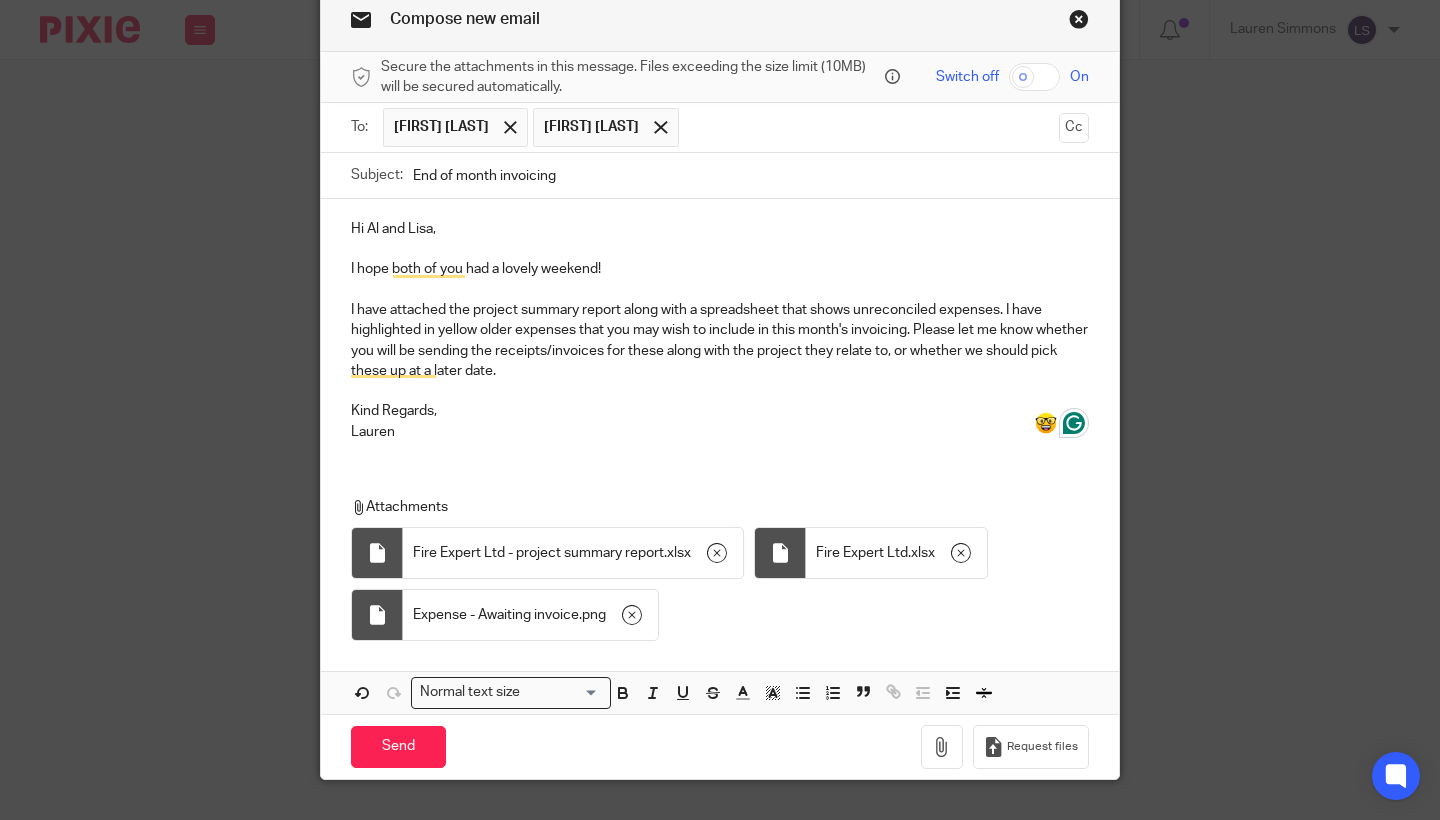 click on "I have attached the project summary report along with a spreadsheet that shows unreconciled expenses. I have highlighted in yellow older expenses that you may wish to include in this month's invoicing. Please let me know whether you will be sending the receipts/invoices for these along with the project they relate to, or whether we should pick these up at a later date." at bounding box center (720, 340) 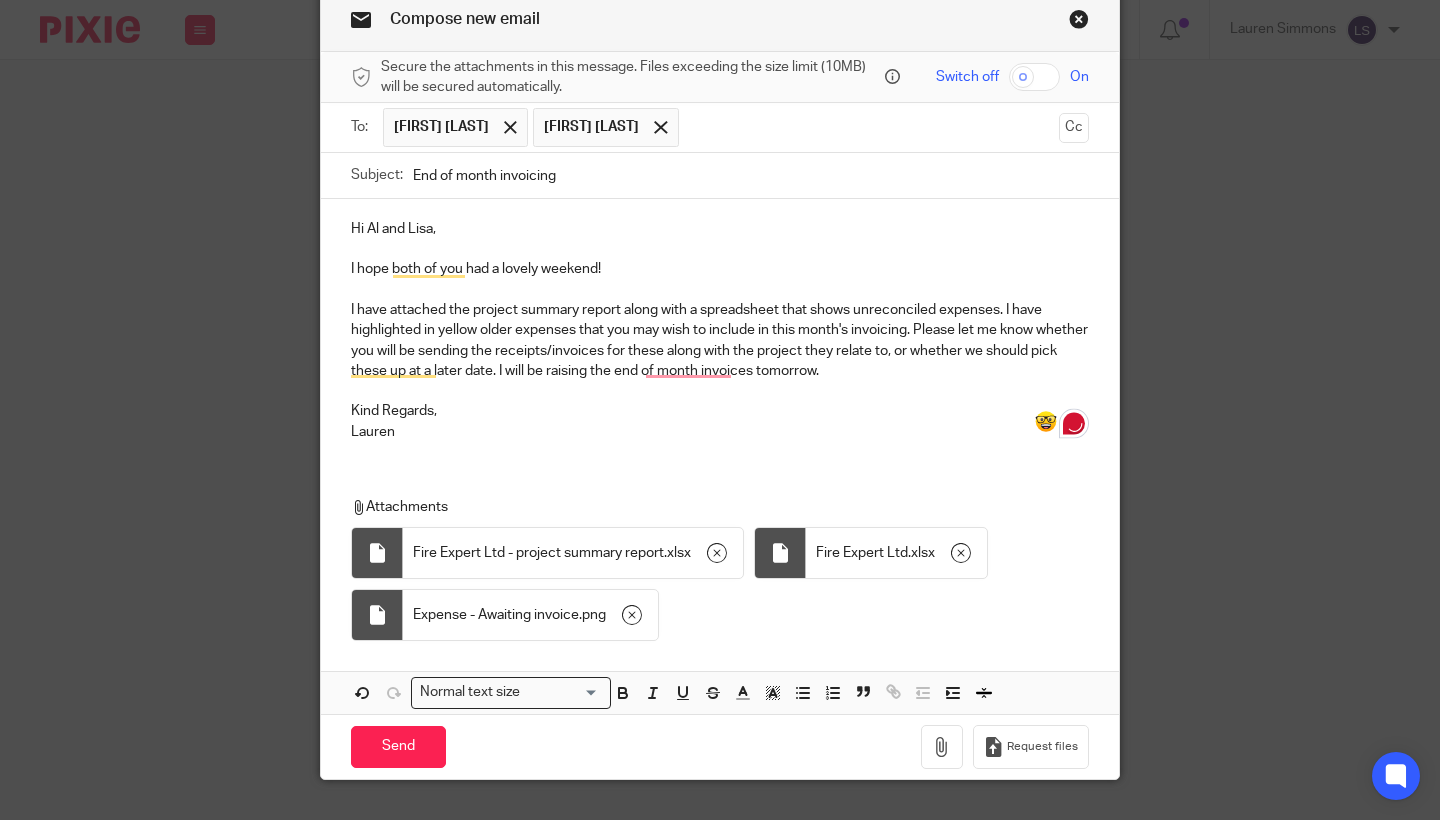 click on "Kind Regards," at bounding box center [720, 411] 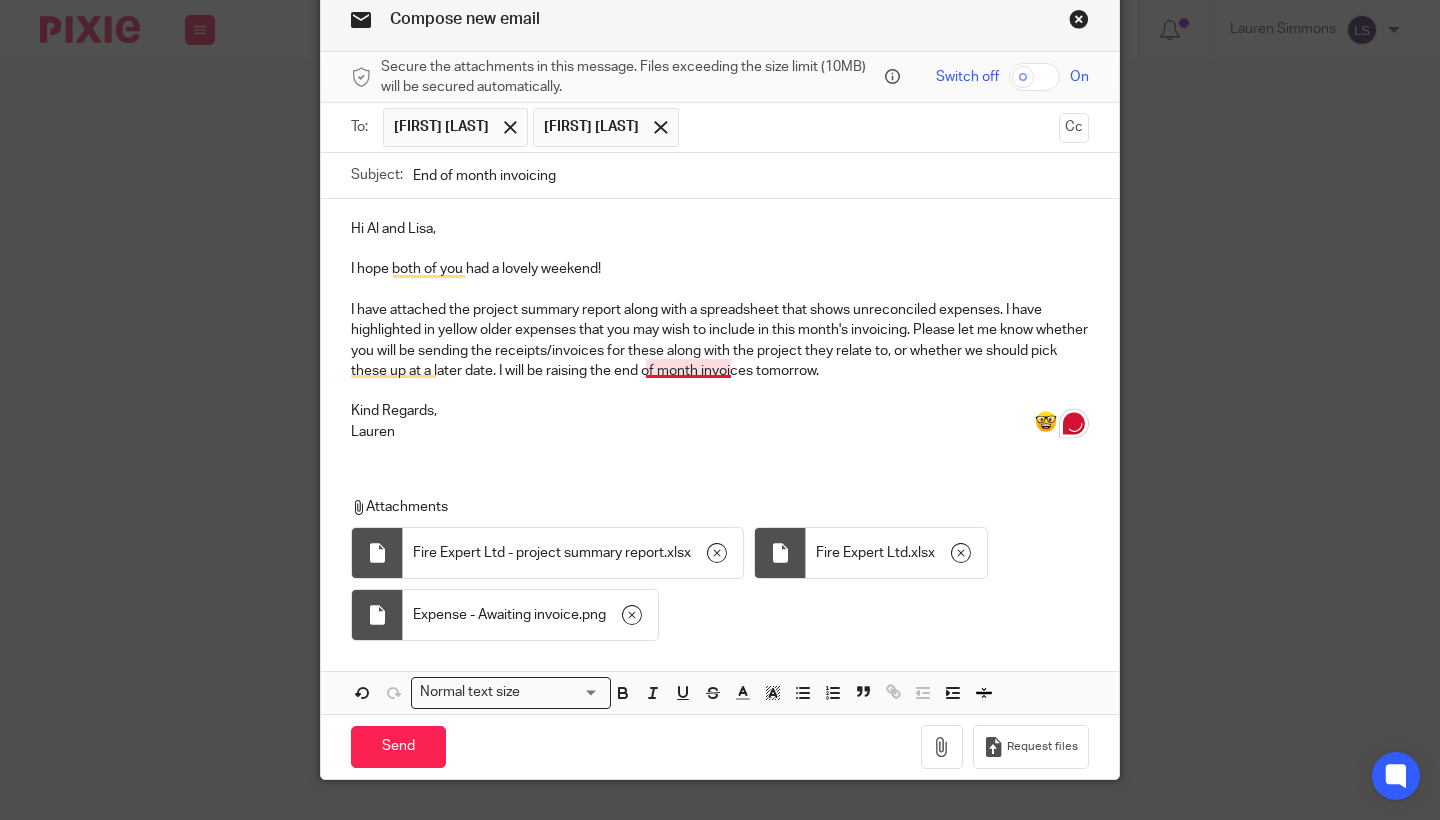 click on "I have attached the project summary report along with a spreadsheet that shows unreconciled expenses. I have highlighted in yellow older expenses that you may wish to include in this month's invoicing. Please let me know whether you will be sending the receipts/invoices for these along with the project they relate to, or whether we should pick these up at a later date. I will be raising the end of month invoices tomorrow." at bounding box center (720, 340) 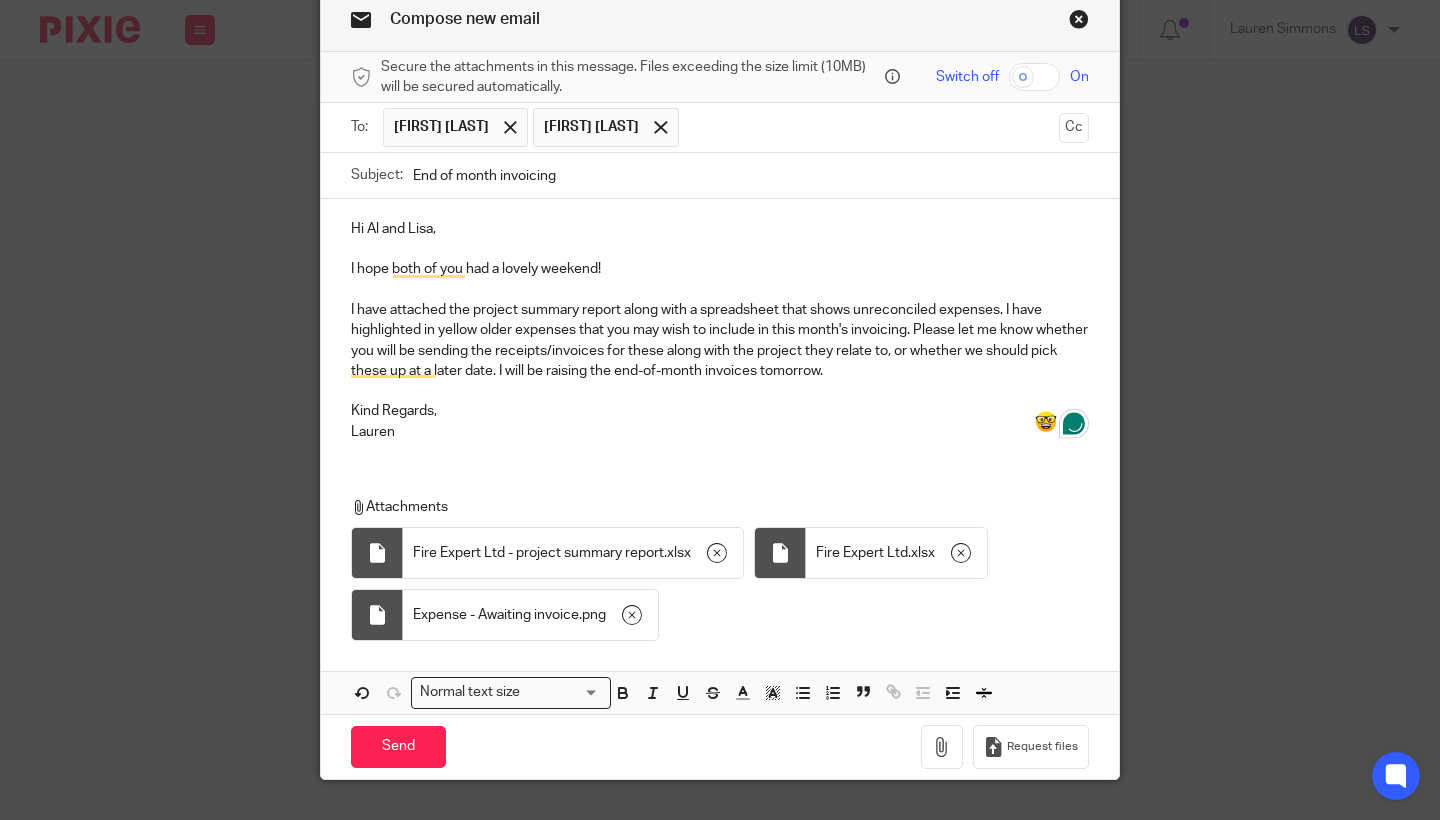 click on "Compose new email
Secure the attachments in this message. Files exceeding the size limit (10MB) will be secured automatically.
Switch off     On     To:
Al Brown
Lisa Anderson
Al Brown   Lisa Anderson
Cc
Subject:     End of month invoicing   <p>Hi Al and Lisa, </p><br><p>I hope both of you had a lovely weekend!</p><br><p>I have attached the project summary report along with a spreadsheet that shows unreconciled expenses. I have highlighted in yellow older expenses that you may wish to include in this month's invoicing. Please let me know whether you will be sending the receipts/invoices for these along with the project they relate to, or whether we should pick these up at a later date. I will be raising the end-of-month invoices tomorrow.</p><br><p>Kind Regards,</p><p>Lauren</p>{{{###pxsignature_placeholder###}}}" at bounding box center [720, 410] 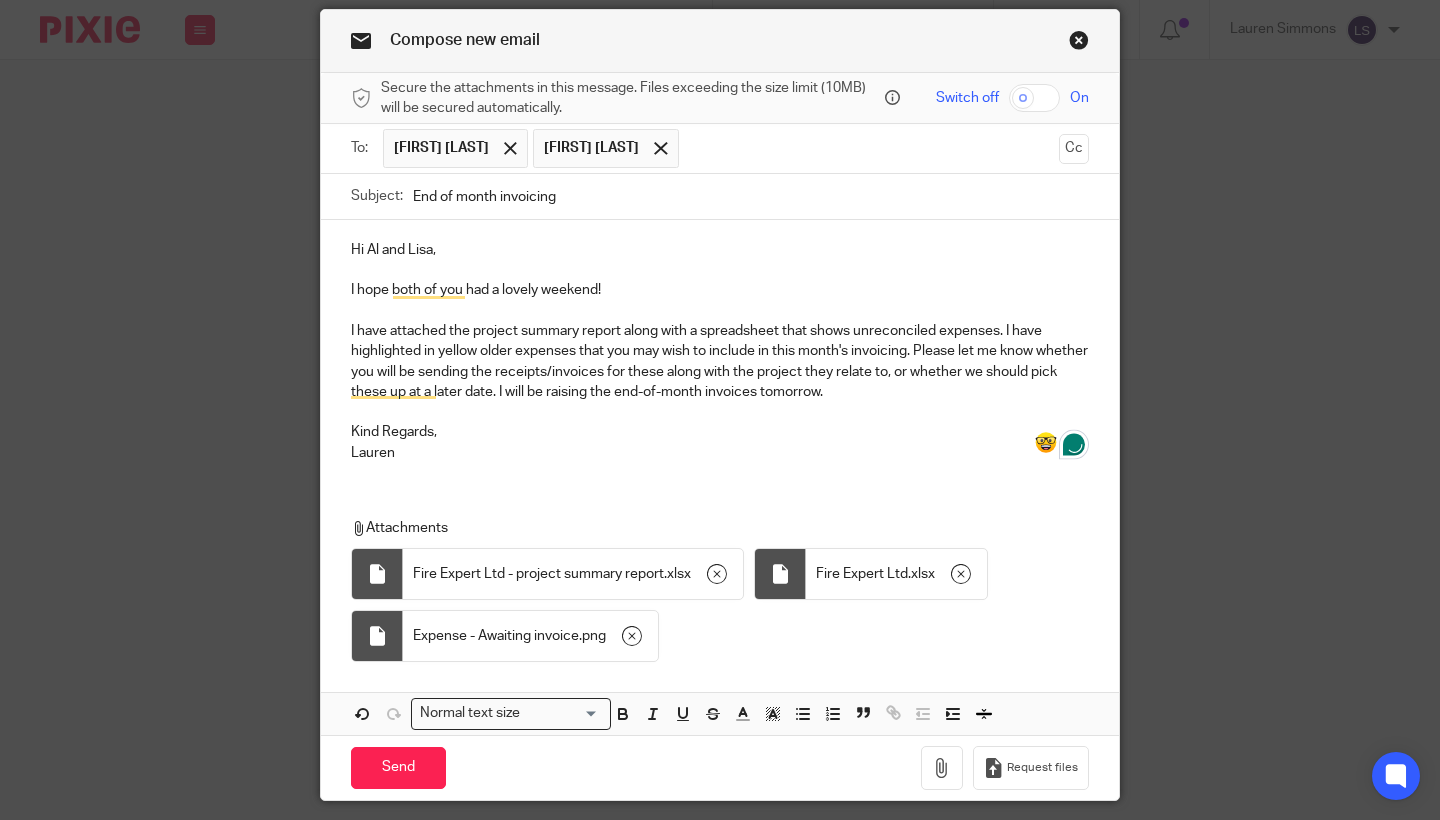 scroll, scrollTop: 68, scrollLeft: 0, axis: vertical 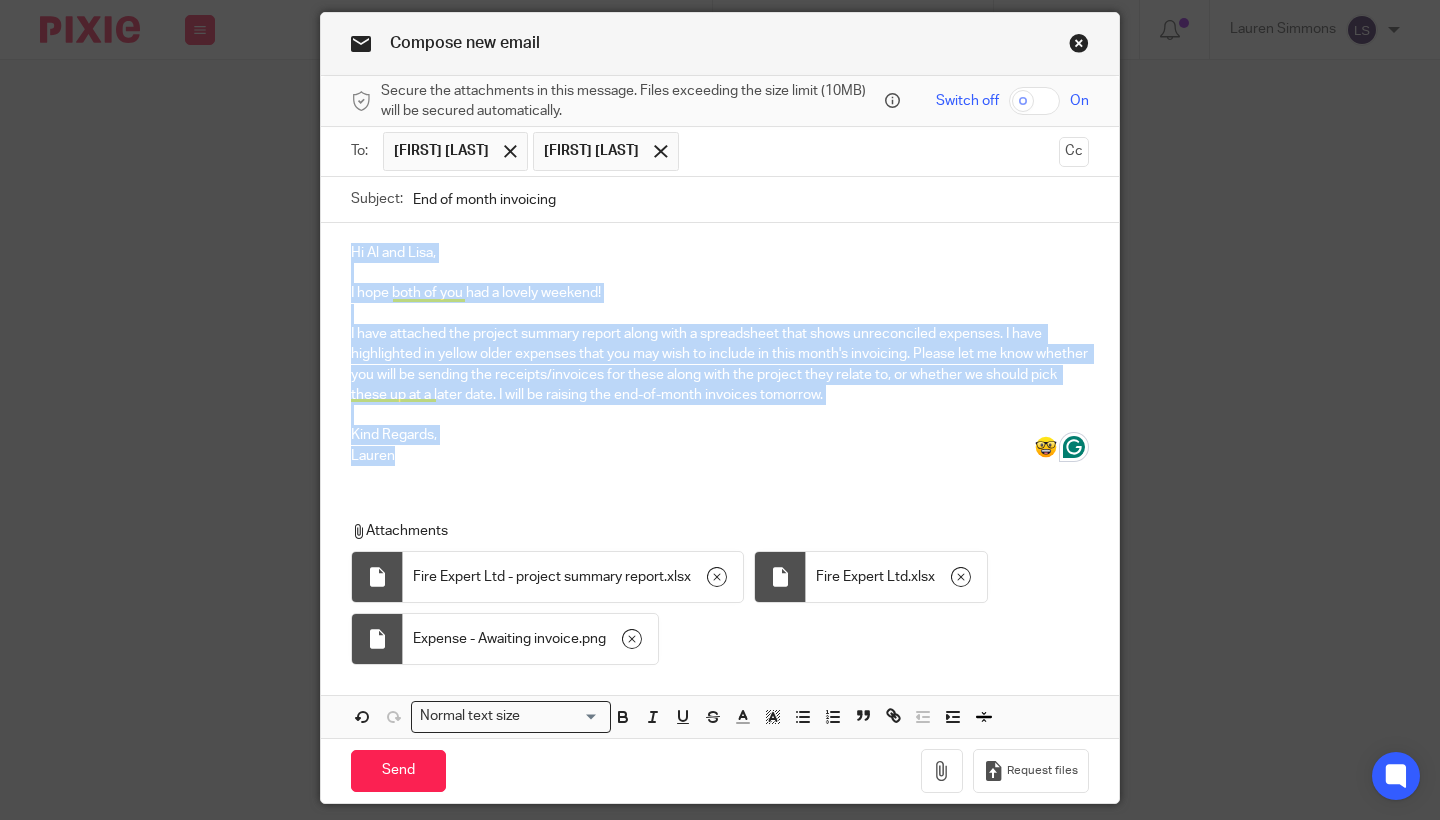 drag, startPoint x: 426, startPoint y: 454, endPoint x: 318, endPoint y: 233, distance: 245.97765 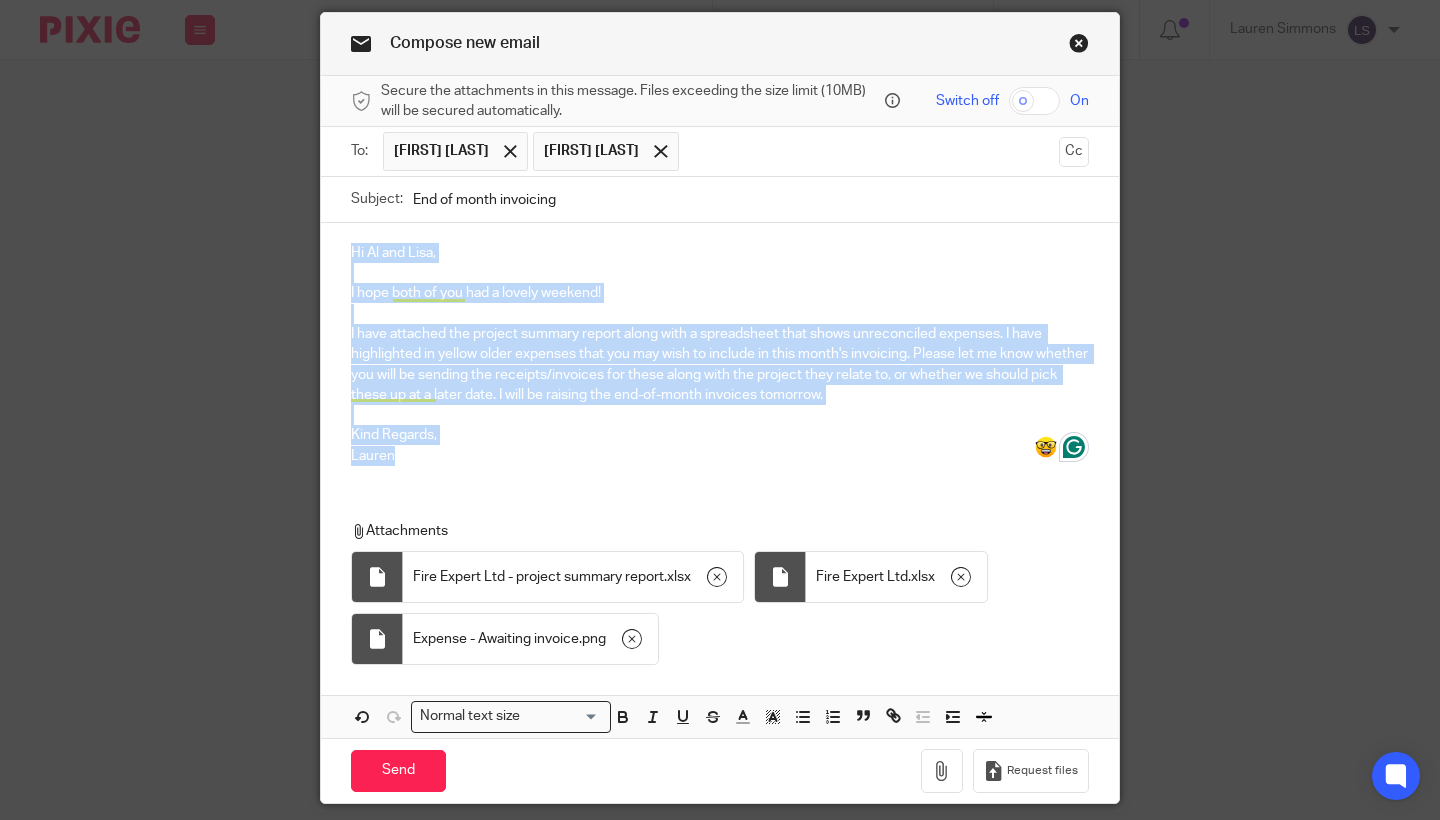click on "Compose new email
Secure the attachments in this message. Files exceeding the size limit (10MB) will be secured automatically.
Switch off     On     To:
Al Brown
Lisa Anderson
Al Brown   Lisa Anderson
Cc
Subject:     End of month invoicing   <p>Hi Al and Lisa, </p><br><p>I hope both of you had a lovely weekend!</p><br><p>I have attached the project summary report along with a spreadsheet that shows unreconciled expenses. I have highlighted in yellow older expenses that you may wish to include in this month's invoicing. Please let me know whether you will be sending the receipts/invoices for these along with the project they relate to, or whether we should pick these up at a later date. I will be raising the end-of-month invoices tomorrow.</p><br><p>Kind Regards,</p><p>Lauren</p>{{{###pxsignature_placeholder###}}}" at bounding box center (720, 410) 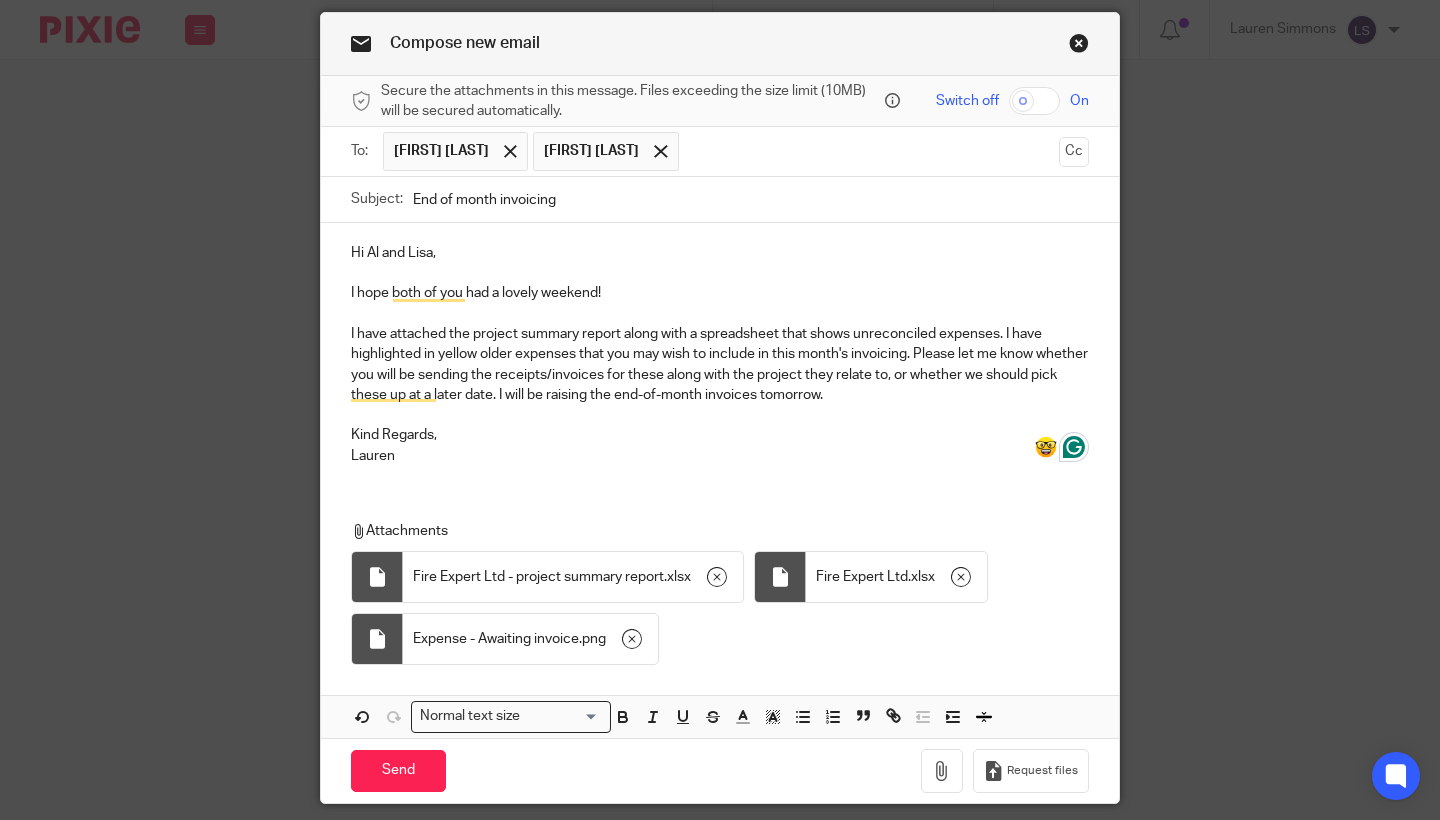 click on "Compose new email
Secure the attachments in this message. Files exceeding the size limit (10MB) will be secured automatically.
Switch off     On     To:
Al Brown
Lisa Anderson
Al Brown   Lisa Anderson
Cc
Subject:     End of month invoicing   <p>Hi Al and Lisa, </p><br><p>I hope both of you had a lovely weekend!</p><br><p>I have attached the project summary report along with a spreadsheet that shows unreconciled expenses. I have highlighted in yellow older expenses that you may wish to include in this month's invoicing. Please let me know whether you will be sending the receipts/invoices for these along with the project they relate to, or whether we should pick these up at a later date. I will be raising the end-of-month invoices tomorrow.</p><br><p>Kind Regards,</p><p>Lauren</p>{{{###pxsignature_placeholder###}}}" at bounding box center [720, 410] 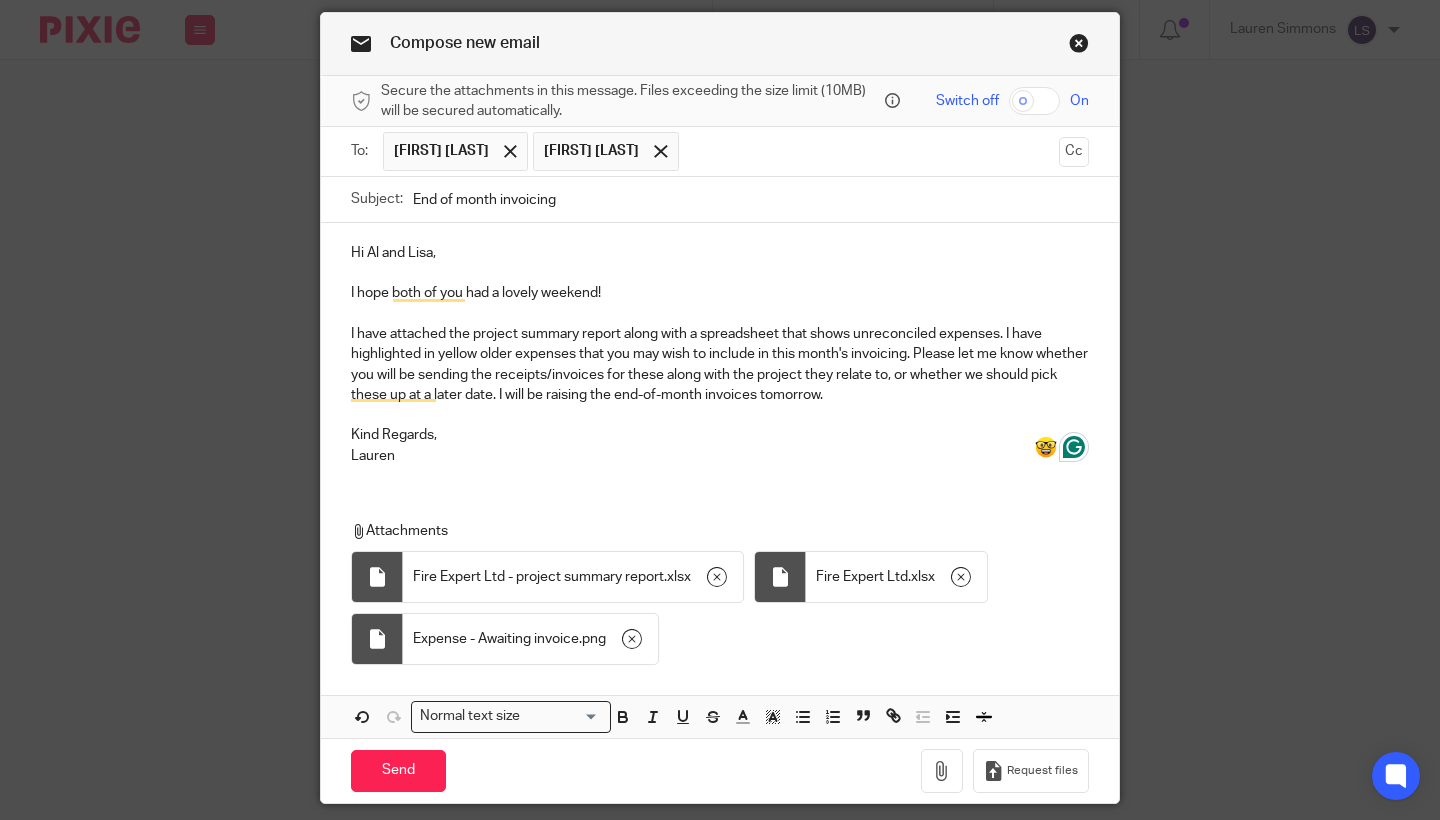 click on "Hi Al and Lisa,  I hope both of you had a lovely weekend! I have attached the project summary report along with a spreadsheet that shows unreconciled expenses. I have highlighted in yellow older expenses that you may wish to include in this month's invoicing. Please let me know whether you will be sending the receipts/invoices for these along with the project they relate to, or whether we should pick these up at a later date. I will be raising the end-of-month invoices tomorrow. Kind Regards, Lauren" at bounding box center (720, 352) 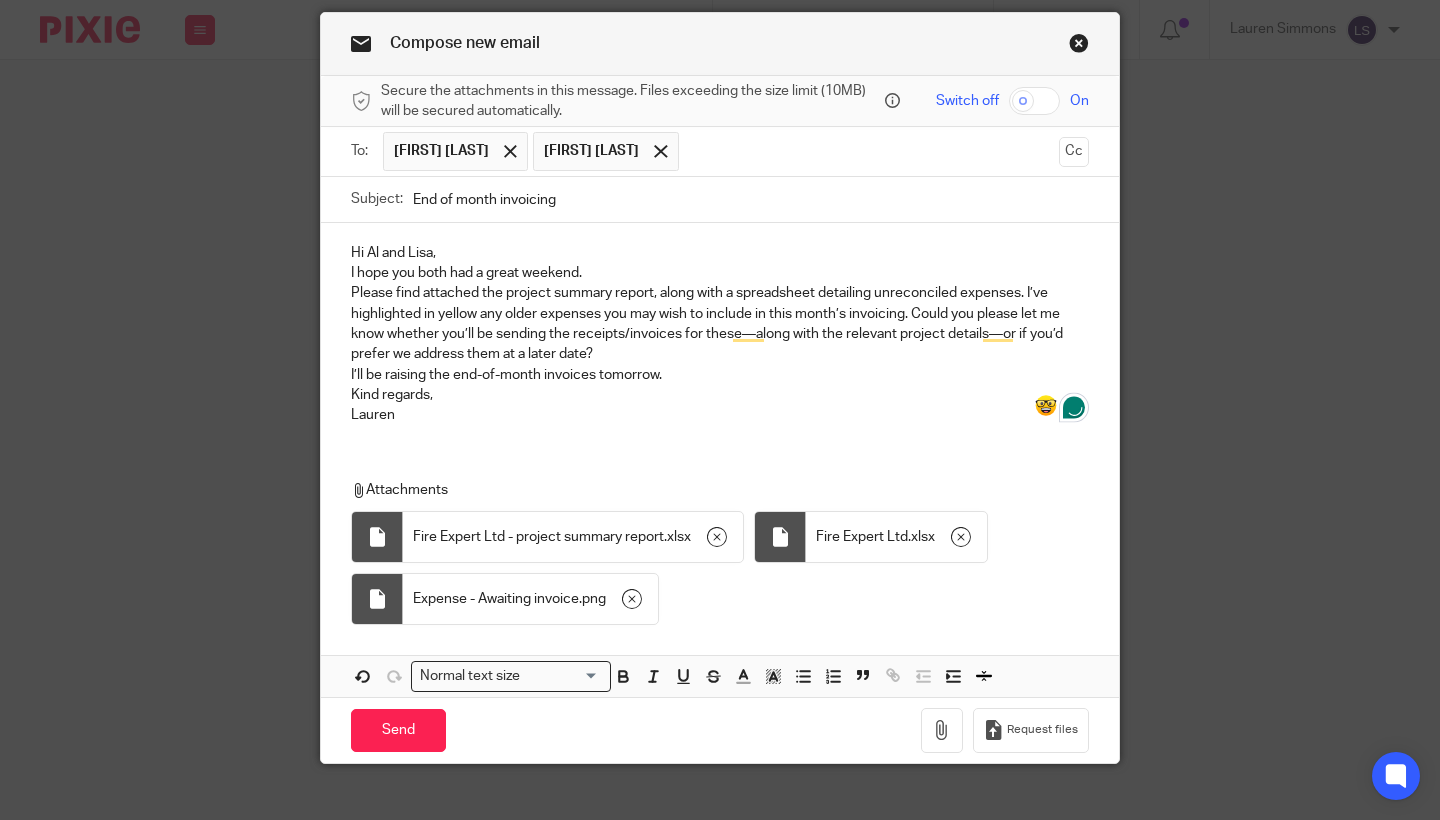 click on "Hi Al and Lisa," at bounding box center (720, 253) 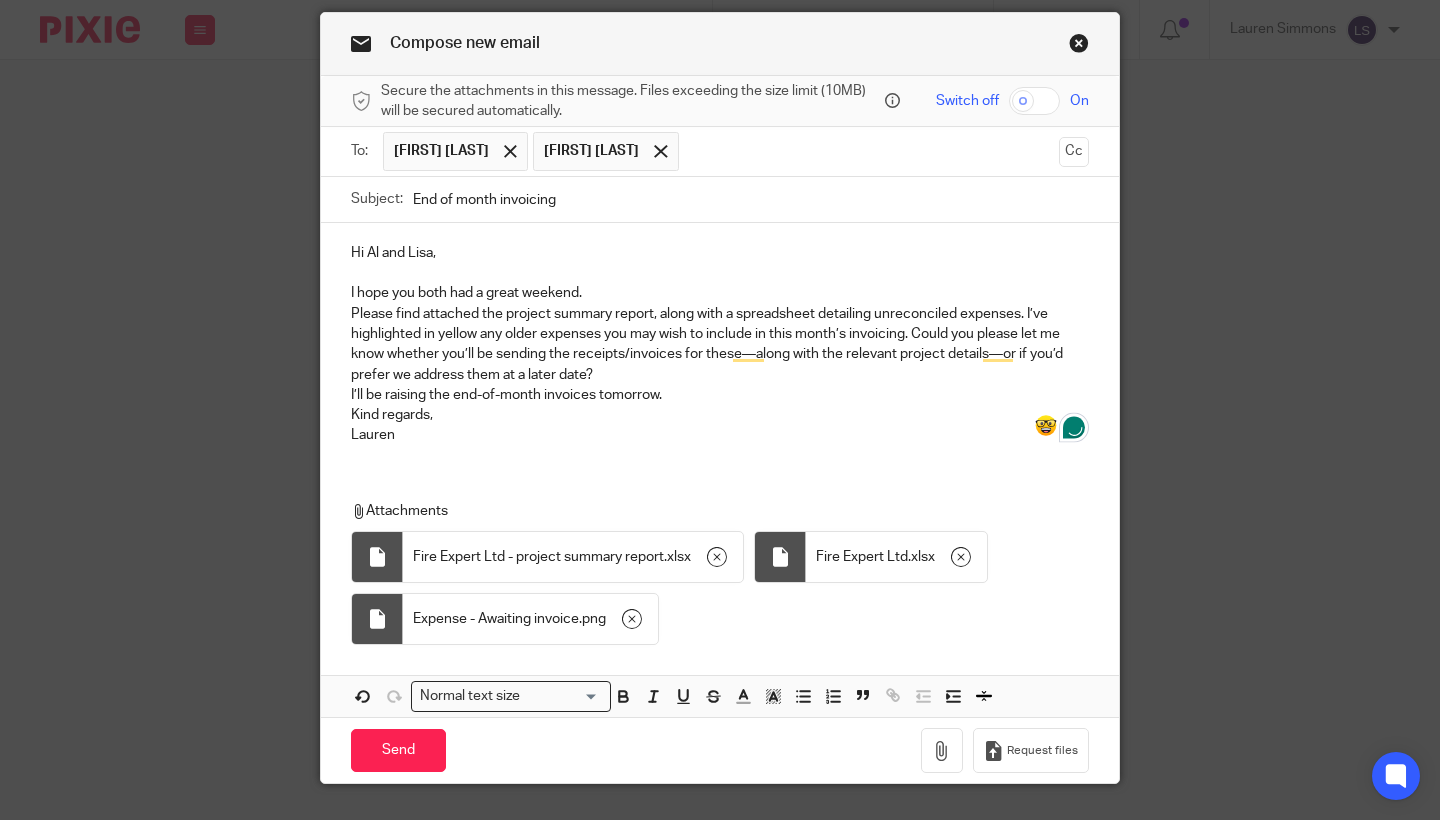 click on "I hope you both had a great weekend." at bounding box center [720, 293] 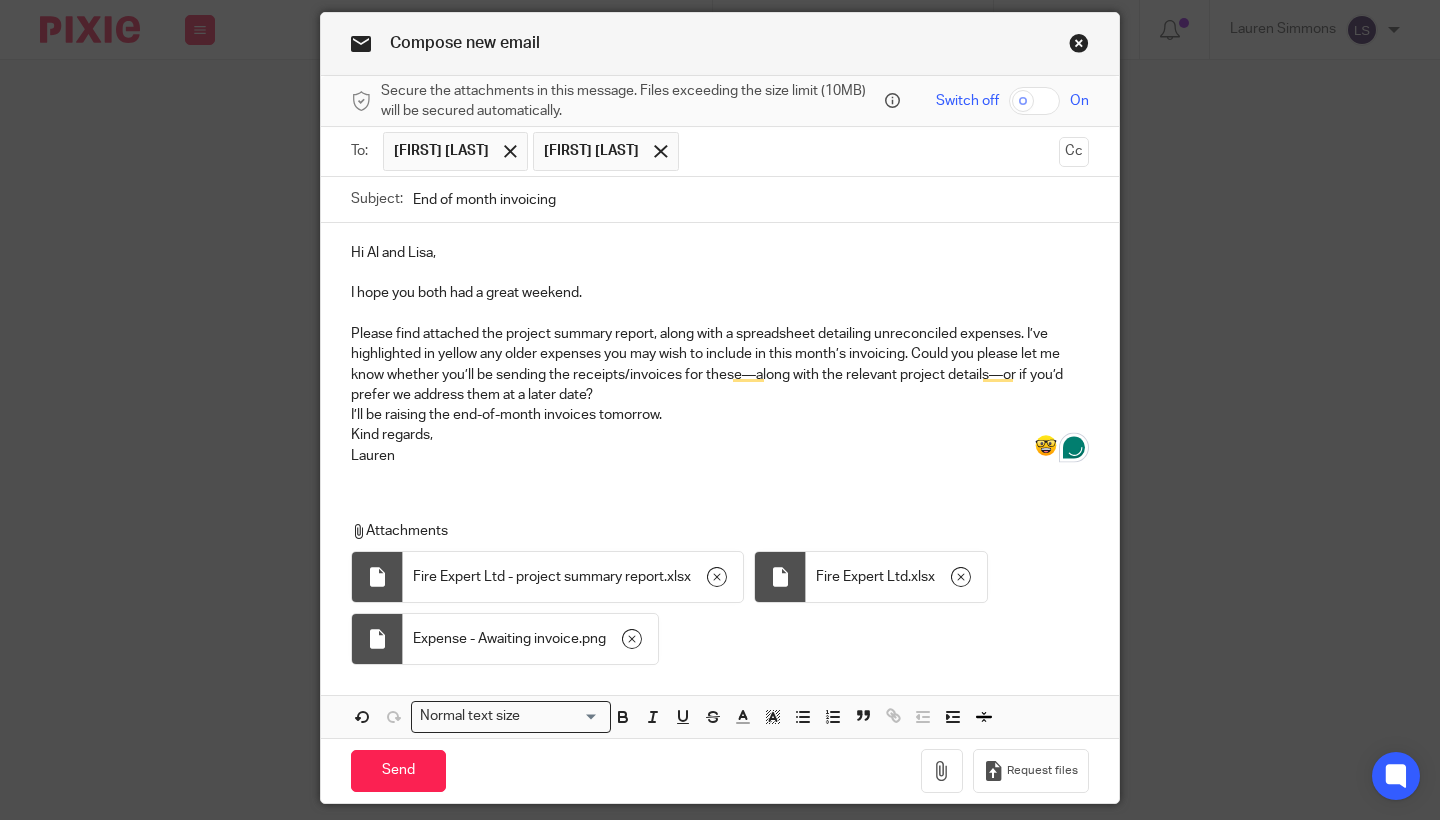 click on "Hi Al and Lisa, I hope you both had a great weekend. Please find attached the project summary report, along with a spreadsheet detailing unreconciled expenses. I’ve highlighted in yellow any older expenses you may wish to include in this month’s invoicing. Could you please let me know whether you’ll be sending the receipts/invoices for these—along with the relevant project details—or if you’d prefer we address them at a later date? I’ll be raising the end-of-month invoices tomorrow. Kind regards, Lauren" at bounding box center (720, 352) 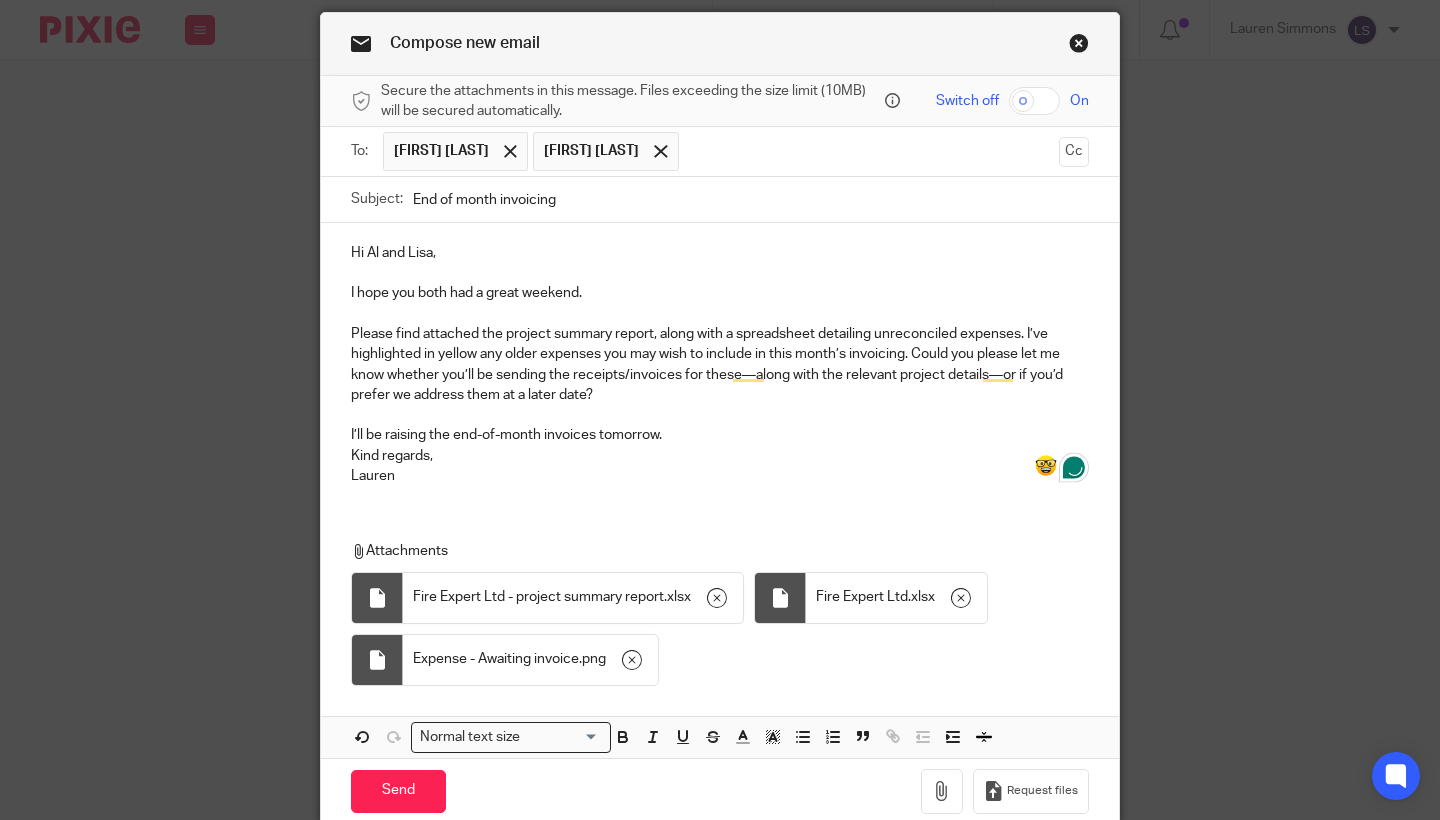 click on "Hi Al and Lisa, I hope you both had a great weekend. Please find attached the project summary report, along with a spreadsheet detailing unreconciled expenses. I’ve highlighted in yellow any older expenses you may wish to include in this month’s invoicing. Could you please let me know whether you’ll be sending the receipts/invoices for these—along with the relevant project details—or if you’d prefer we address them at a later date? I’ll be raising the end-of-month invoices tomorrow. Kind regards, Lauren" at bounding box center [720, 362] 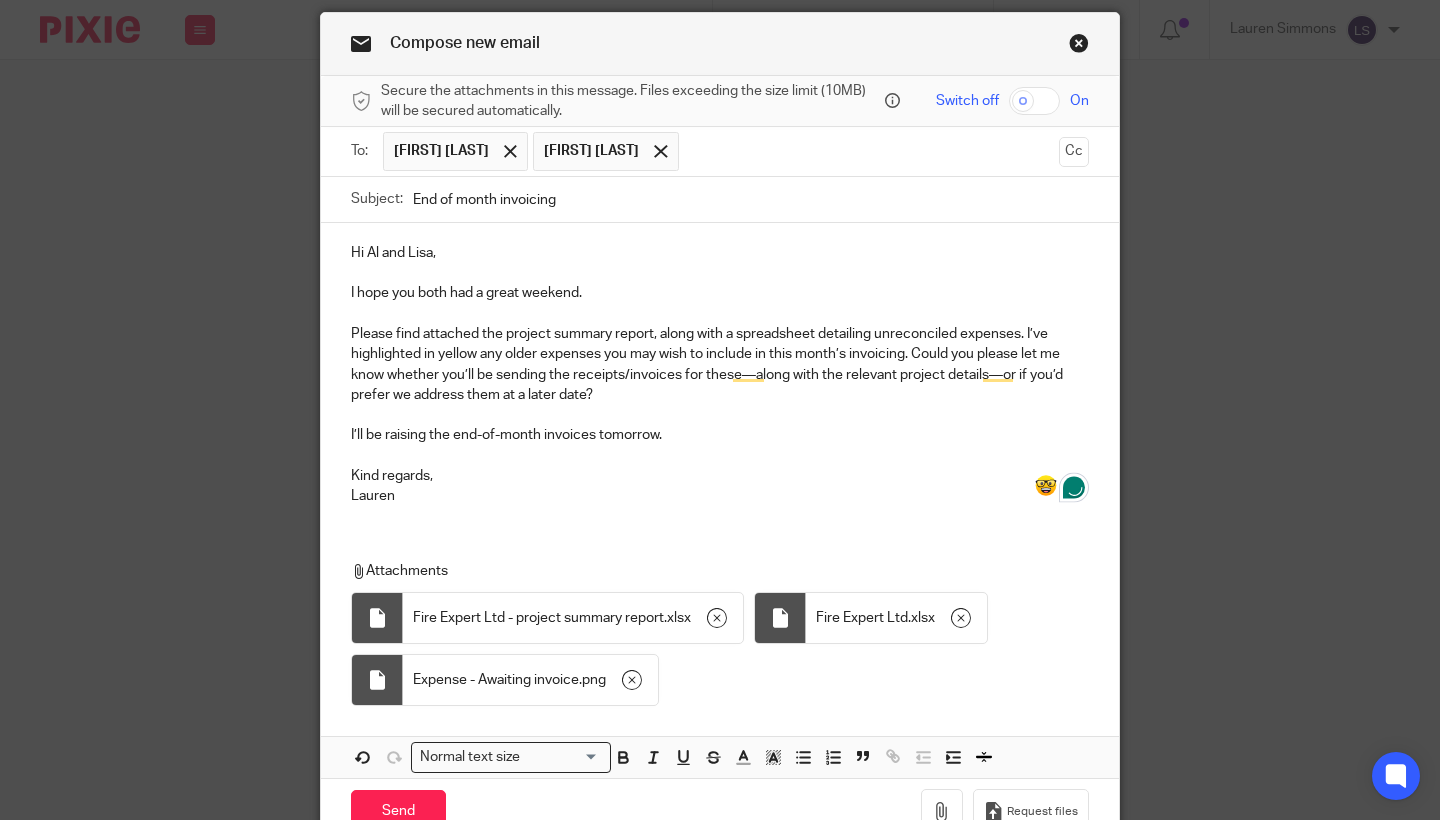 click on "Kind regards, [FIRST]" at bounding box center [720, 486] 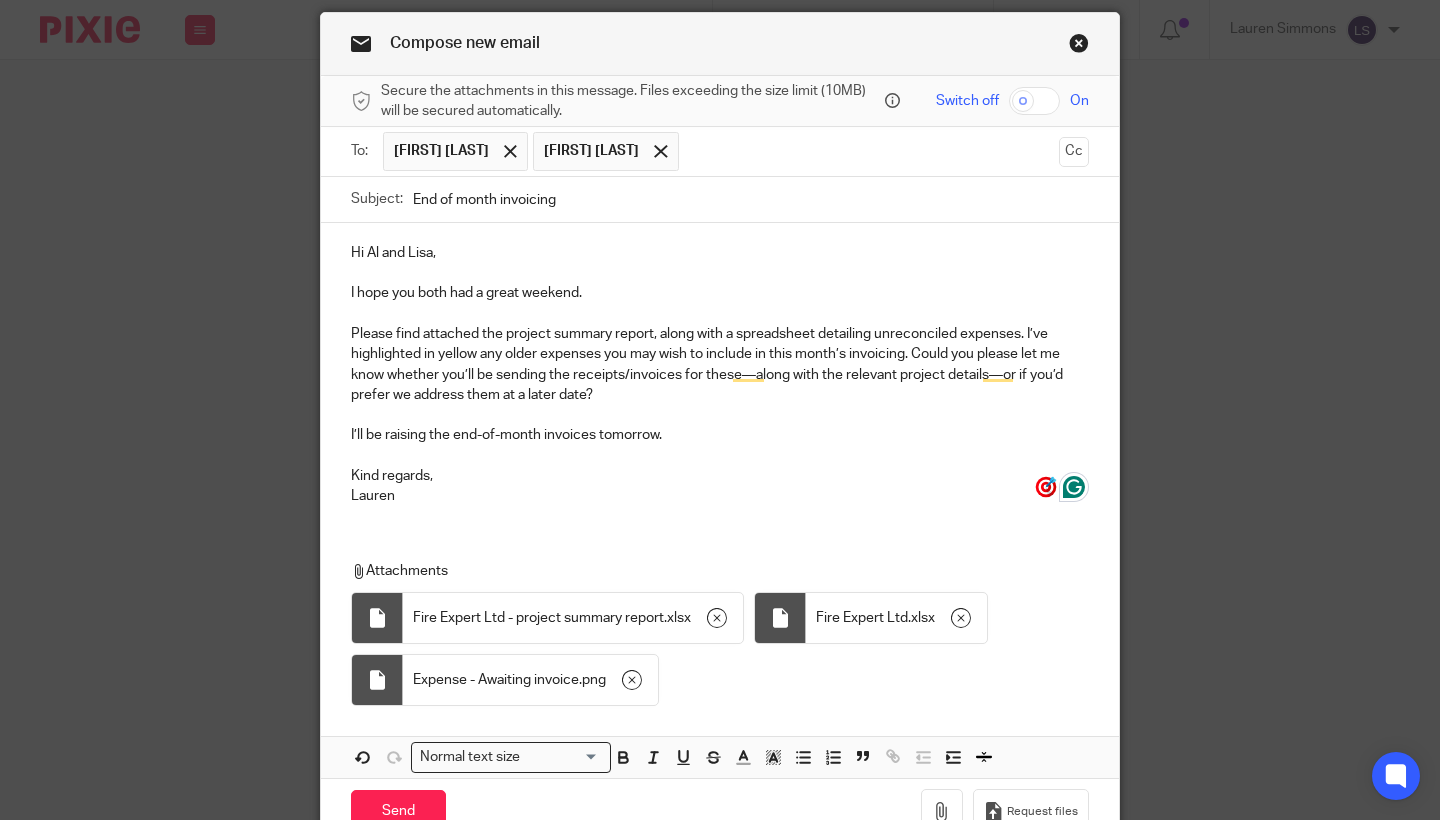 click on "Compose new email
Secure the attachments in this message. Files exceeding the size limit (10MB) will be secured automatically.
Switch off     On     To:
Al Brown
Lisa Anderson
Al Brown   Lisa Anderson
Cc
Subject:     End of month invoicing     Hi Al and Lisa, I hope you both had a great weekend. Please find attached the project summary report, along with a spreadsheet detailing unreconciled expenses. I’ve highlighted in yellow any older expenses you may wish to include in this month’s invoicing. Could you please let me know whether you’ll be sending the receipts/invoices for these—along with the relevant project details—or if you’d prefer we address them at a later date? I’ll be raising the end-of-month invoices tomorrow. Kind regards, Lauren           Attachments
. xlsx         Fire Expert Ltd ." at bounding box center [720, 410] 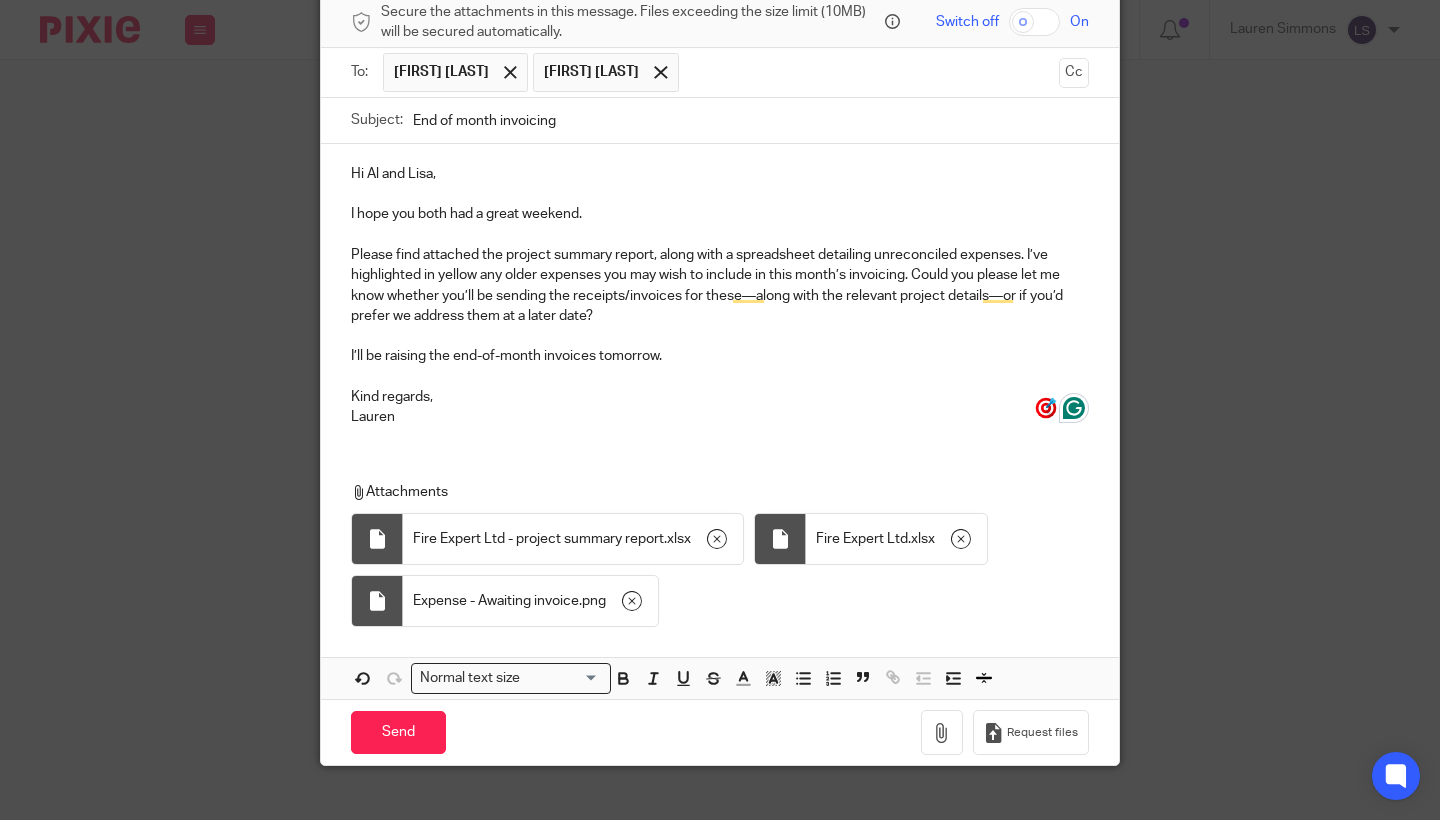scroll, scrollTop: 148, scrollLeft: 0, axis: vertical 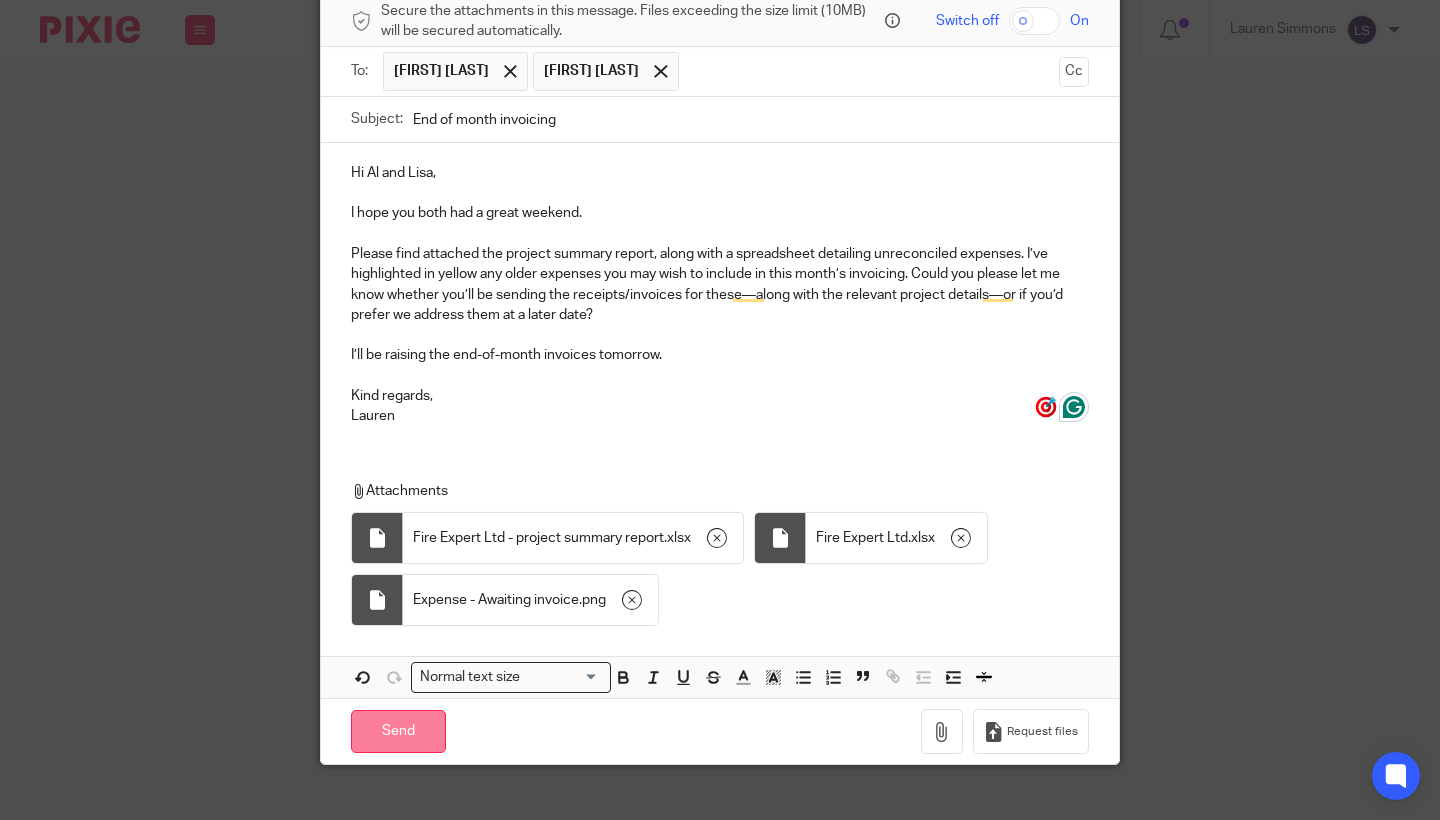 click on "Send" at bounding box center [398, 731] 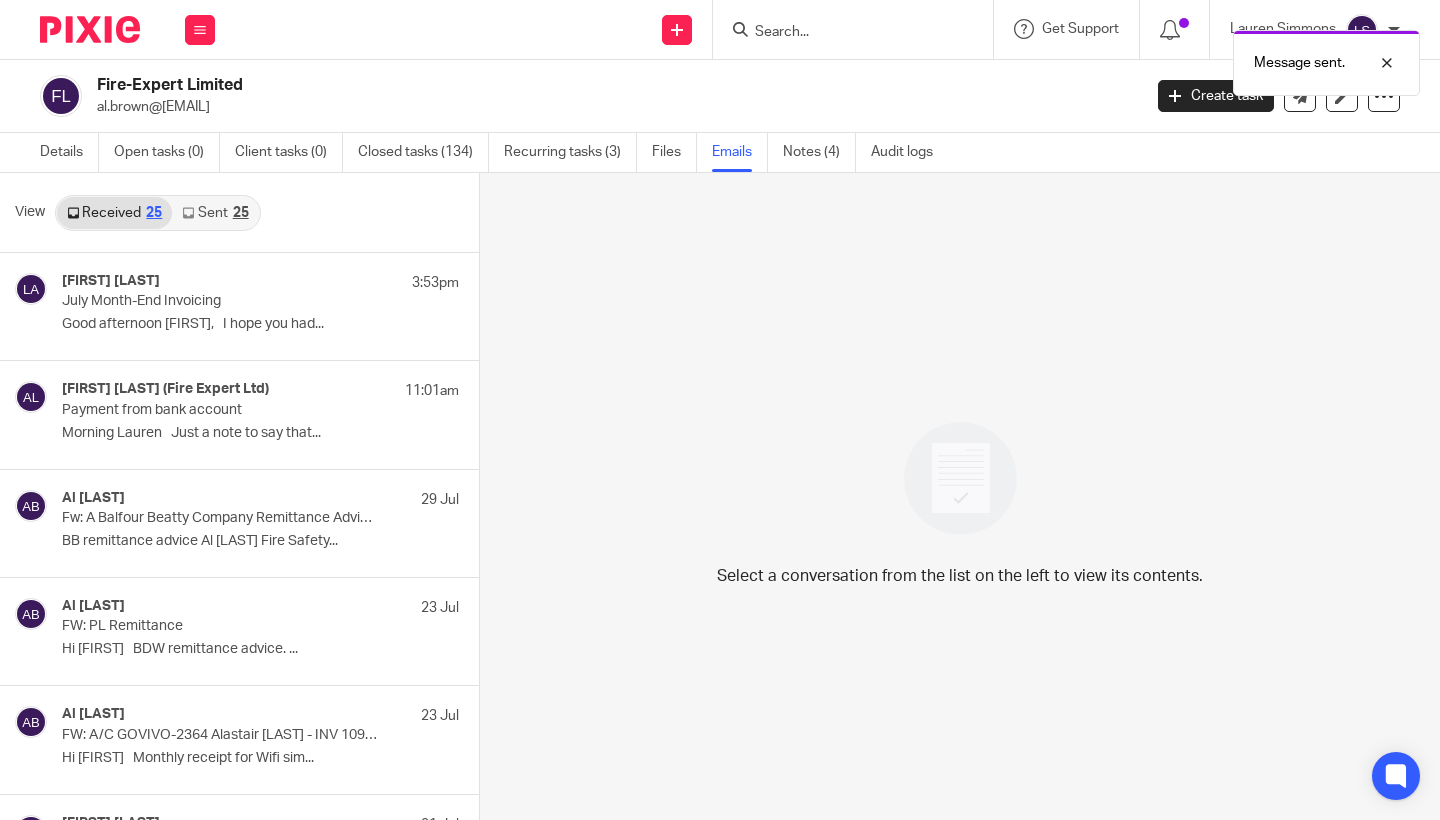 scroll, scrollTop: 0, scrollLeft: 0, axis: both 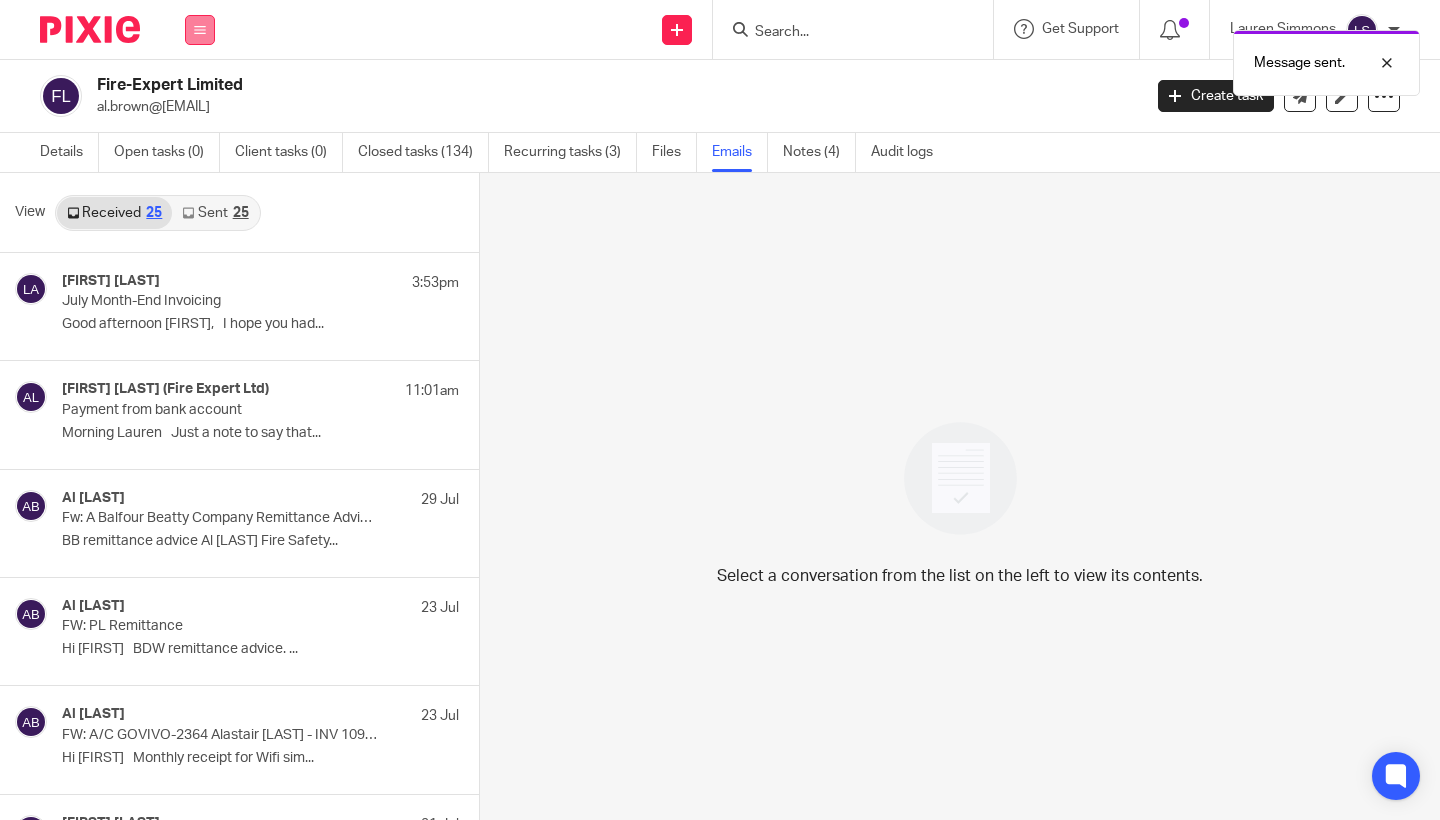 click at bounding box center (200, 30) 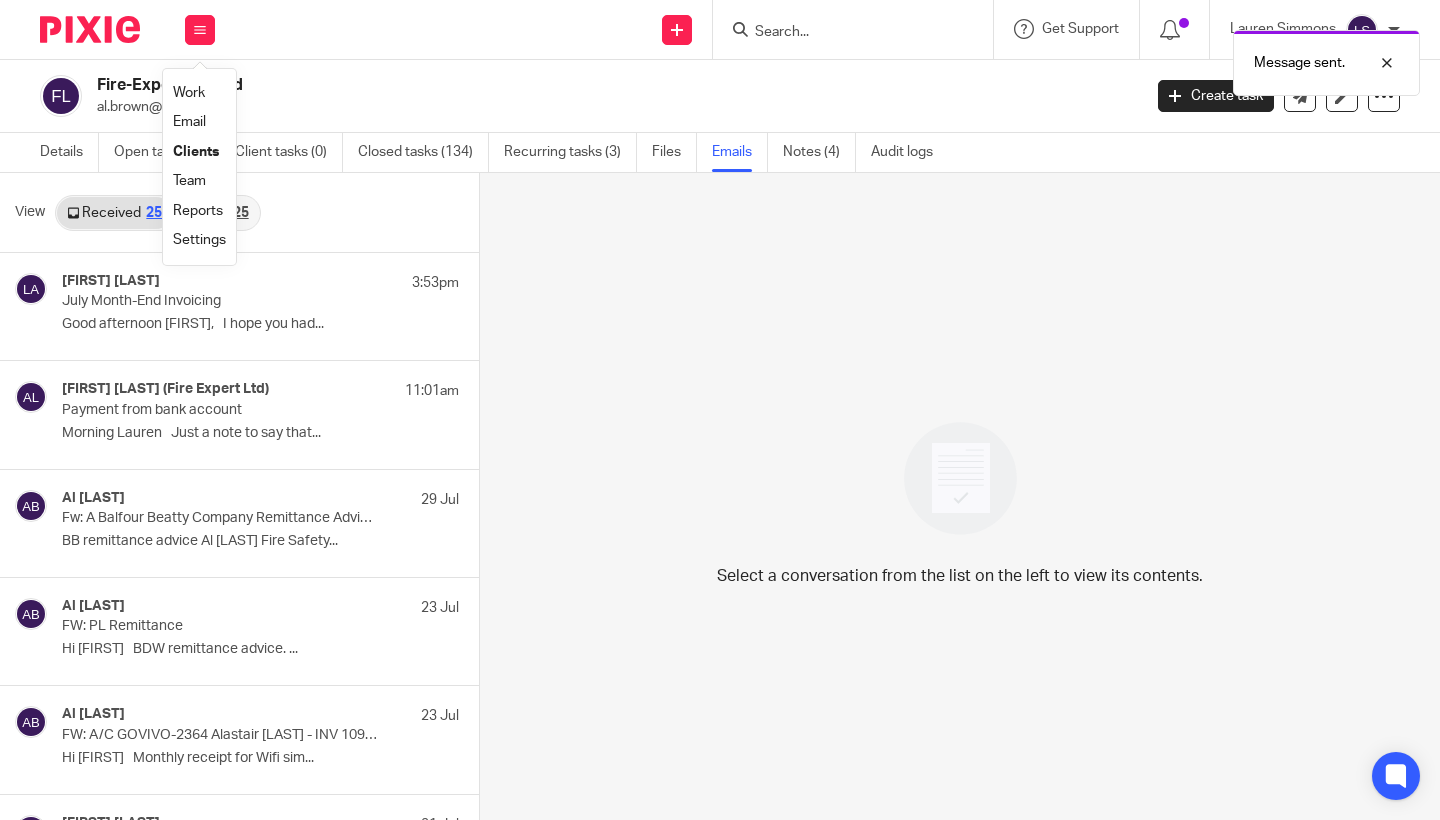 click on "Email" at bounding box center (189, 122) 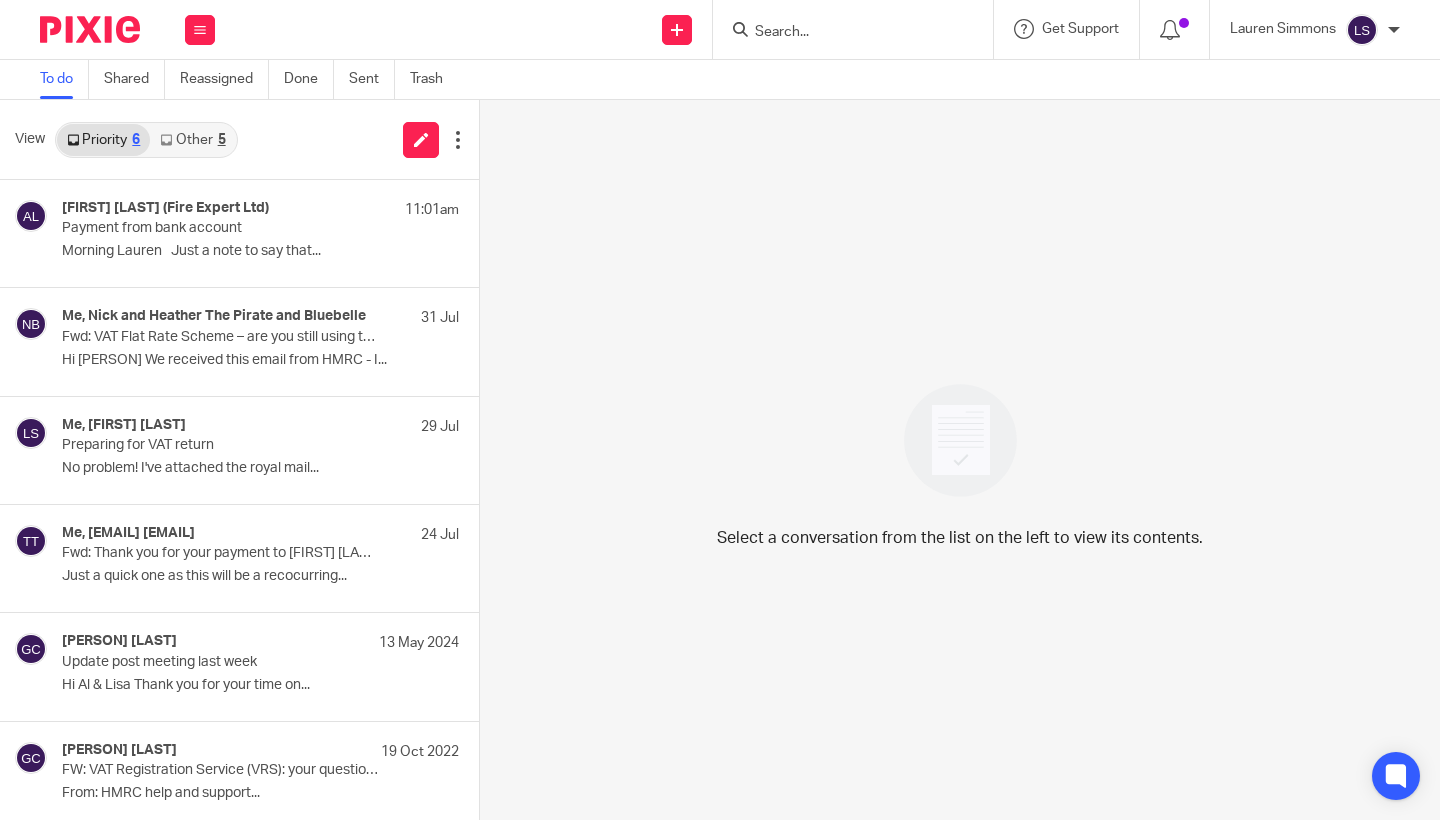 scroll, scrollTop: 0, scrollLeft: 0, axis: both 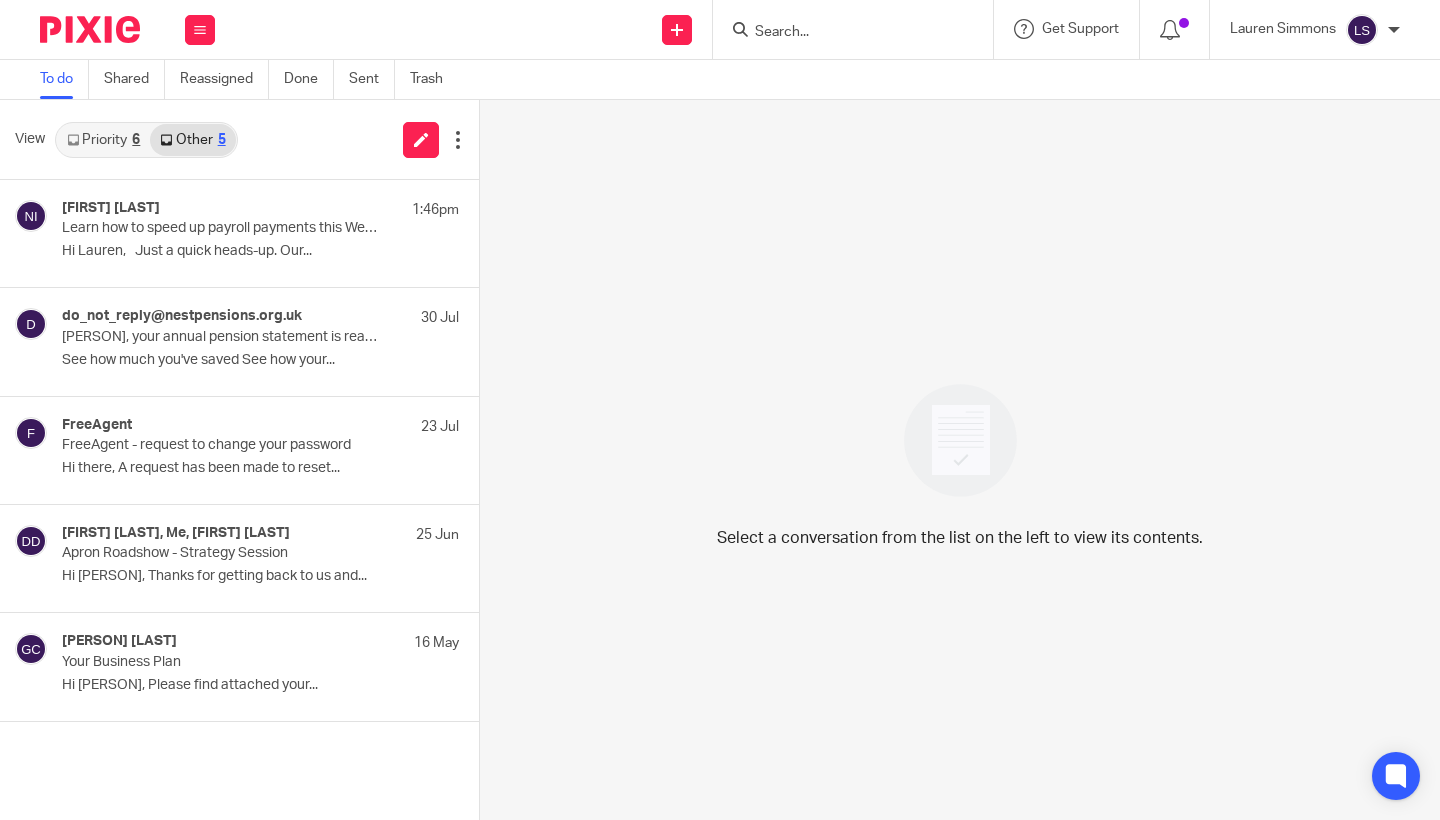 click on "Priority
6" at bounding box center (103, 140) 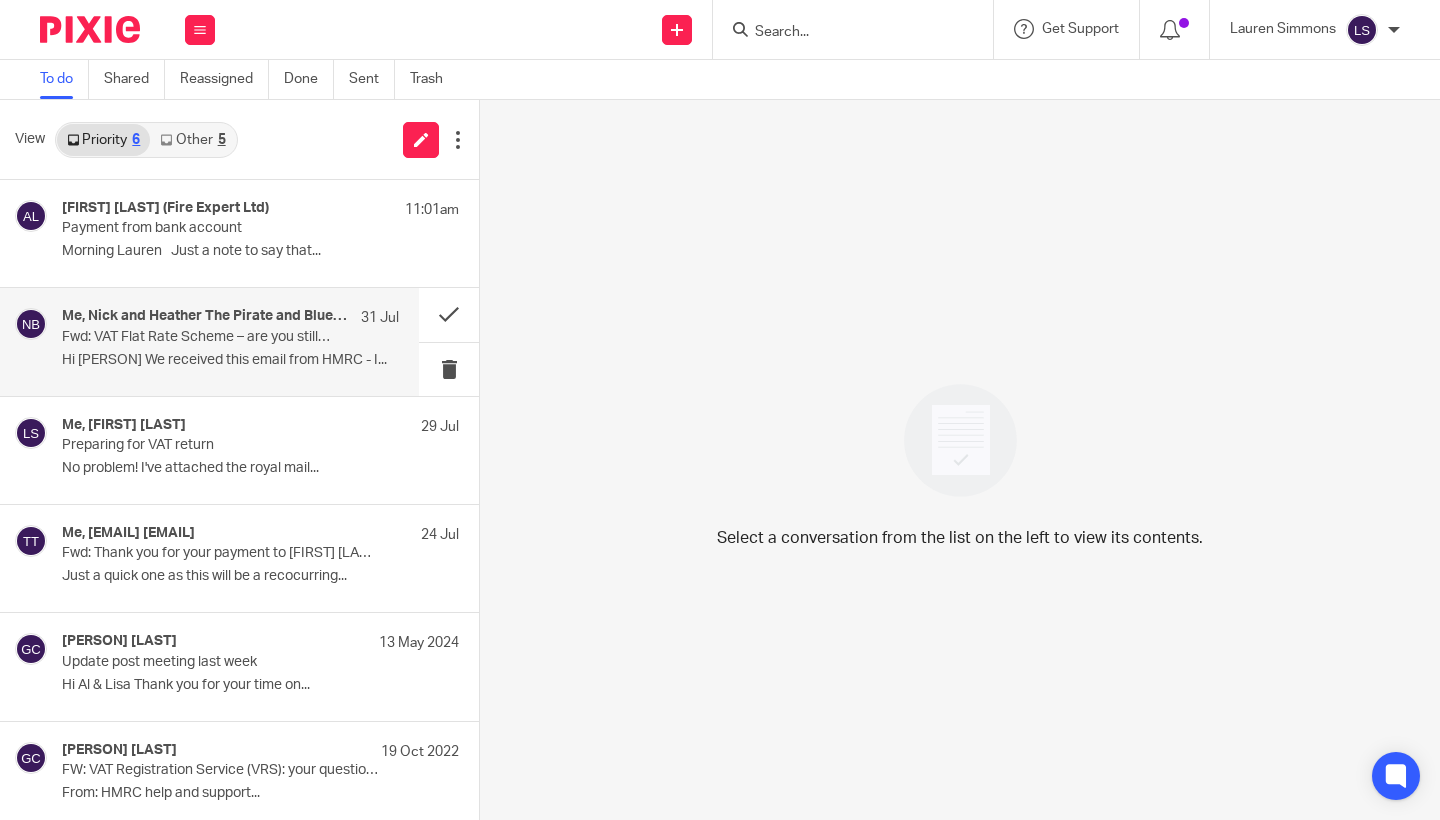 click on "Fwd: VAT Flat Rate Scheme – are you still using the 1% discount?" at bounding box center (197, 337) 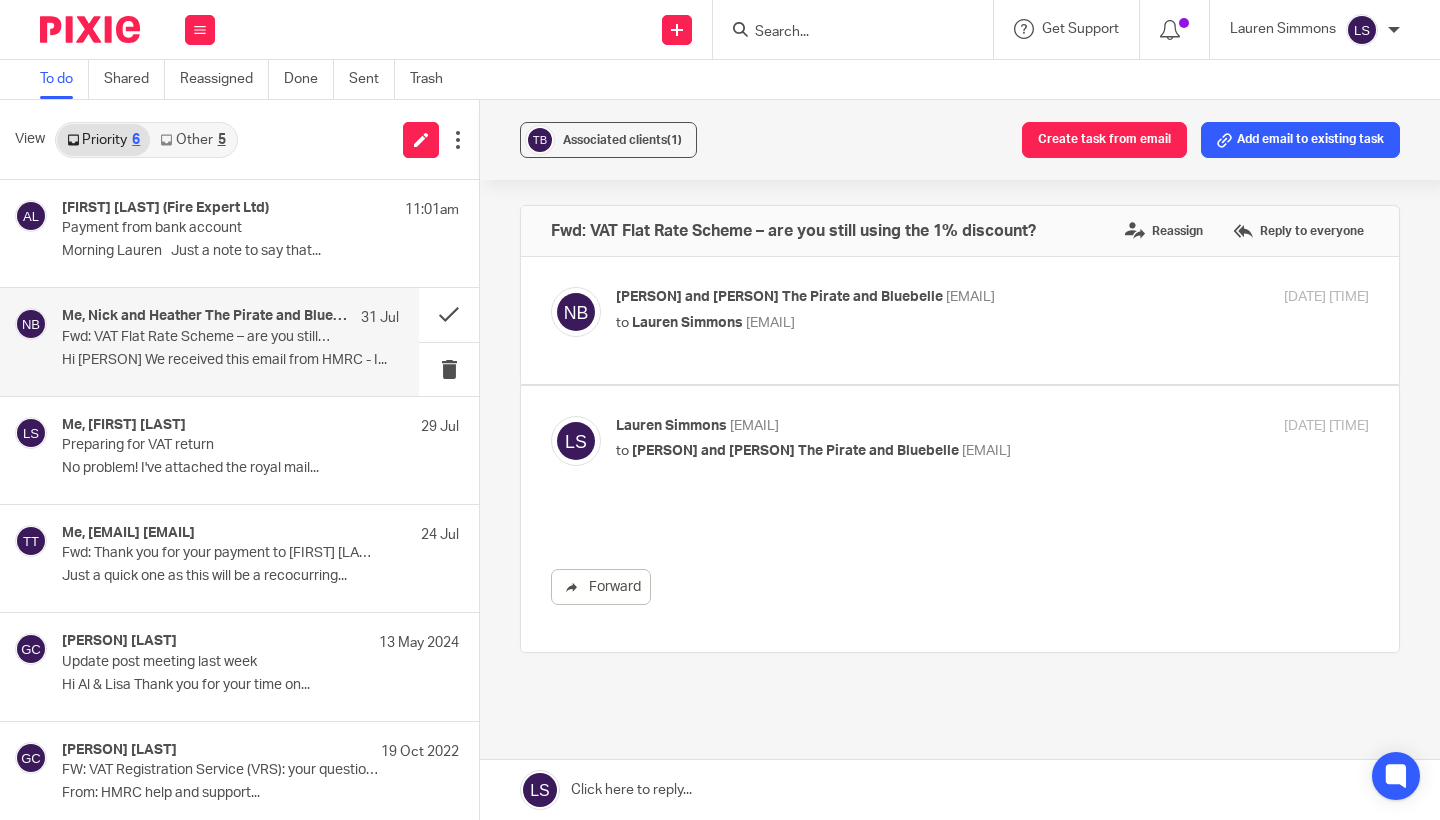 scroll, scrollTop: 0, scrollLeft: 0, axis: both 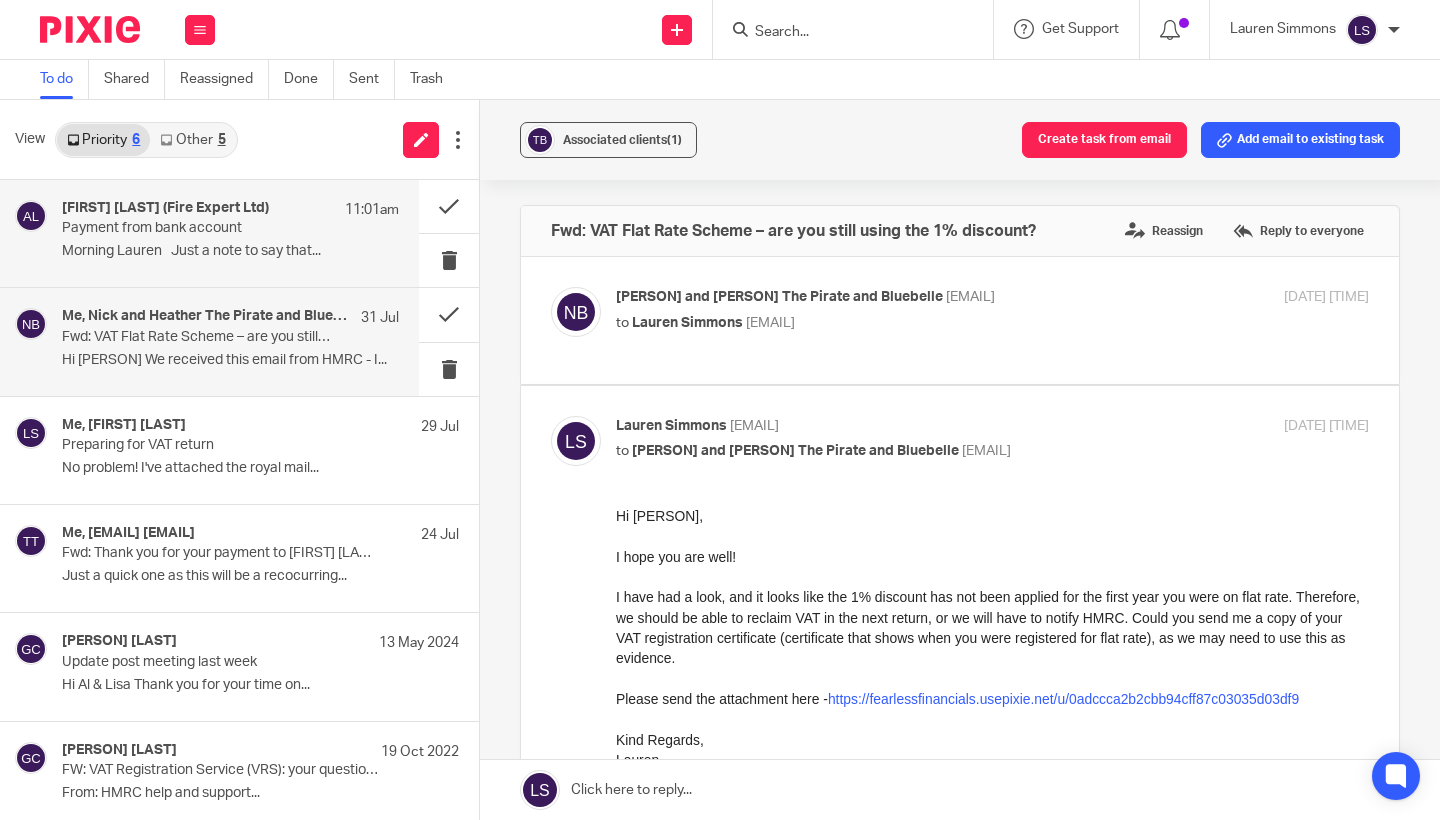 click on "Ailsa Brown (Fire Expert Ltd)
11:01am   Payment from bank account   Morning Lauren     Just a note to say that..." at bounding box center [209, 233] 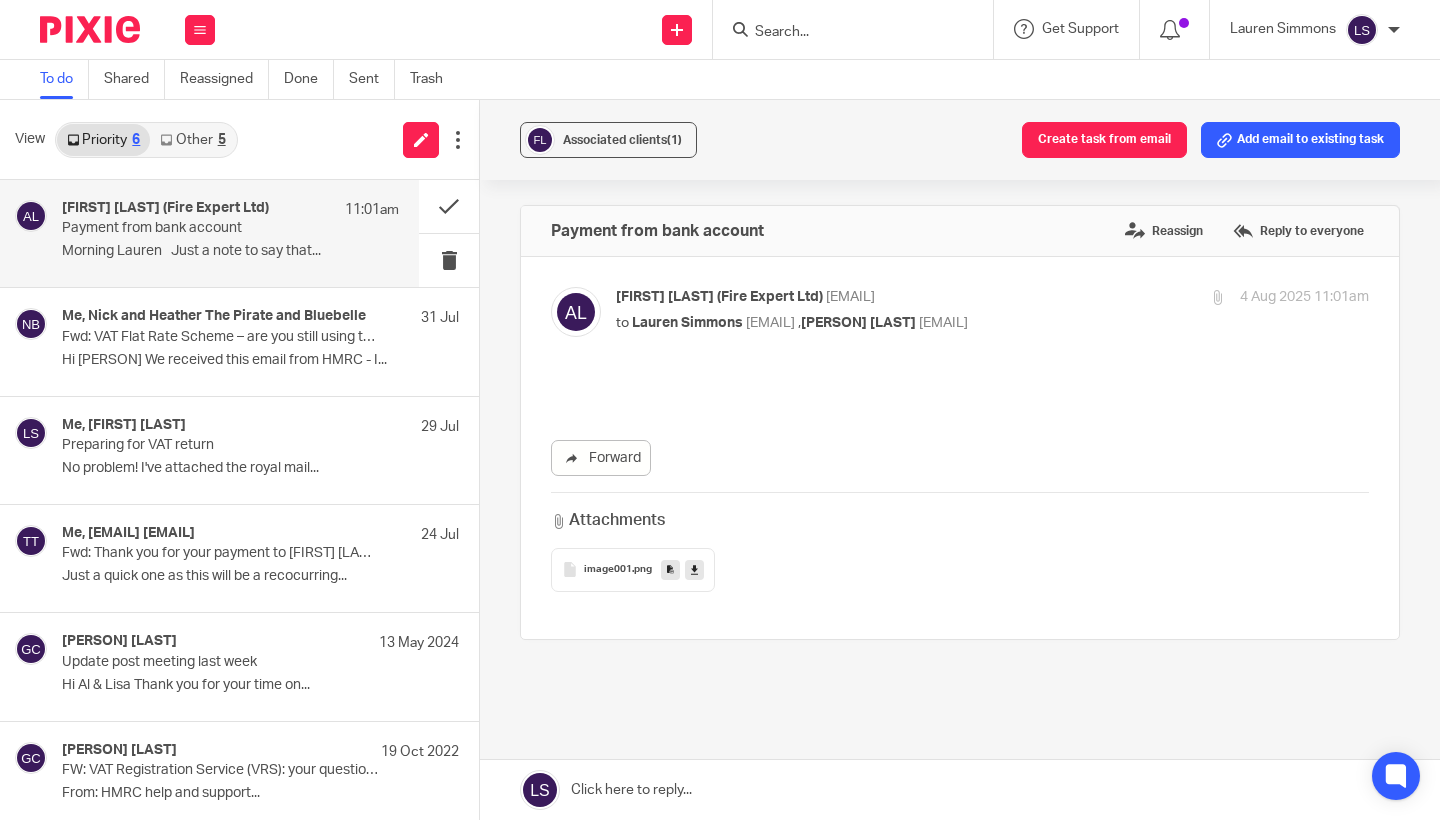 scroll, scrollTop: 0, scrollLeft: 0, axis: both 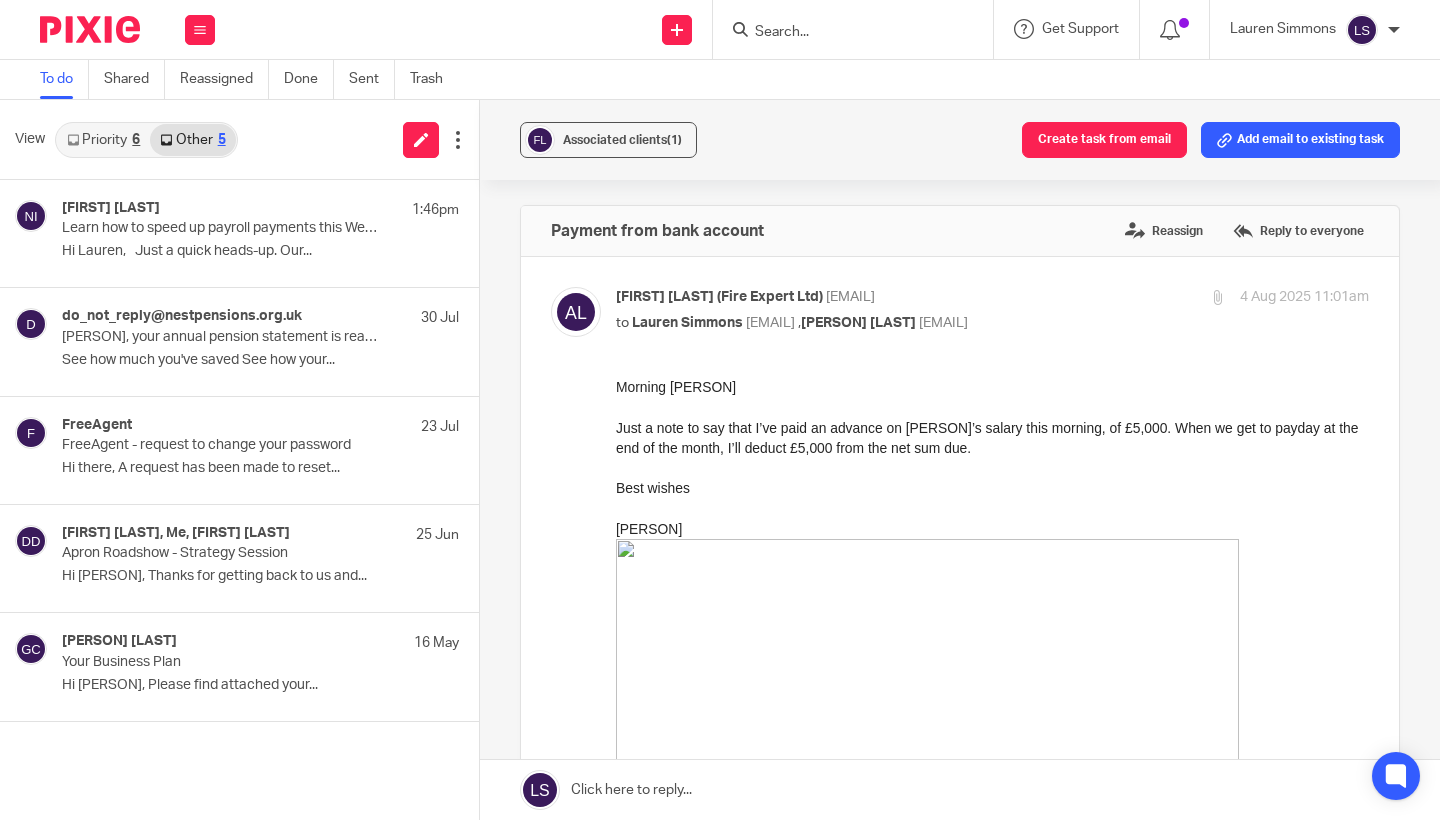 click on "Priority
6" at bounding box center (103, 140) 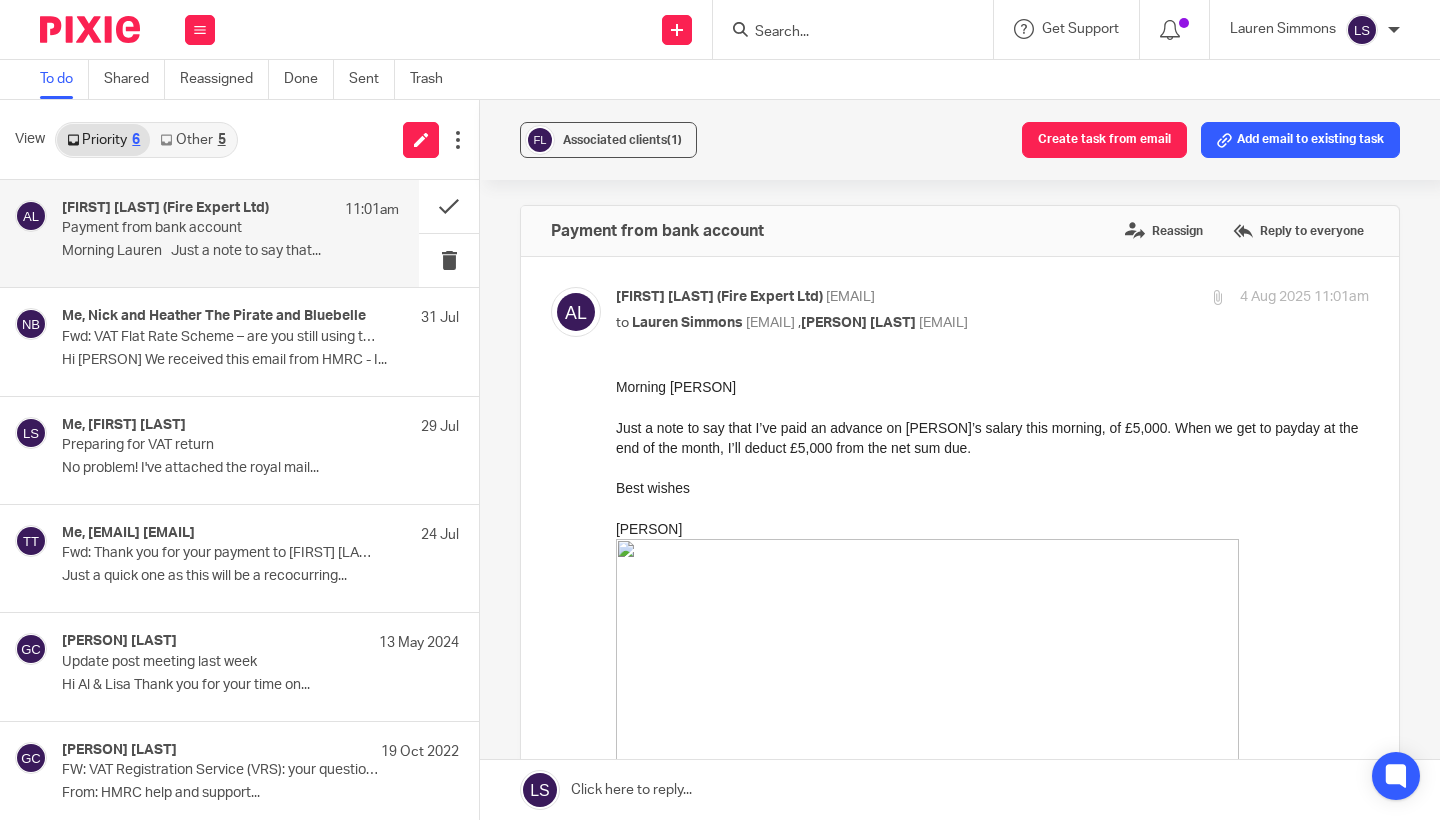 drag, startPoint x: 94, startPoint y: 31, endPoint x: 127, endPoint y: 30, distance: 33.01515 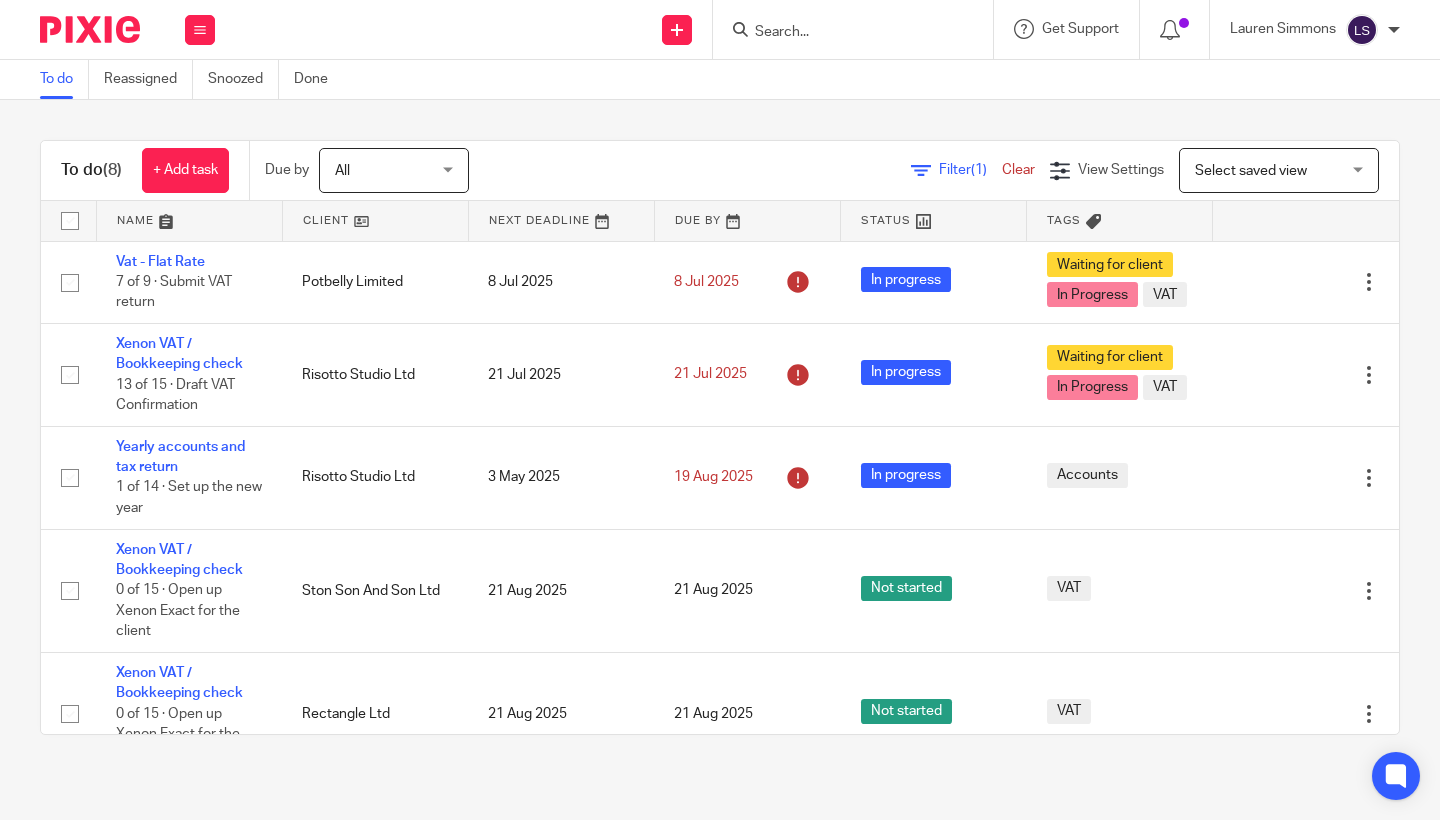 scroll, scrollTop: 0, scrollLeft: 0, axis: both 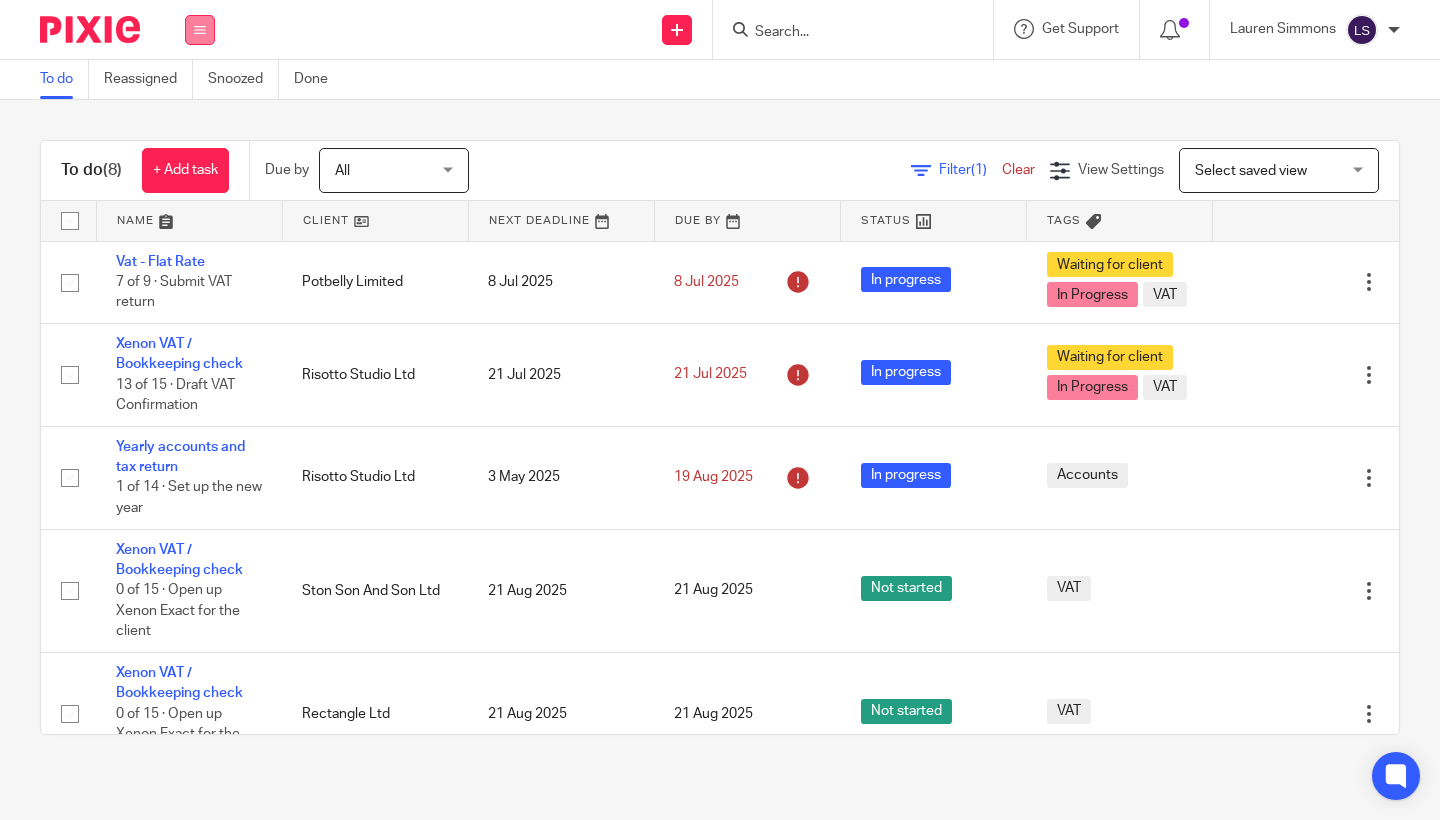 click at bounding box center (200, 30) 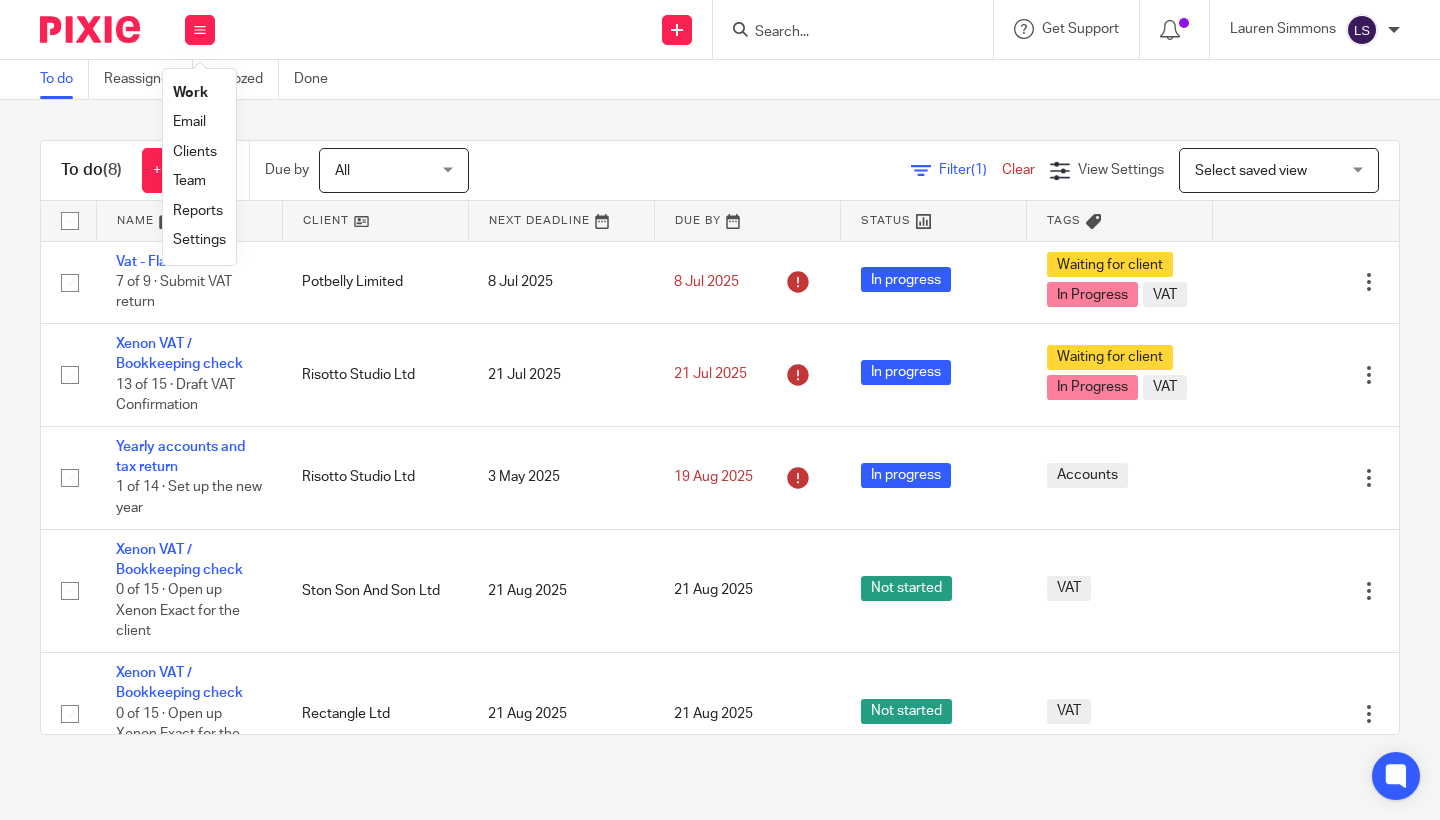 click on "Email" at bounding box center [189, 122] 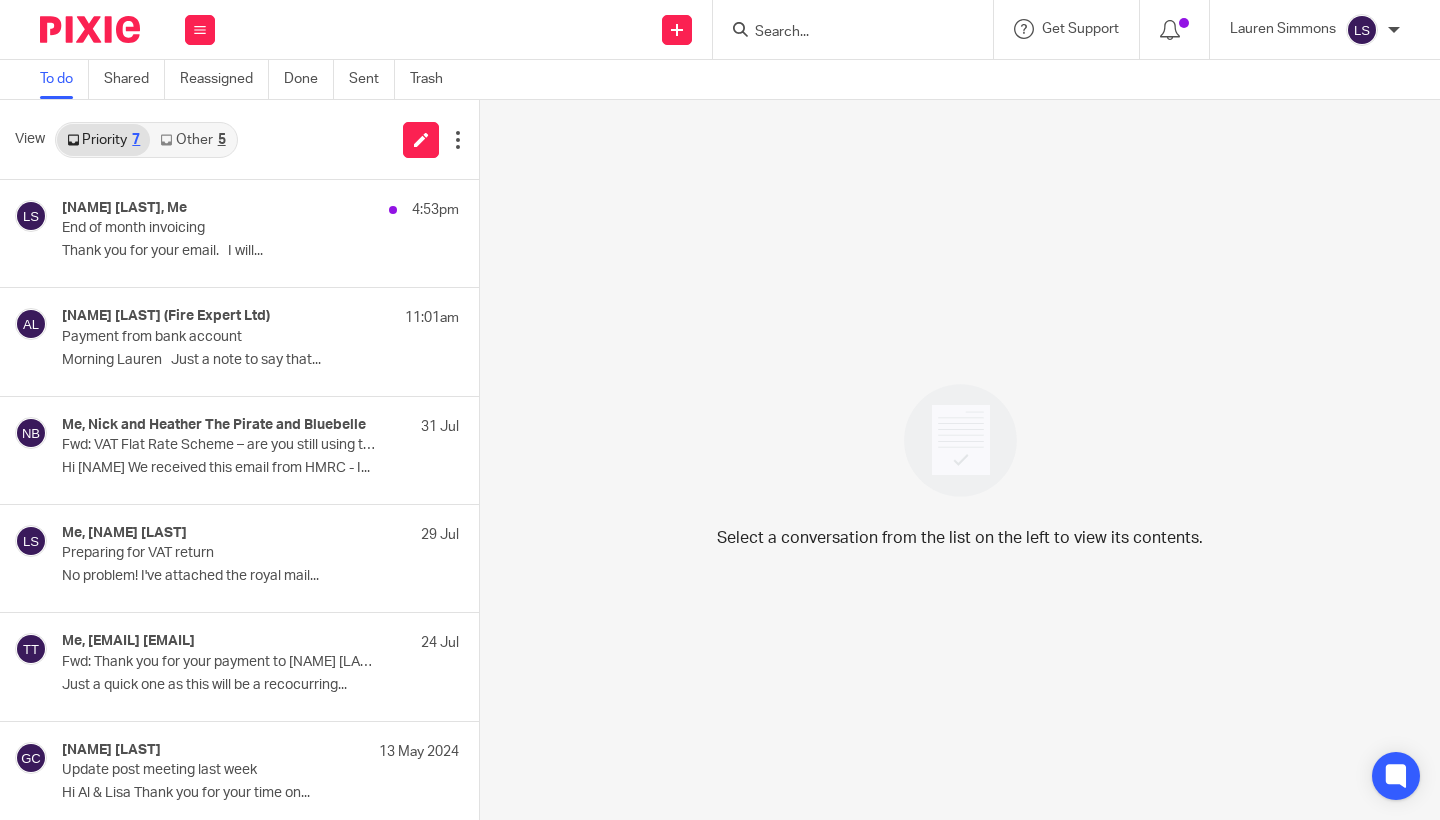 scroll, scrollTop: 0, scrollLeft: 0, axis: both 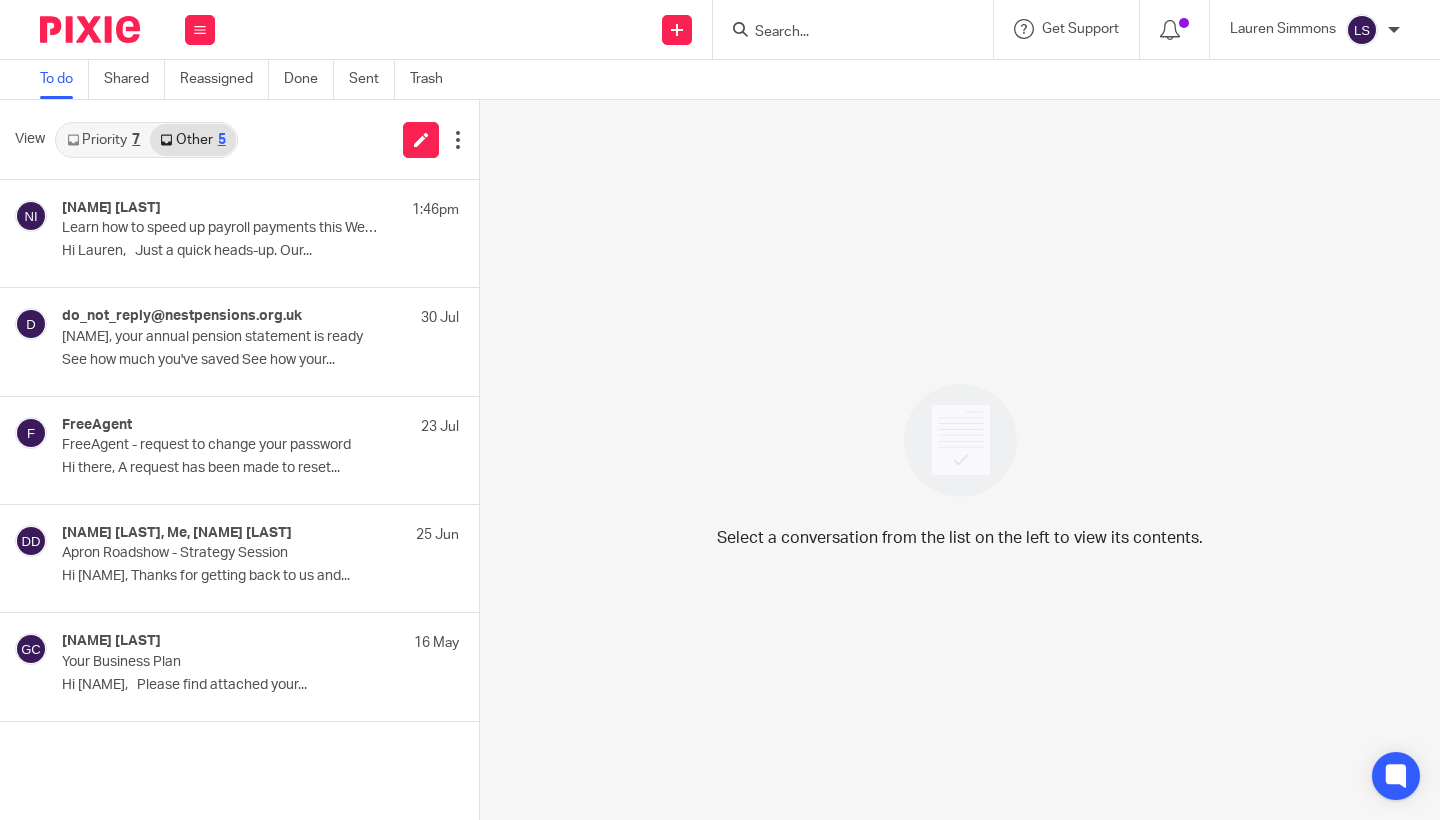 click on "Priority
7" at bounding box center (103, 140) 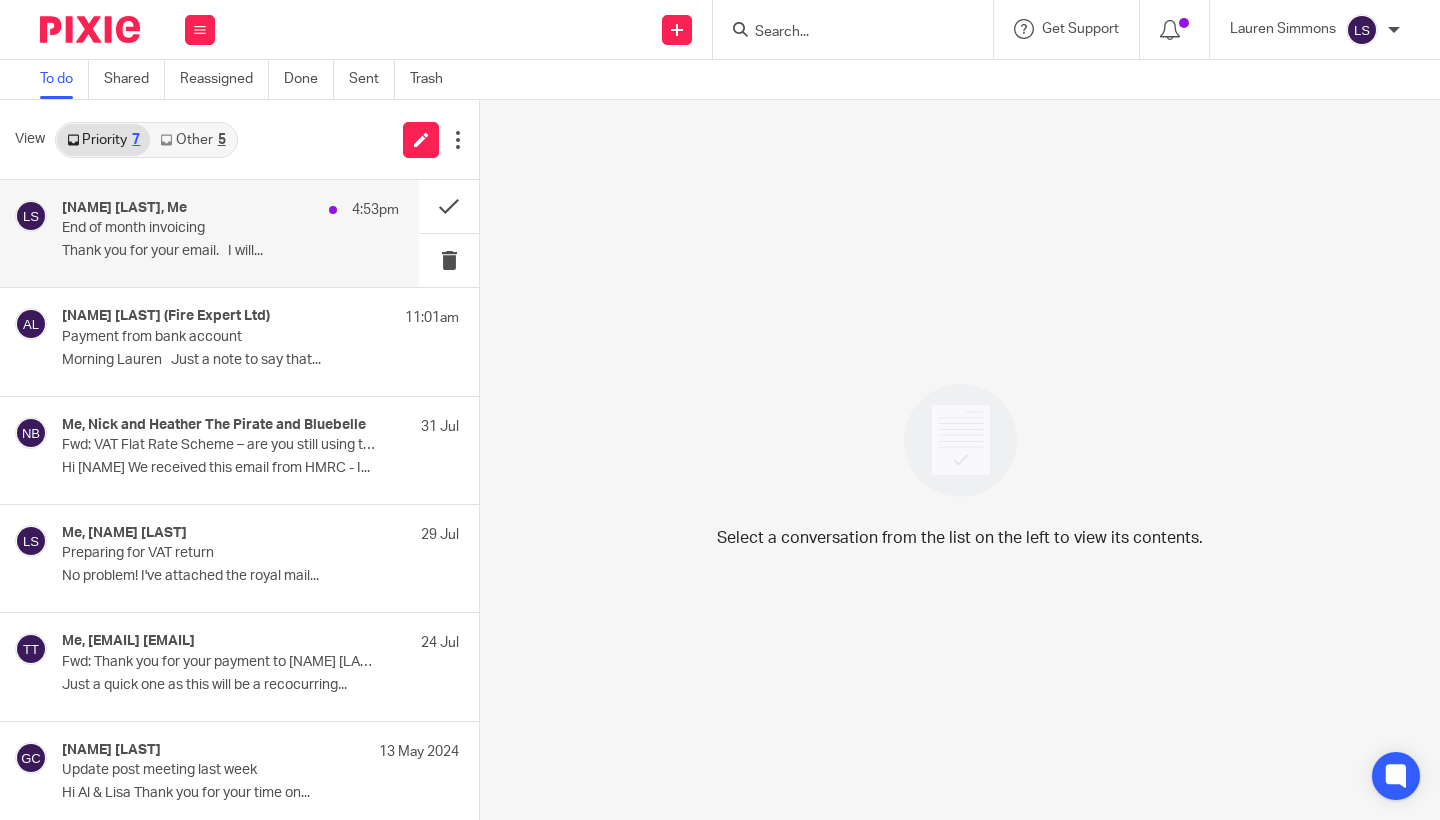 click on "End of month invoicing" at bounding box center [197, 228] 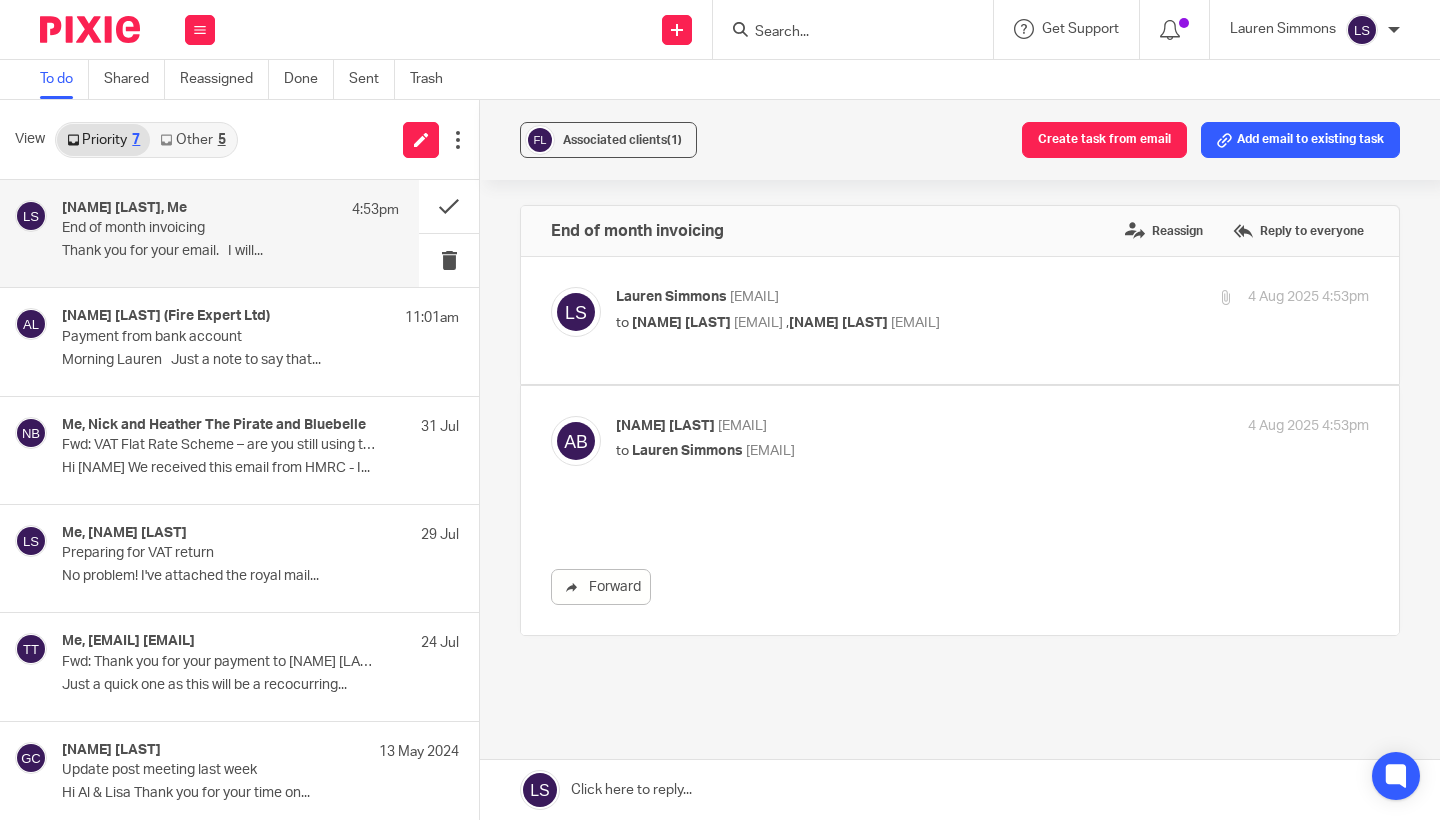 scroll, scrollTop: 0, scrollLeft: 0, axis: both 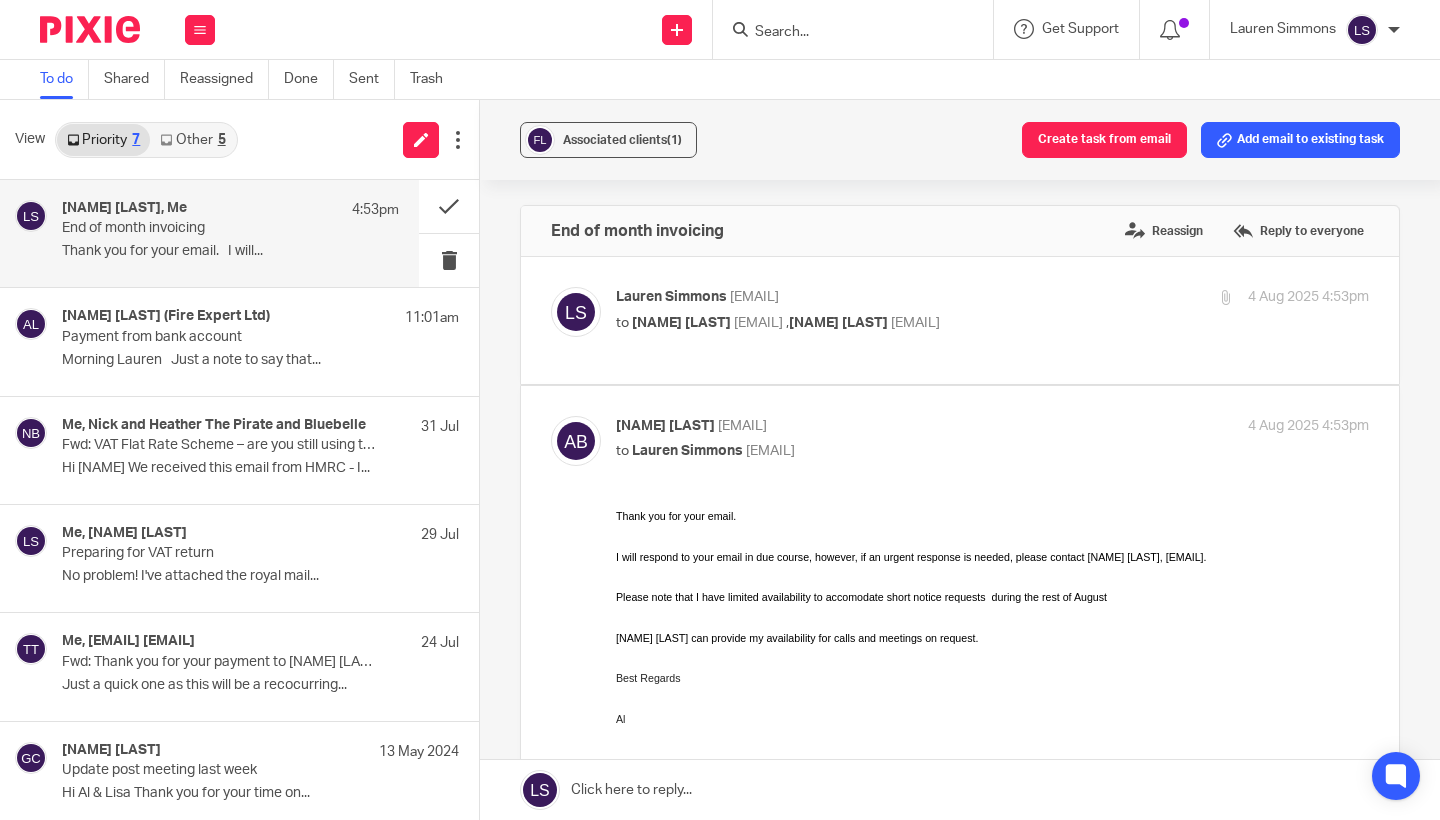 click on "Please note that I have limited availability to accomodate short notice requests  during the rest of August" at bounding box center (992, 596) 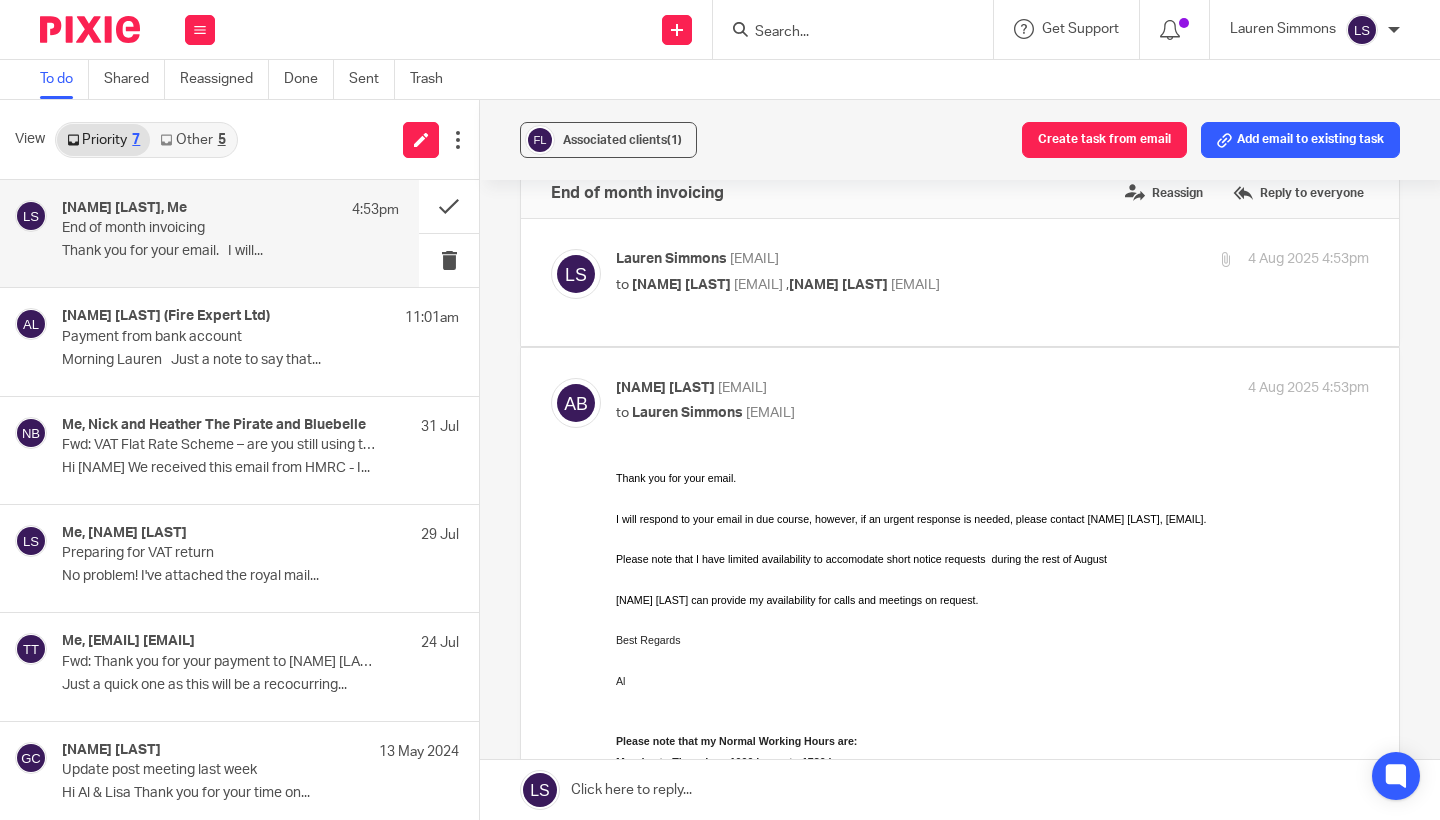 scroll, scrollTop: 40, scrollLeft: 0, axis: vertical 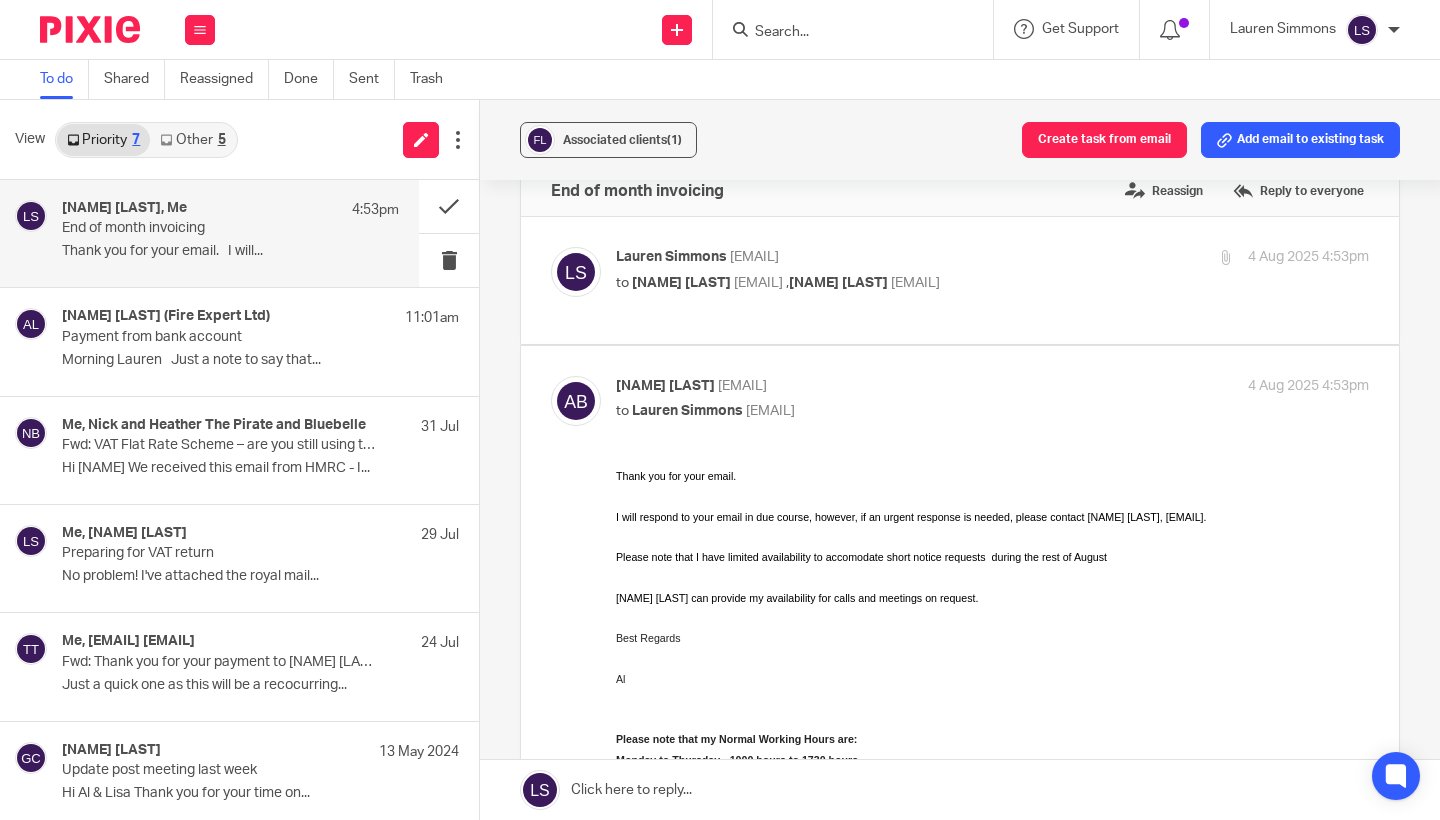 click at bounding box center [960, 789] 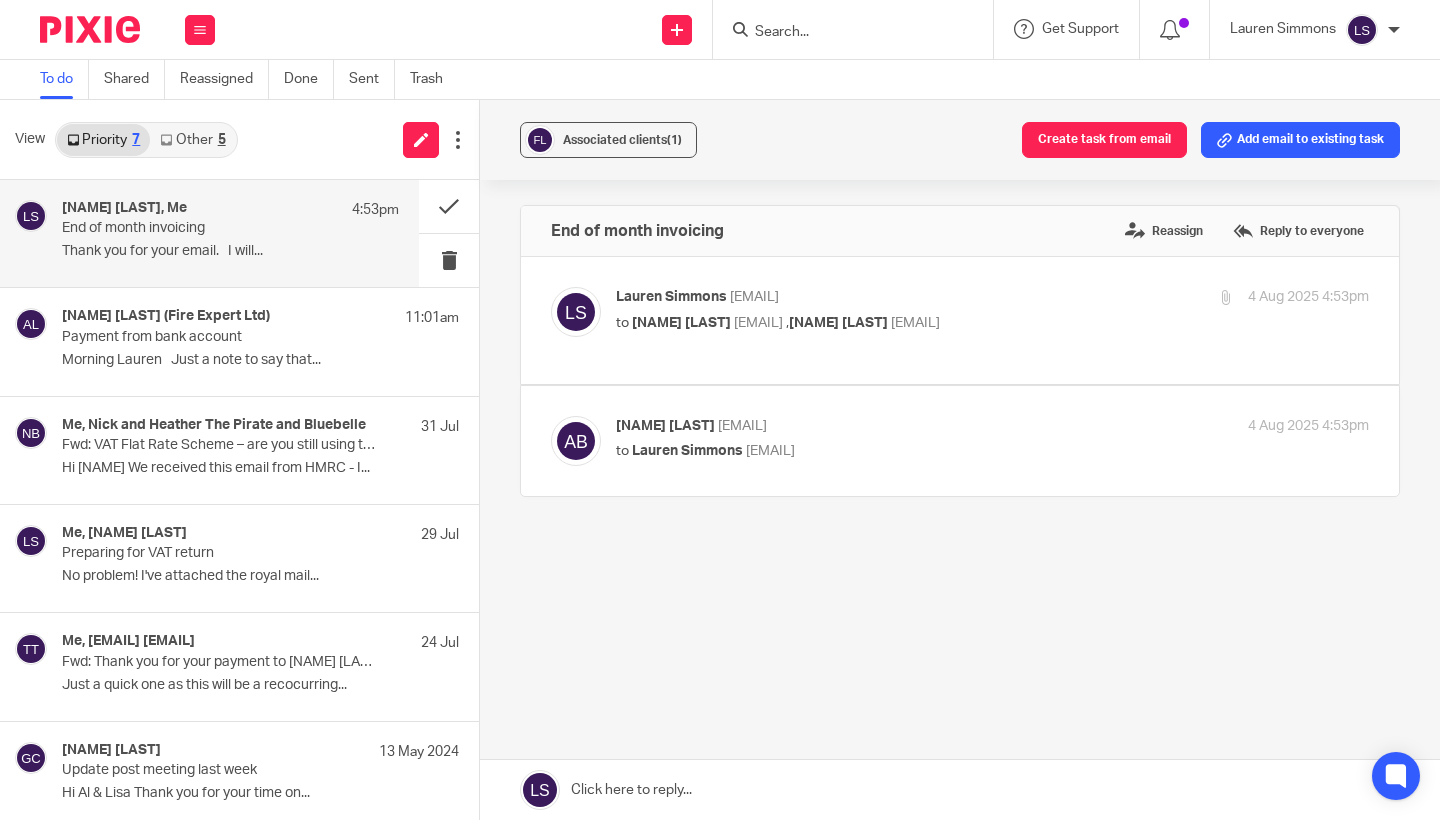 scroll, scrollTop: 0, scrollLeft: 0, axis: both 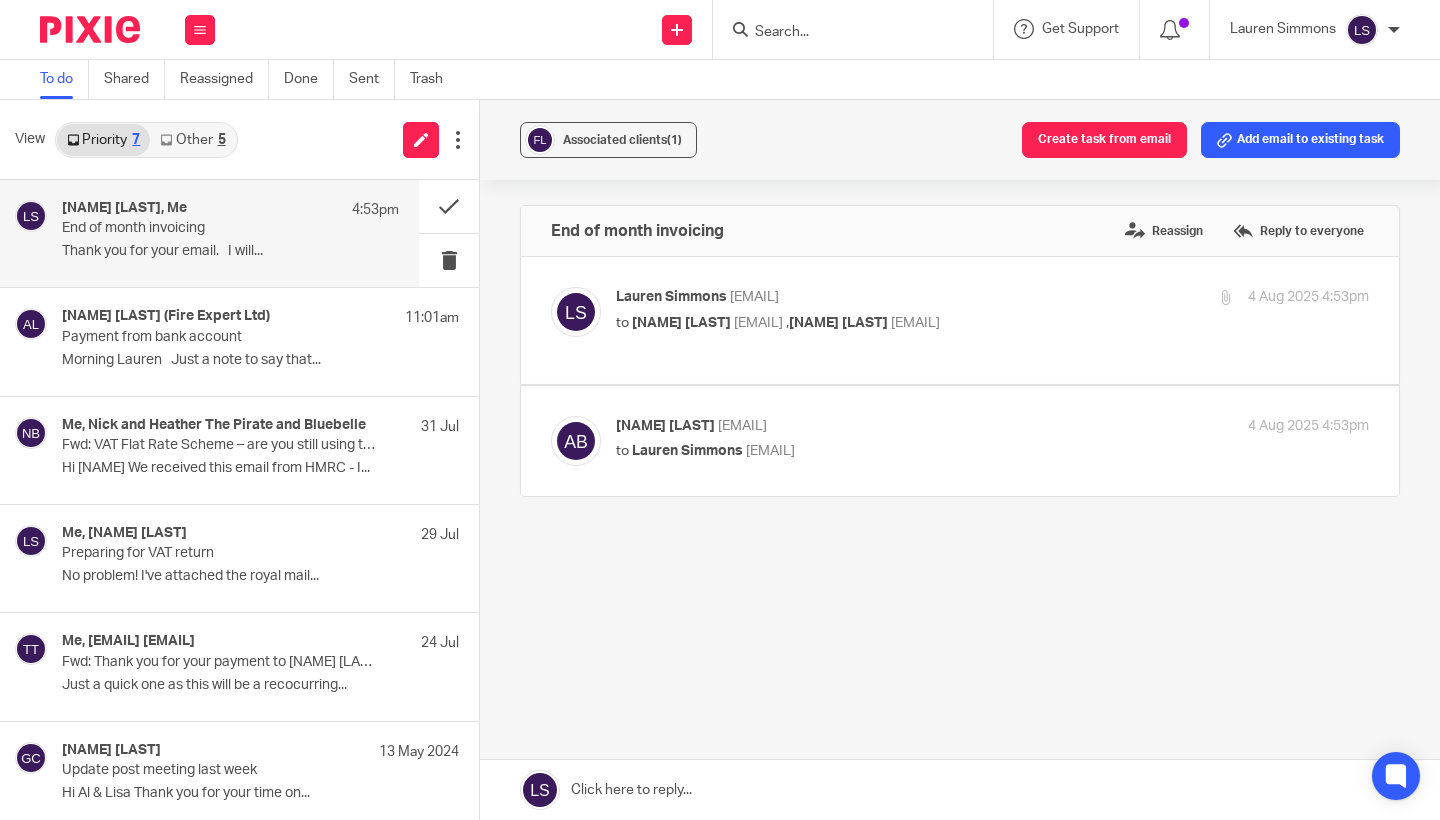 click on "to
Lauren Simmons
<lauren@fearlessfinancials.co.uk>" at bounding box center [867, 451] 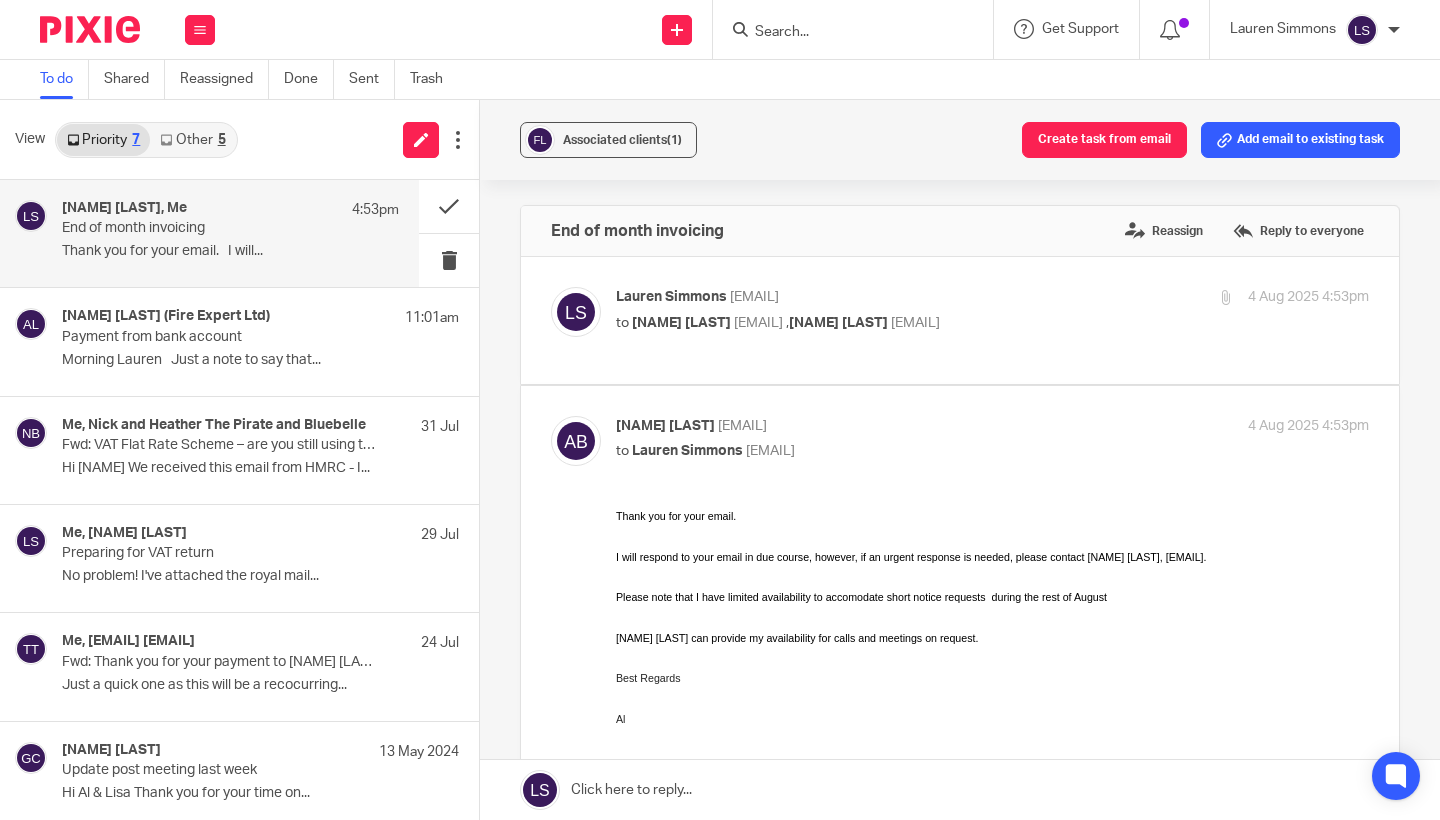 scroll, scrollTop: 0, scrollLeft: 0, axis: both 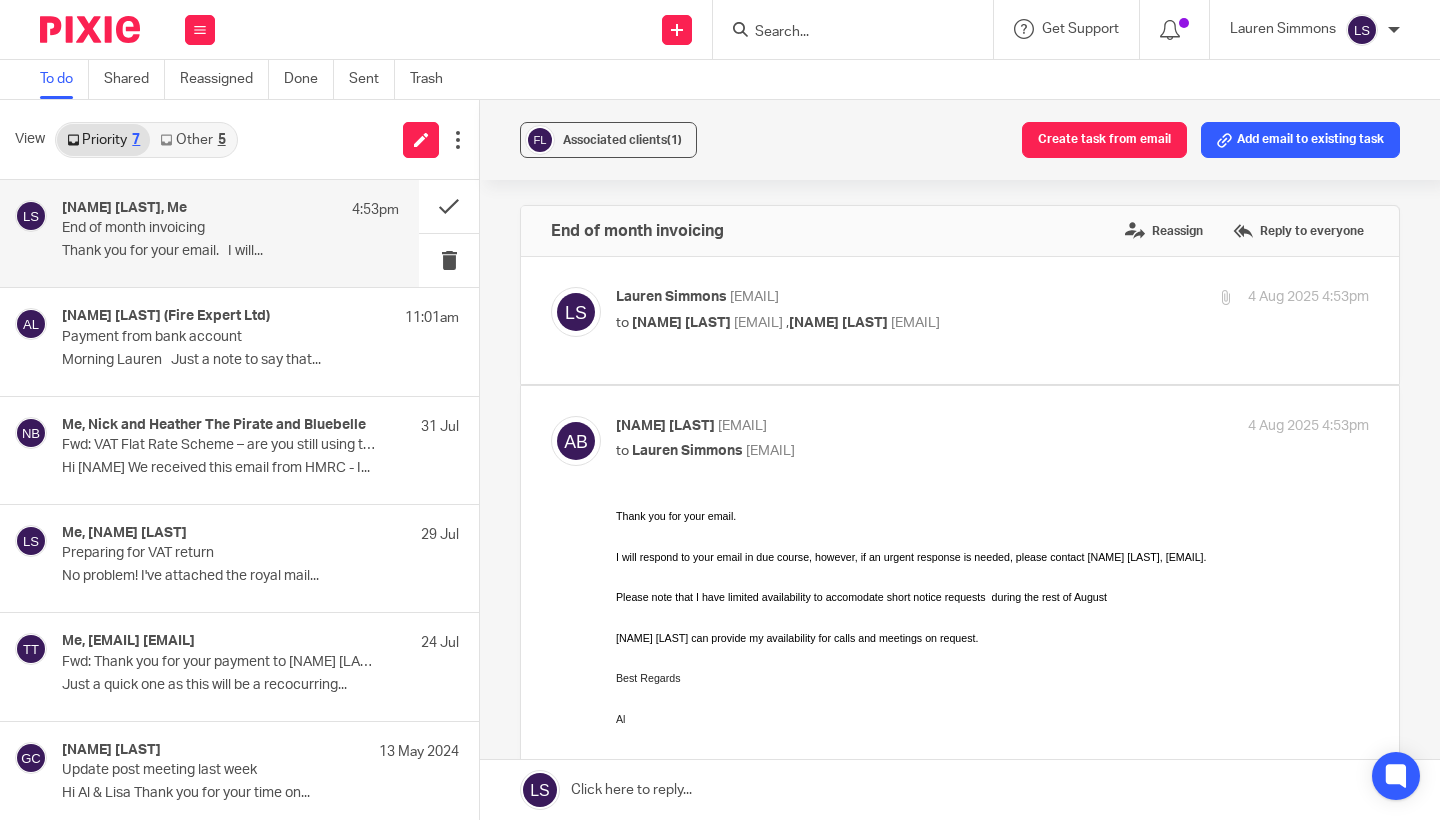 click on "Al Brown
<al.brown@fire-expert.ltd>   to
Lauren Simmons
<lauren@fearlessfinancials.co.uk>" at bounding box center (867, 439) 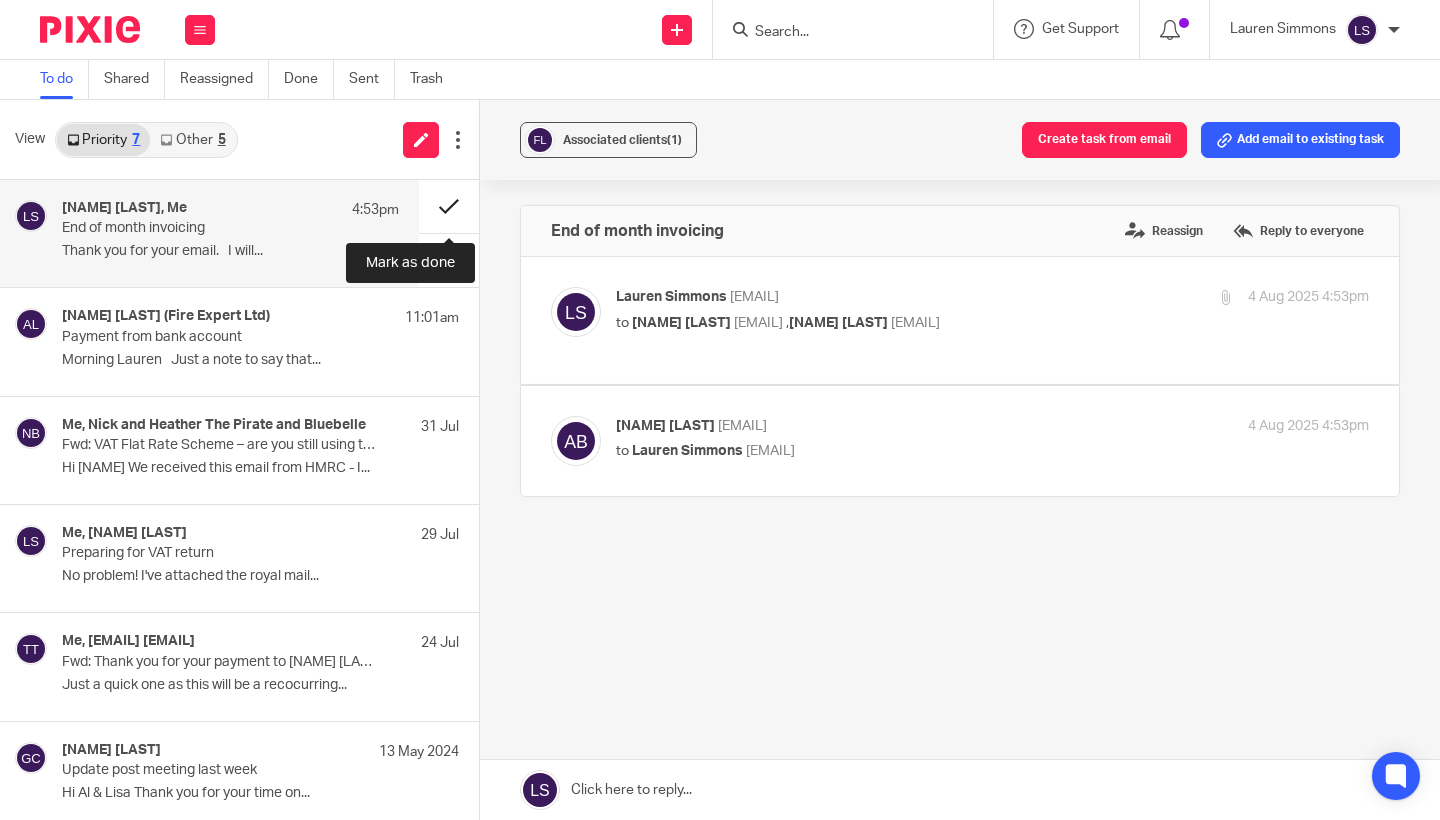 click at bounding box center (449, 206) 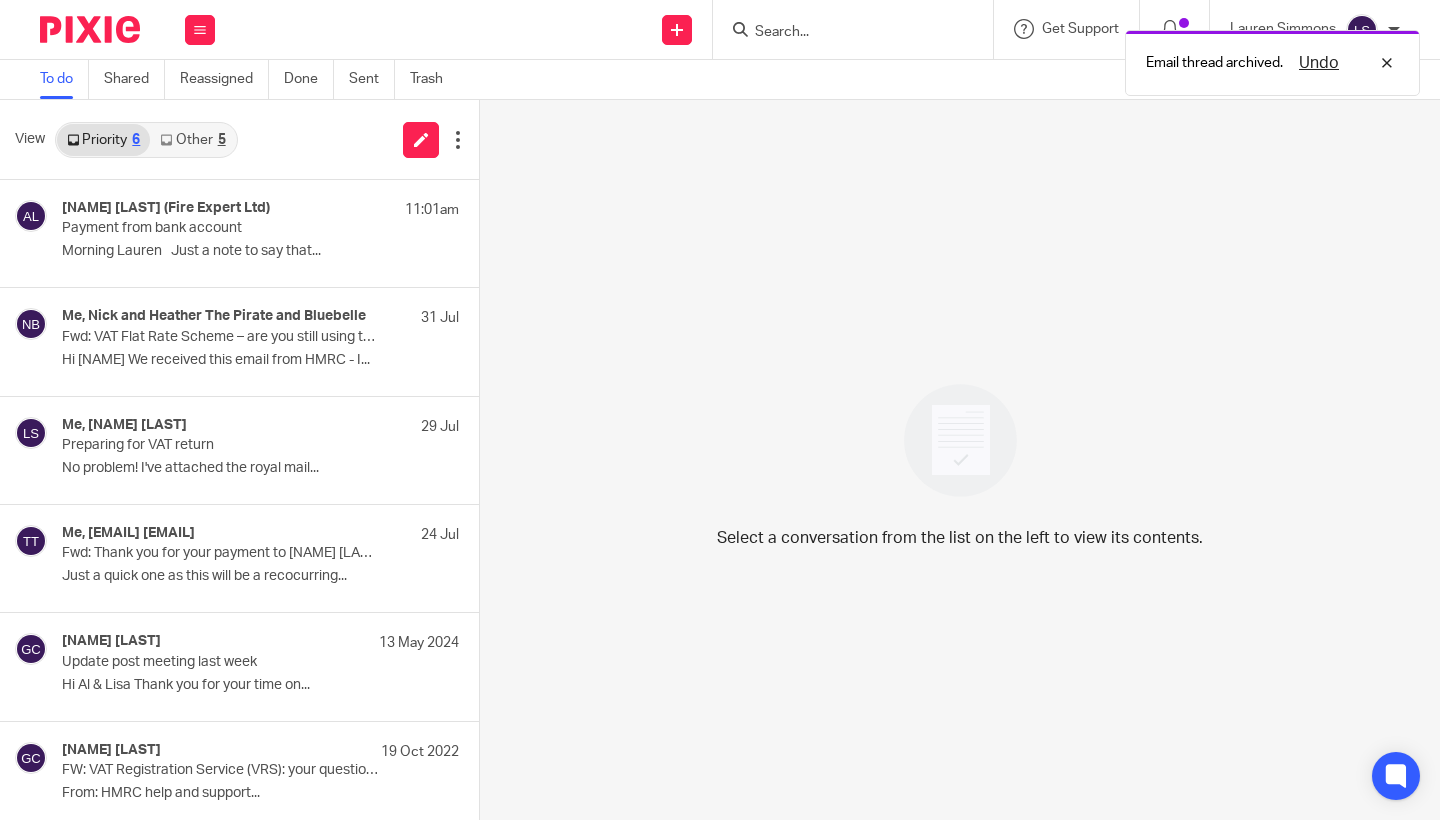 click on "5" at bounding box center [222, 140] 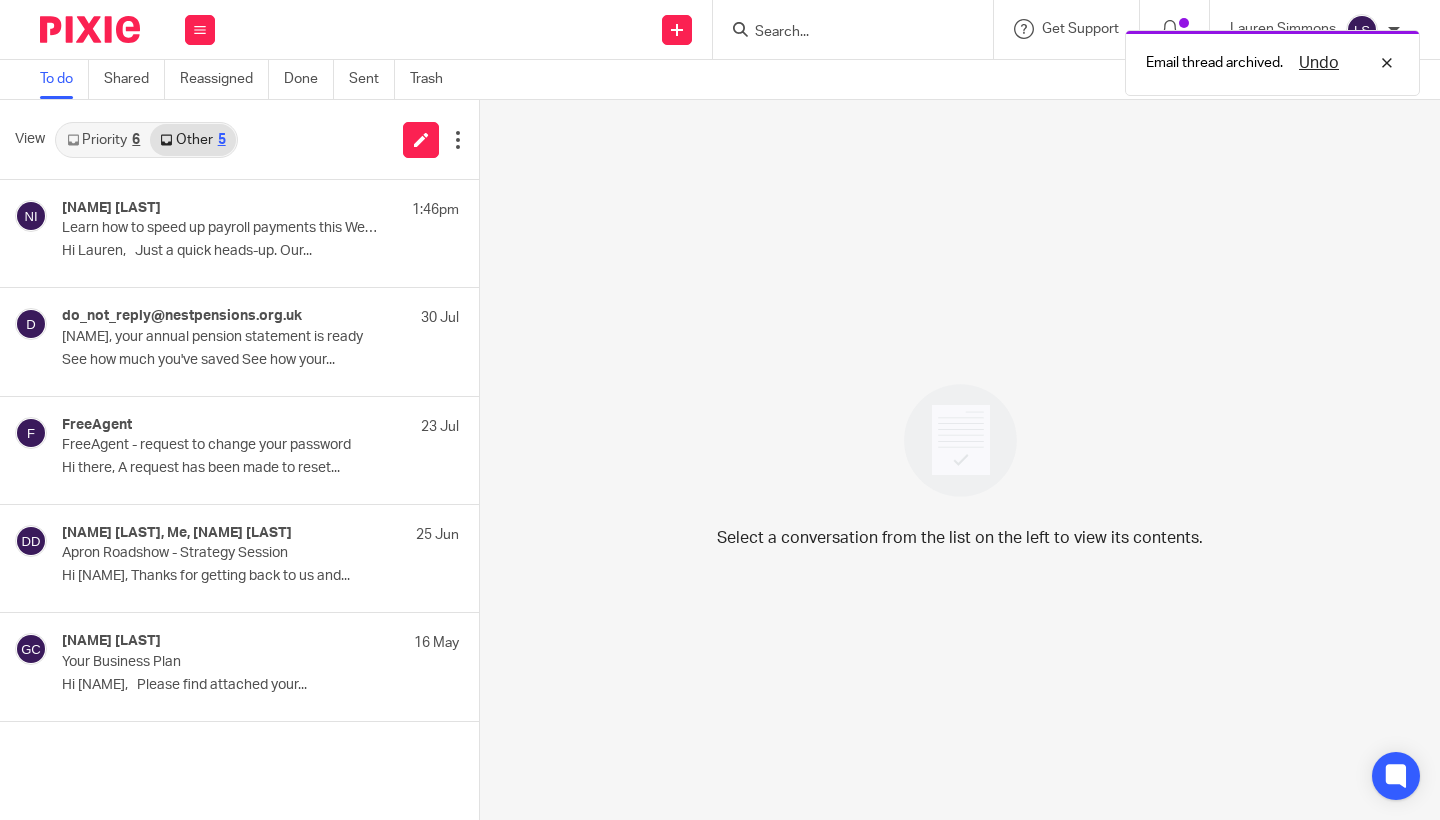 click on "Priority
6" at bounding box center (103, 140) 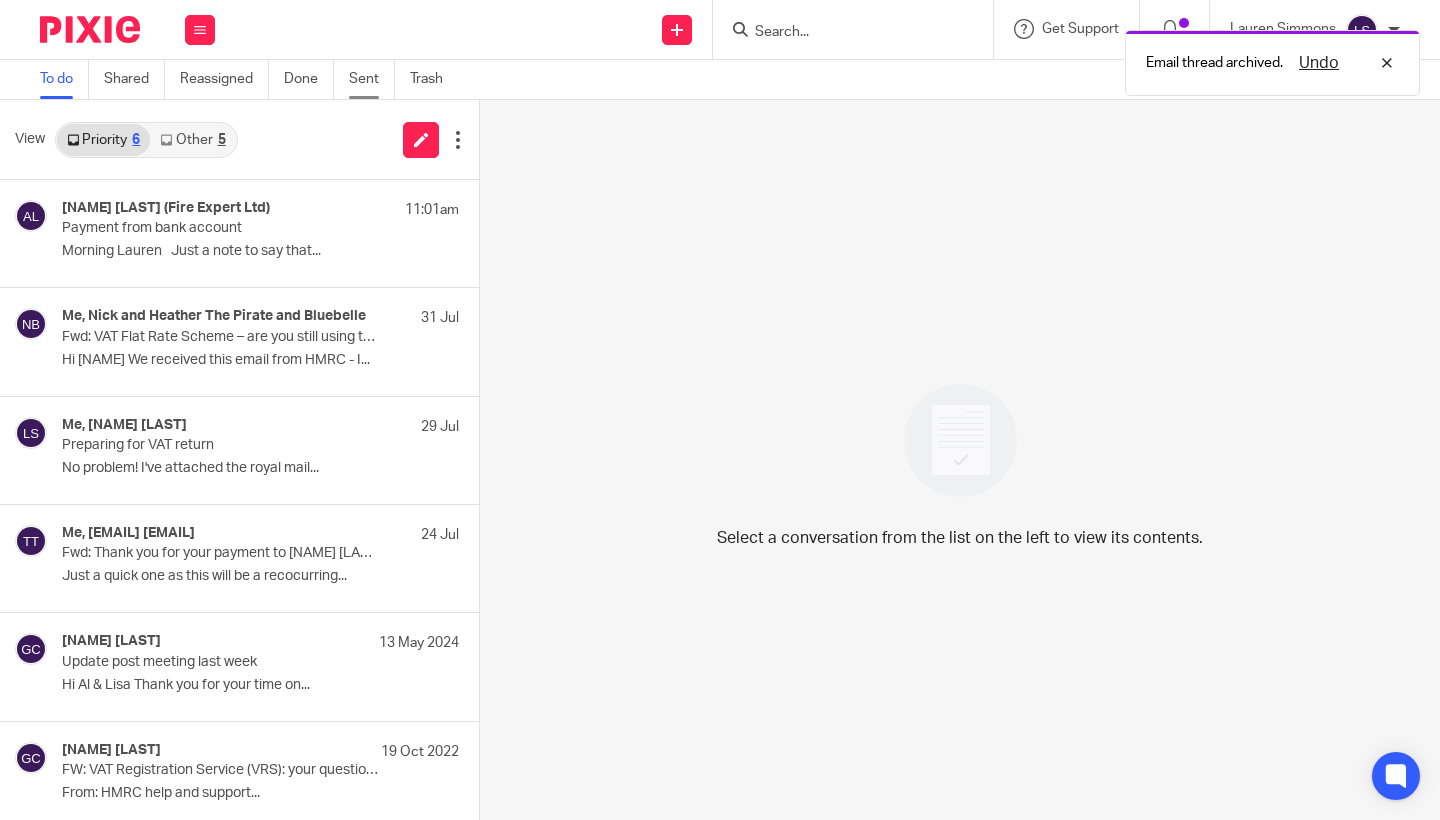 click on "Sent" at bounding box center (372, 79) 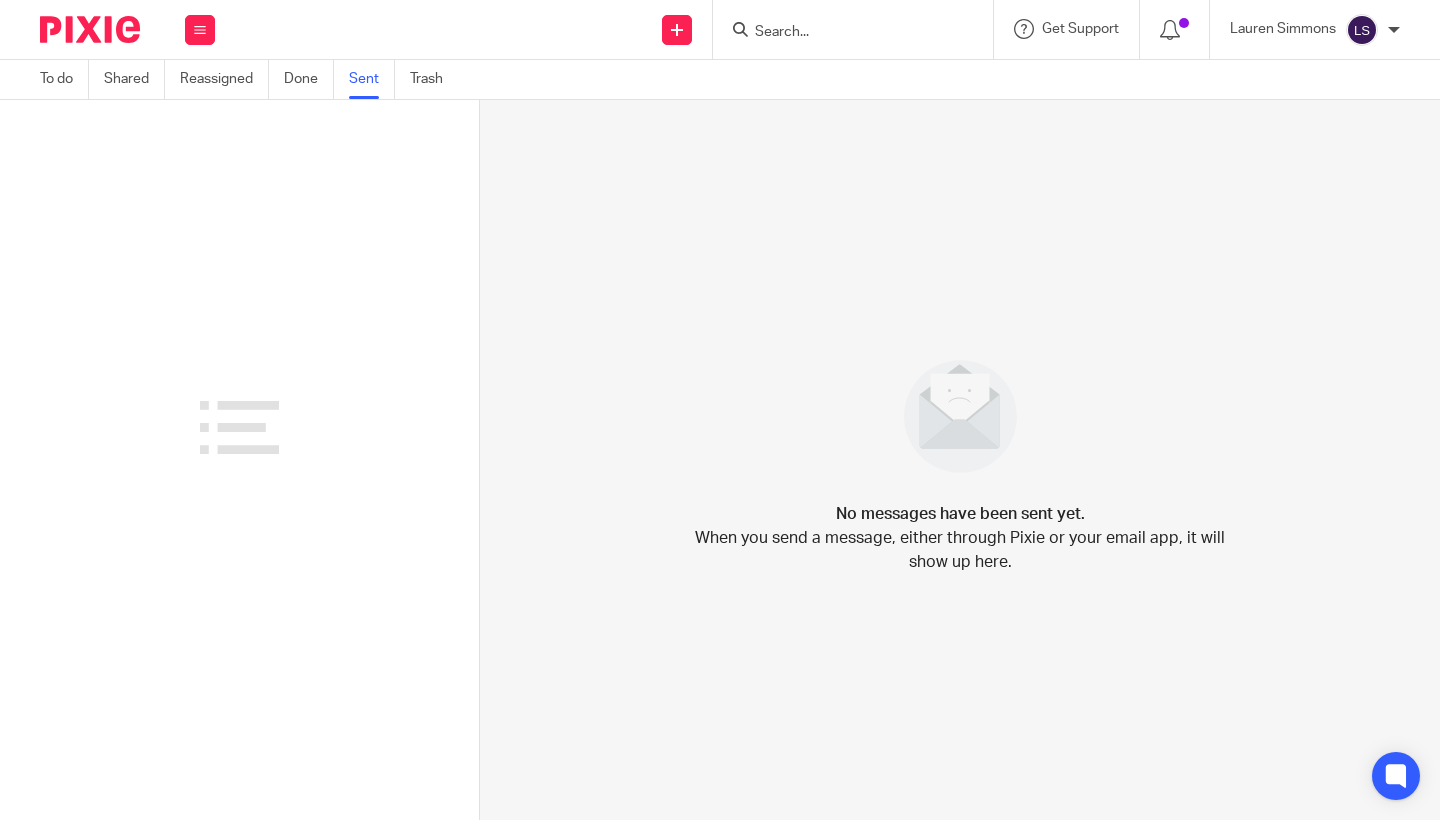scroll, scrollTop: 0, scrollLeft: 0, axis: both 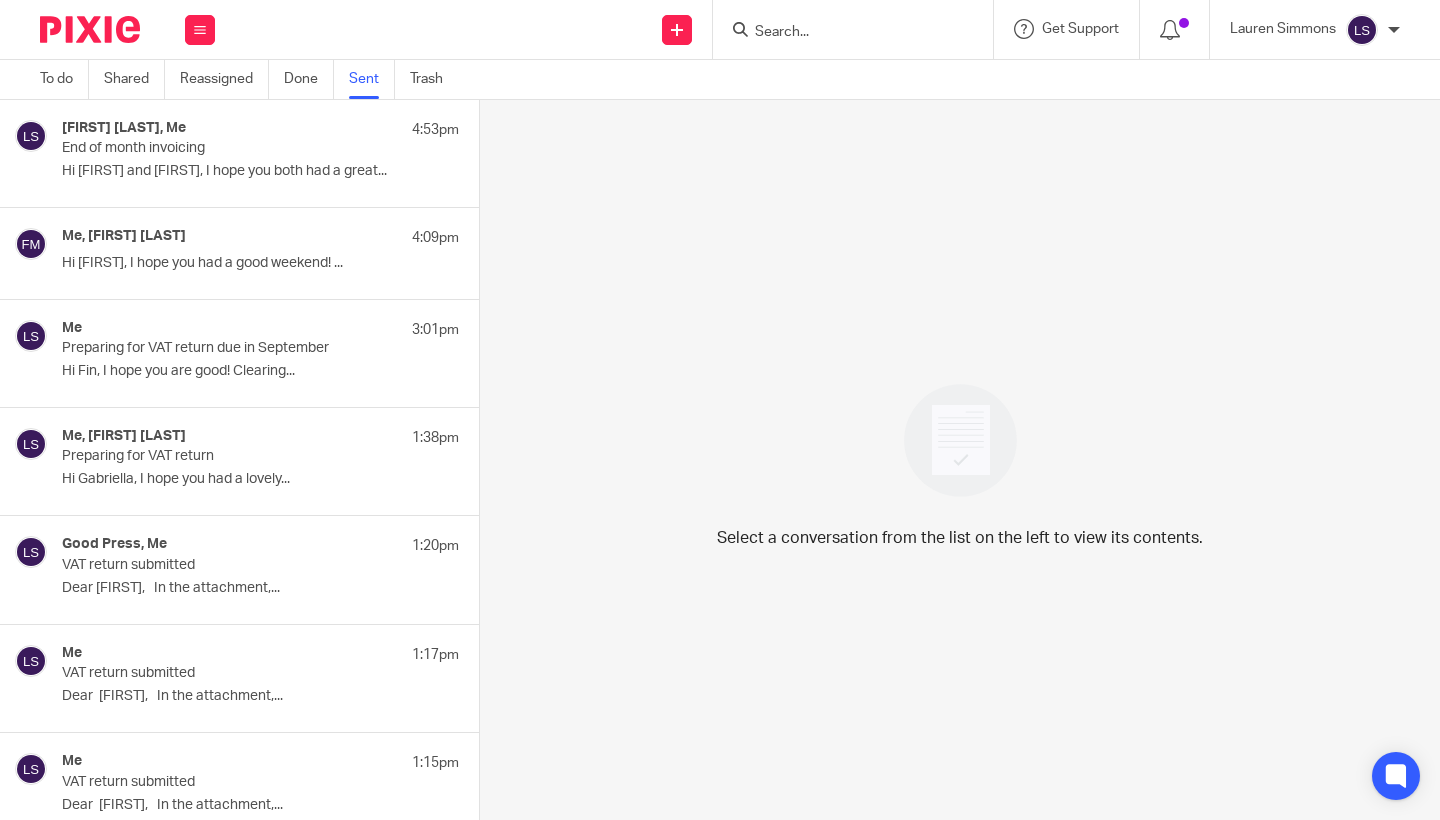 click on "Hi [FIRST] and [FIRST],   I hope you both had a great..." at bounding box center [260, 171] 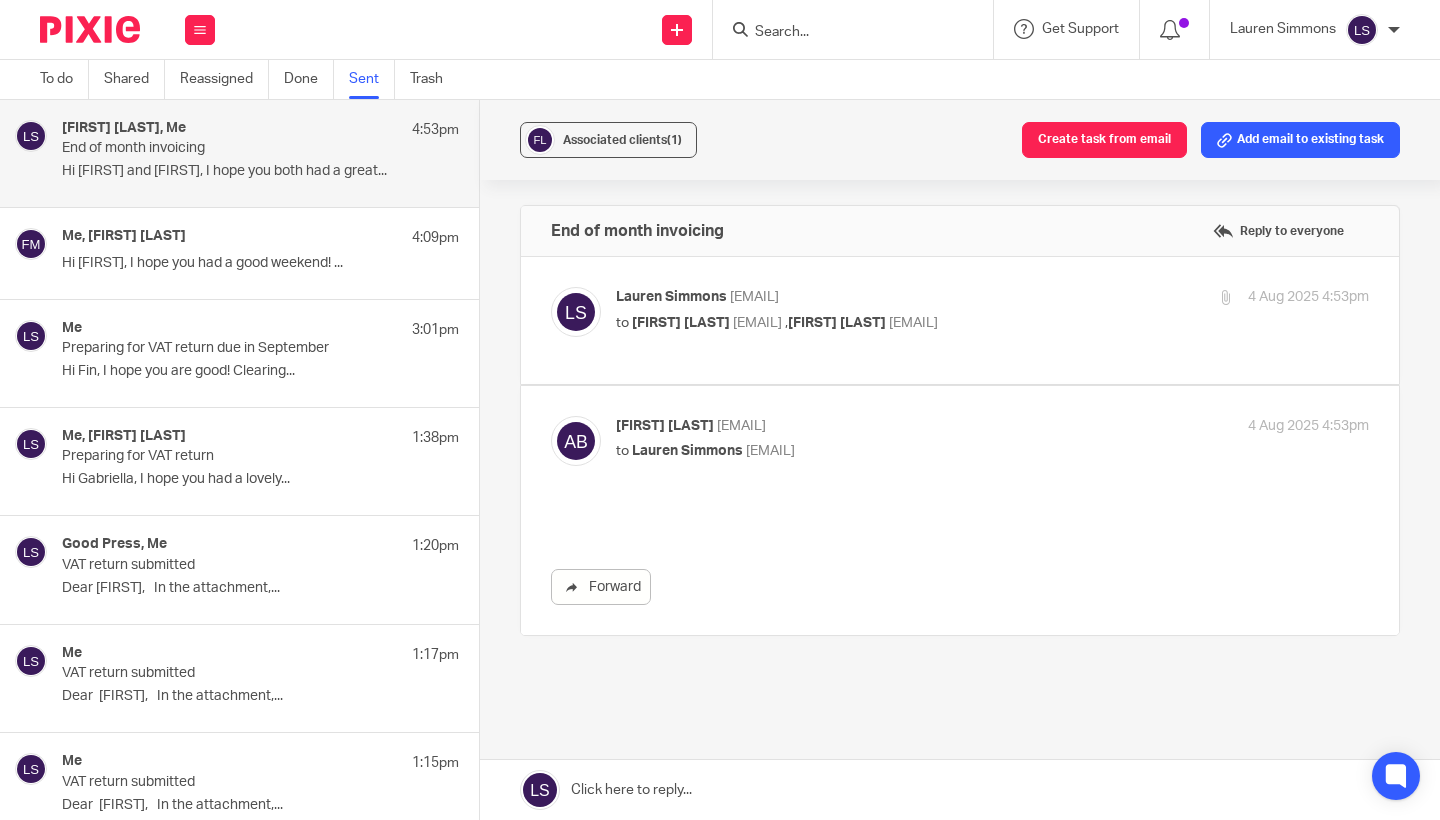 scroll, scrollTop: 0, scrollLeft: 0, axis: both 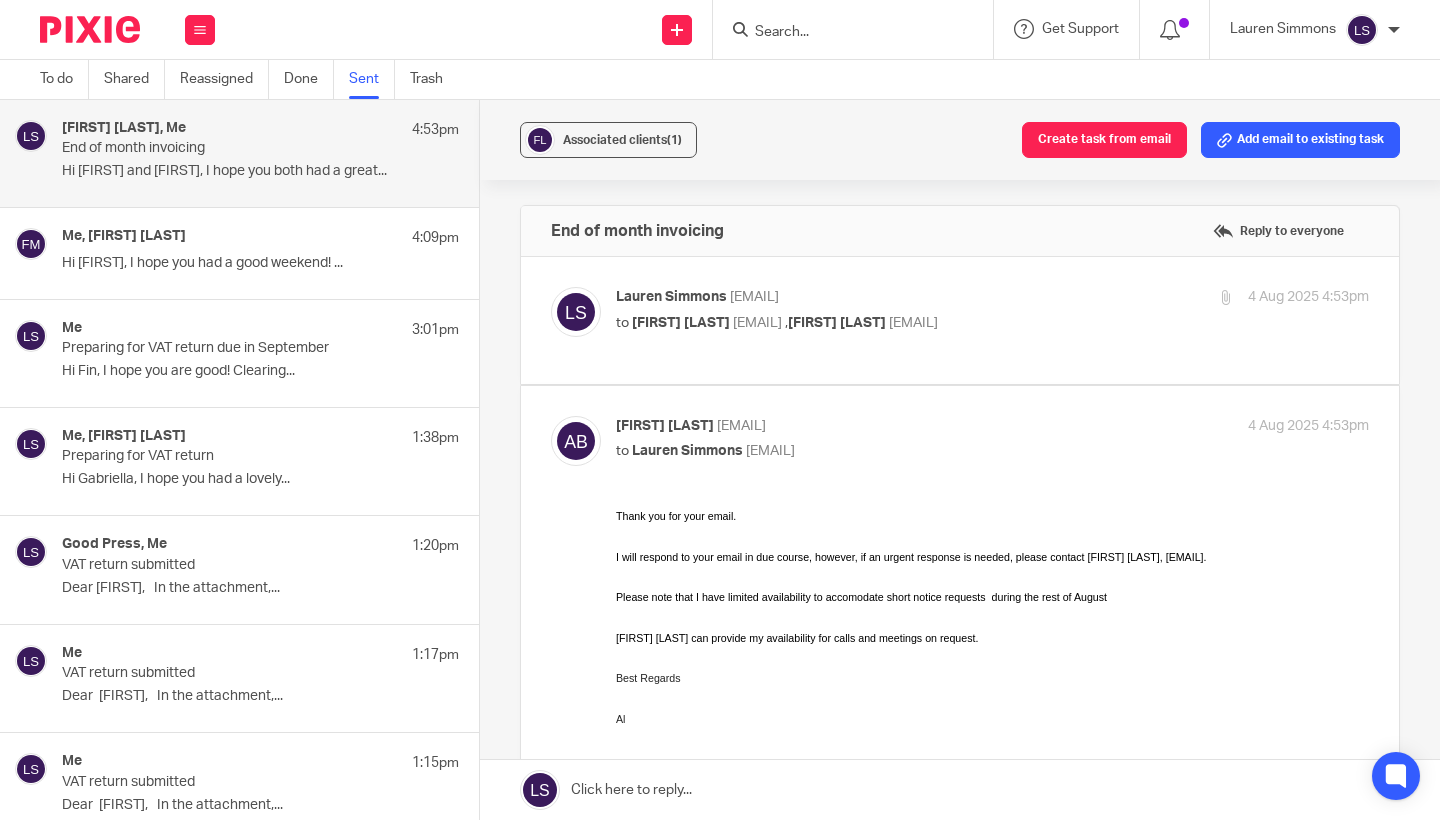 click on "[EMAIL]" at bounding box center (770, 451) 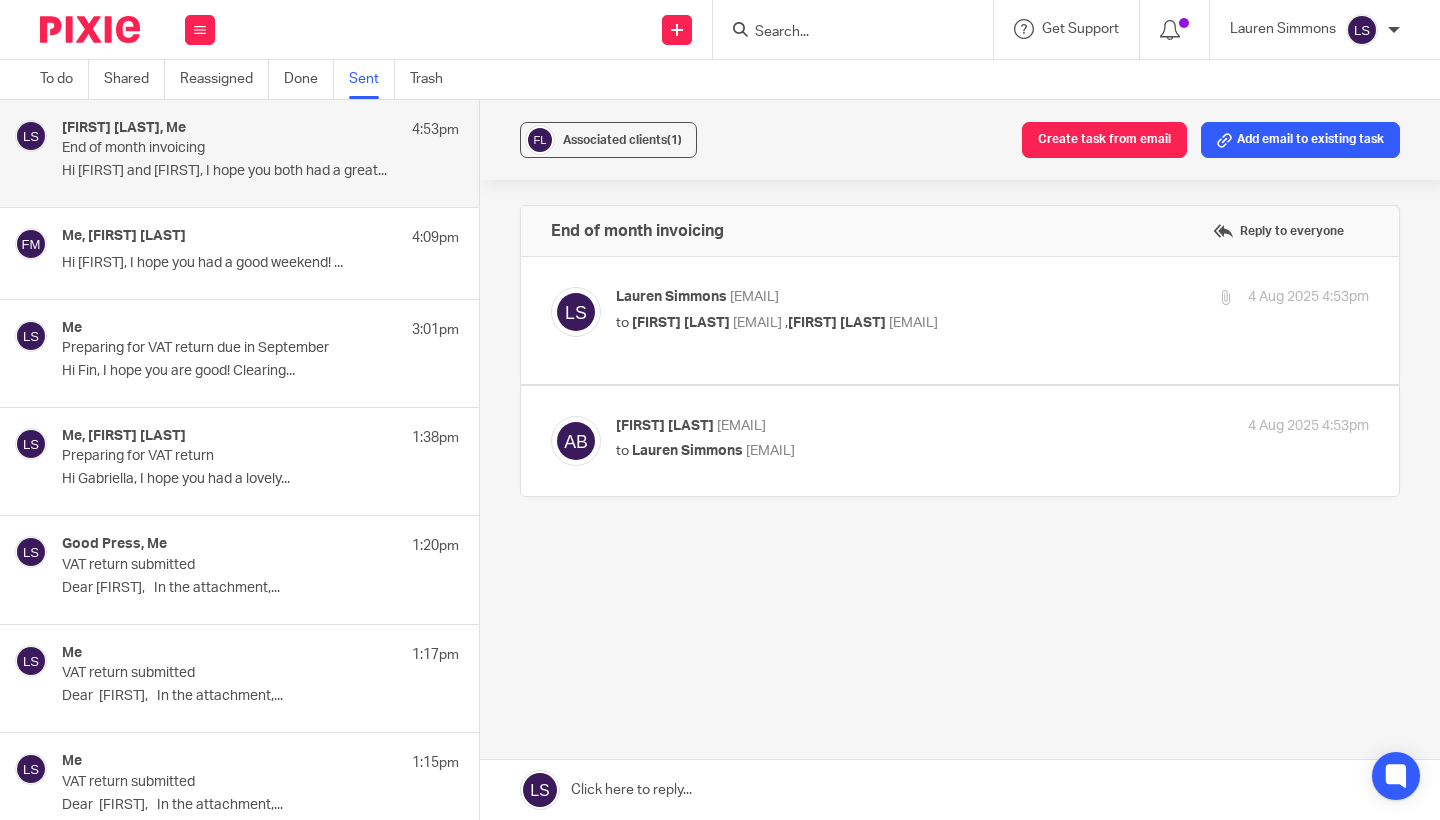 click on "[FIRST] [LAST]
[EMAIL]   to
[FIRST] [LAST]
[EMAIL]   ,
[FIRST] [LAST]
[EMAIL]" at bounding box center [867, 310] 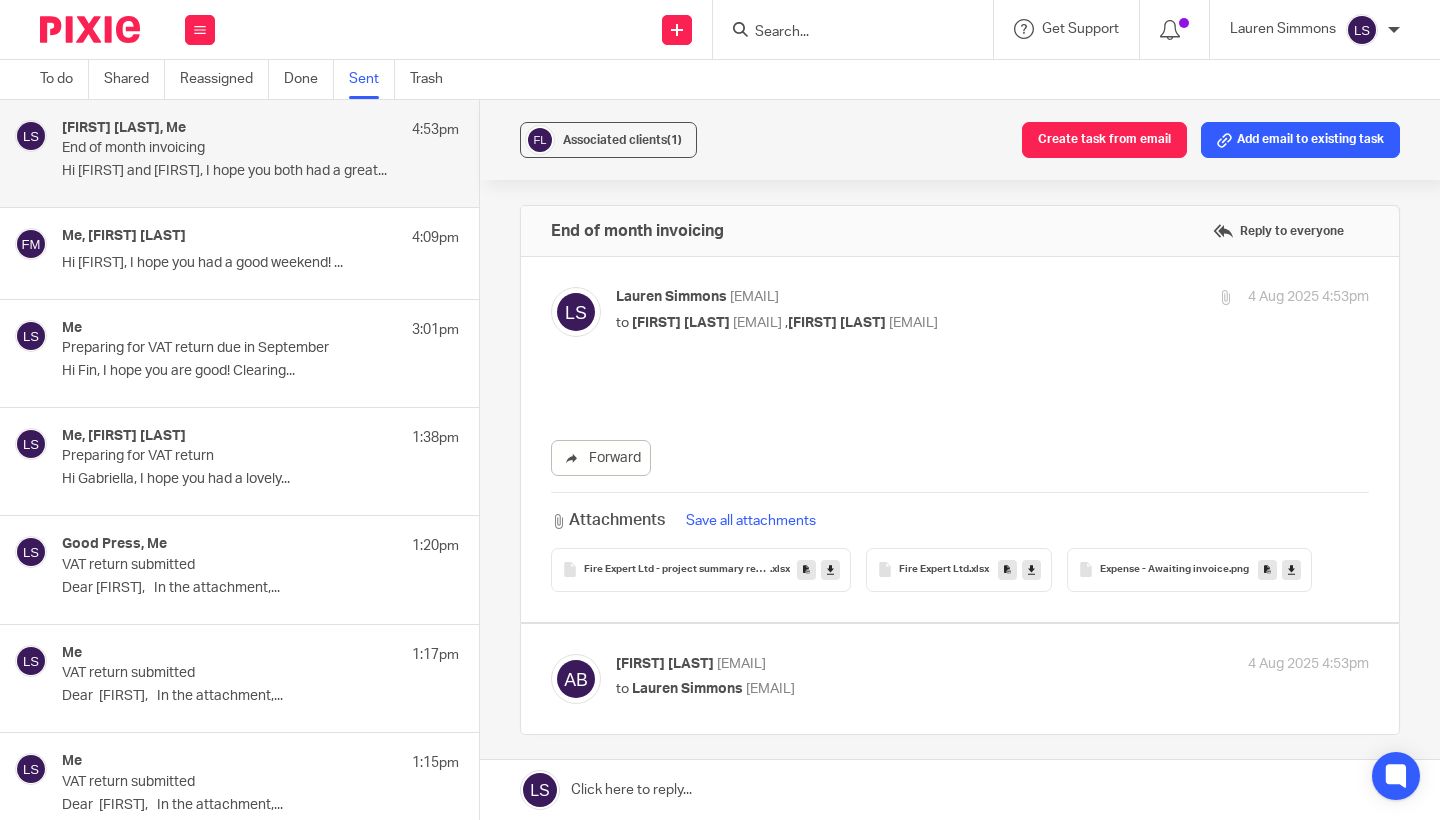 scroll, scrollTop: 0, scrollLeft: 0, axis: both 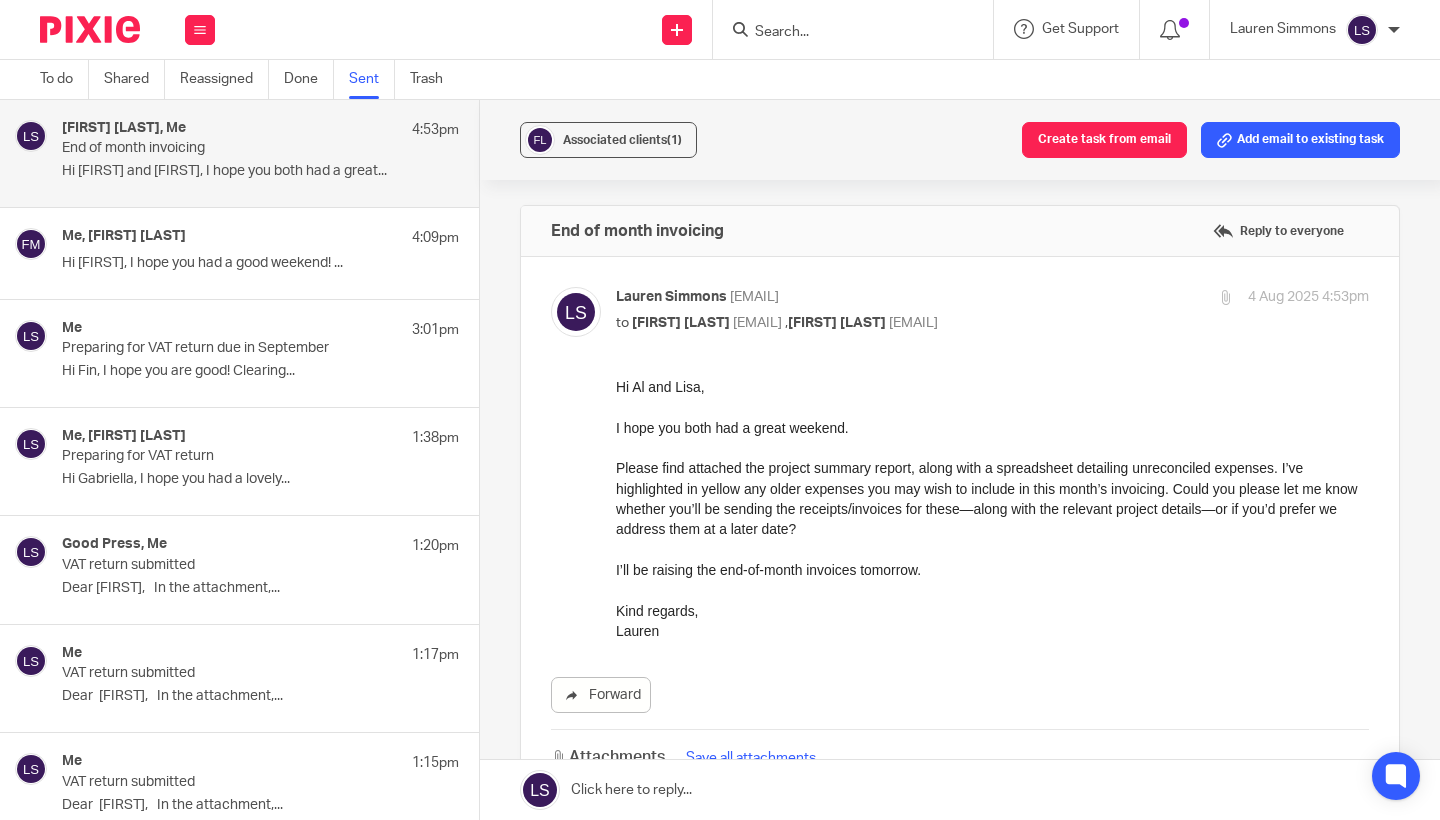 click on "Please find attached the project summary report, along with a spreadsheet detailing unreconciled expenses. I’ve highlighted in yellow any older expenses you may wish to include in this month’s invoicing. Could you please let me know whether you’ll be sending the receipts/invoices for these—along with the relevant project details—or if you’d prefer we address them at a later date?" at bounding box center (992, 498) 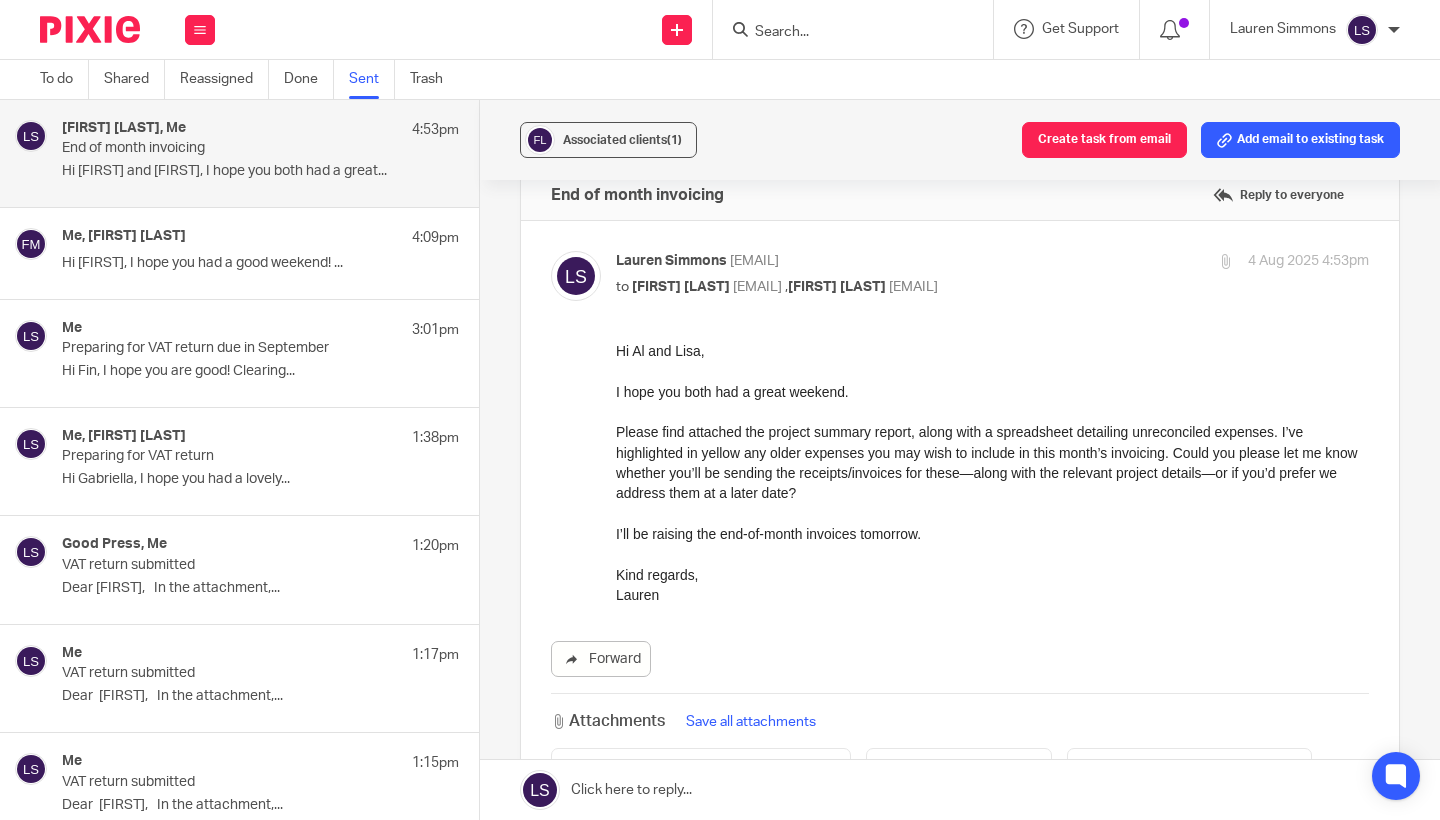 scroll, scrollTop: 51, scrollLeft: 0, axis: vertical 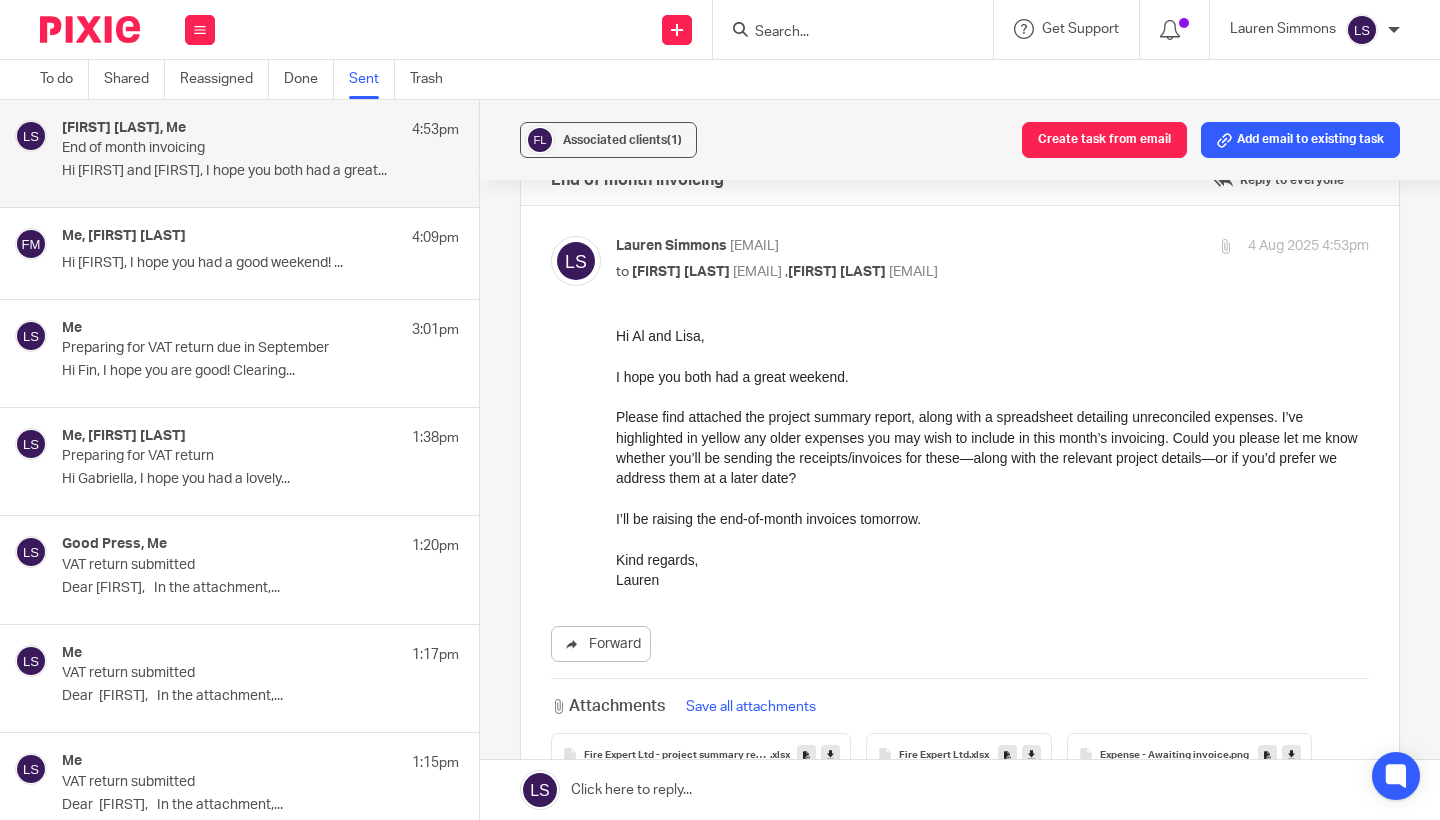 click on "Kind regards, [FIRST]" at bounding box center (992, 570) 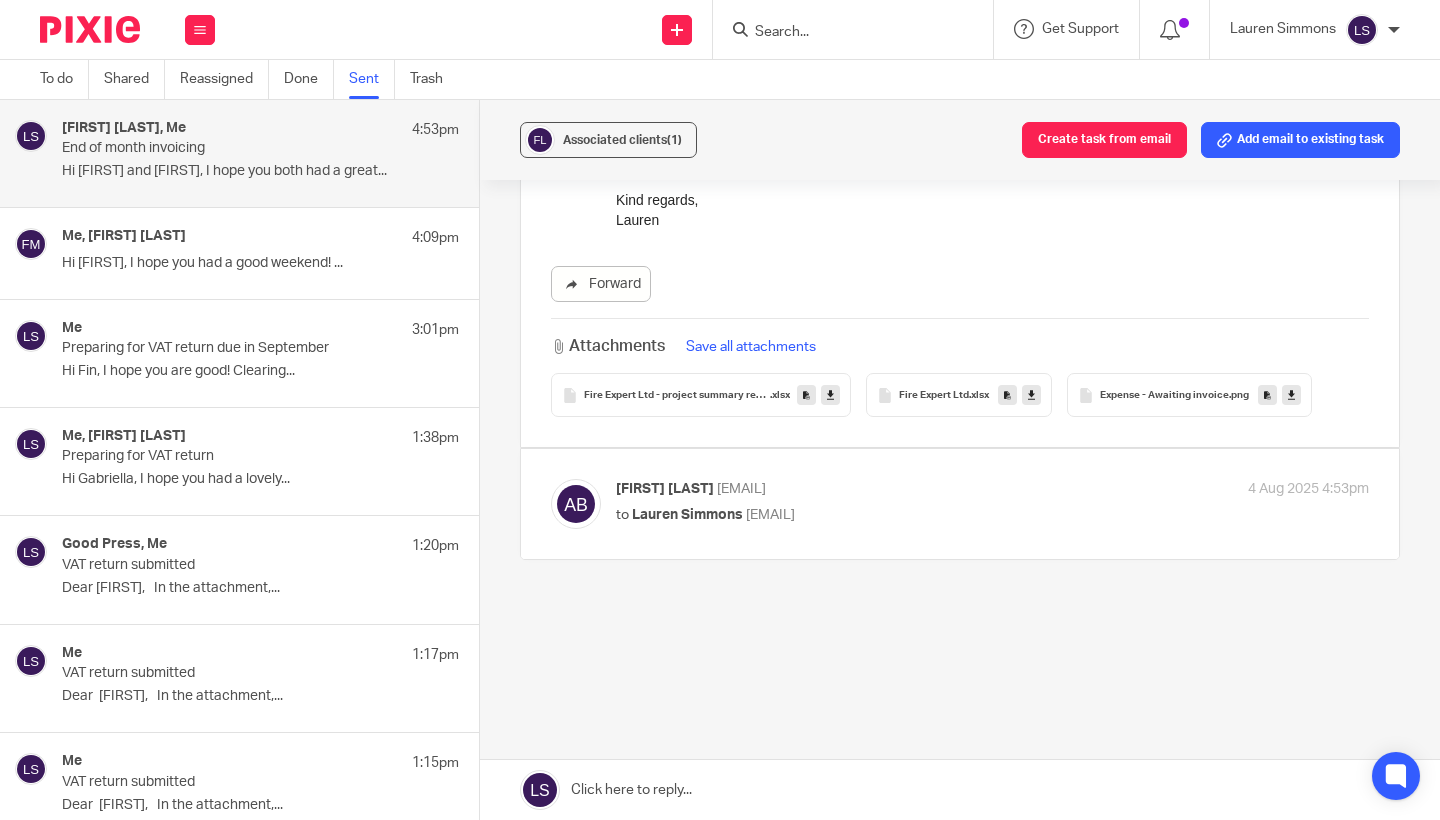 scroll, scrollTop: 443, scrollLeft: 0, axis: vertical 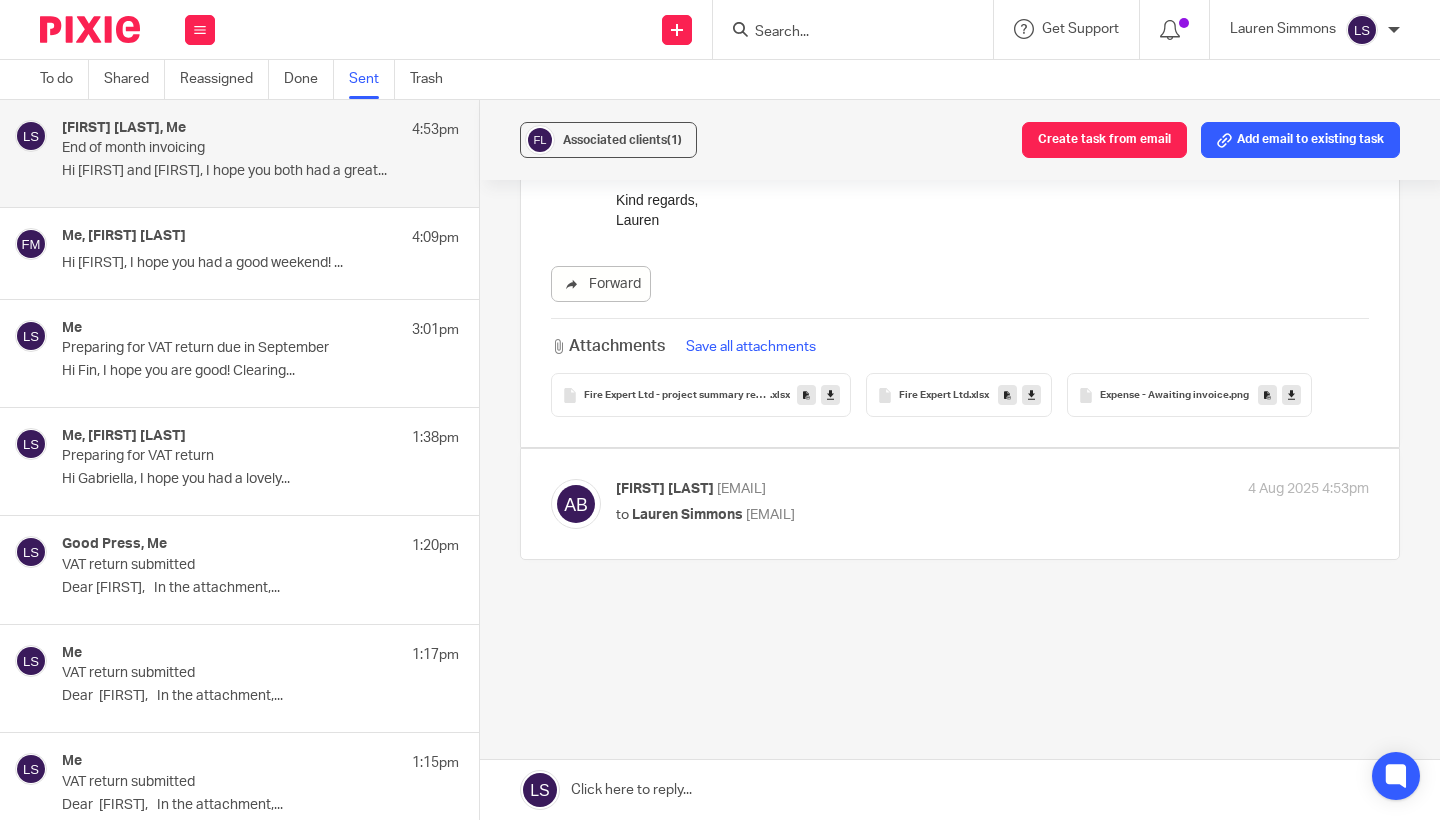 click on "Fire Expert Ltd" at bounding box center (934, 396) 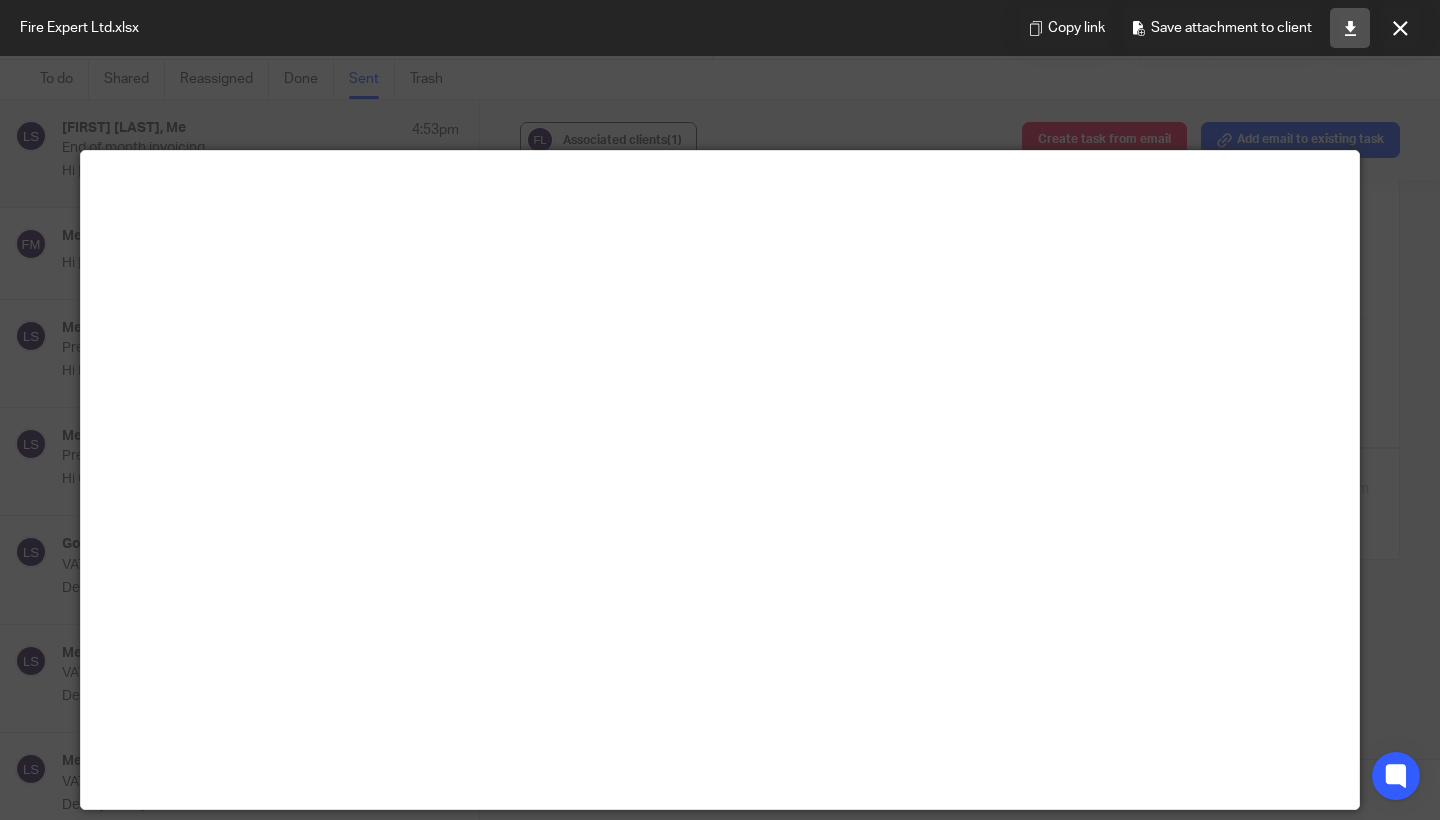 click at bounding box center (1350, 28) 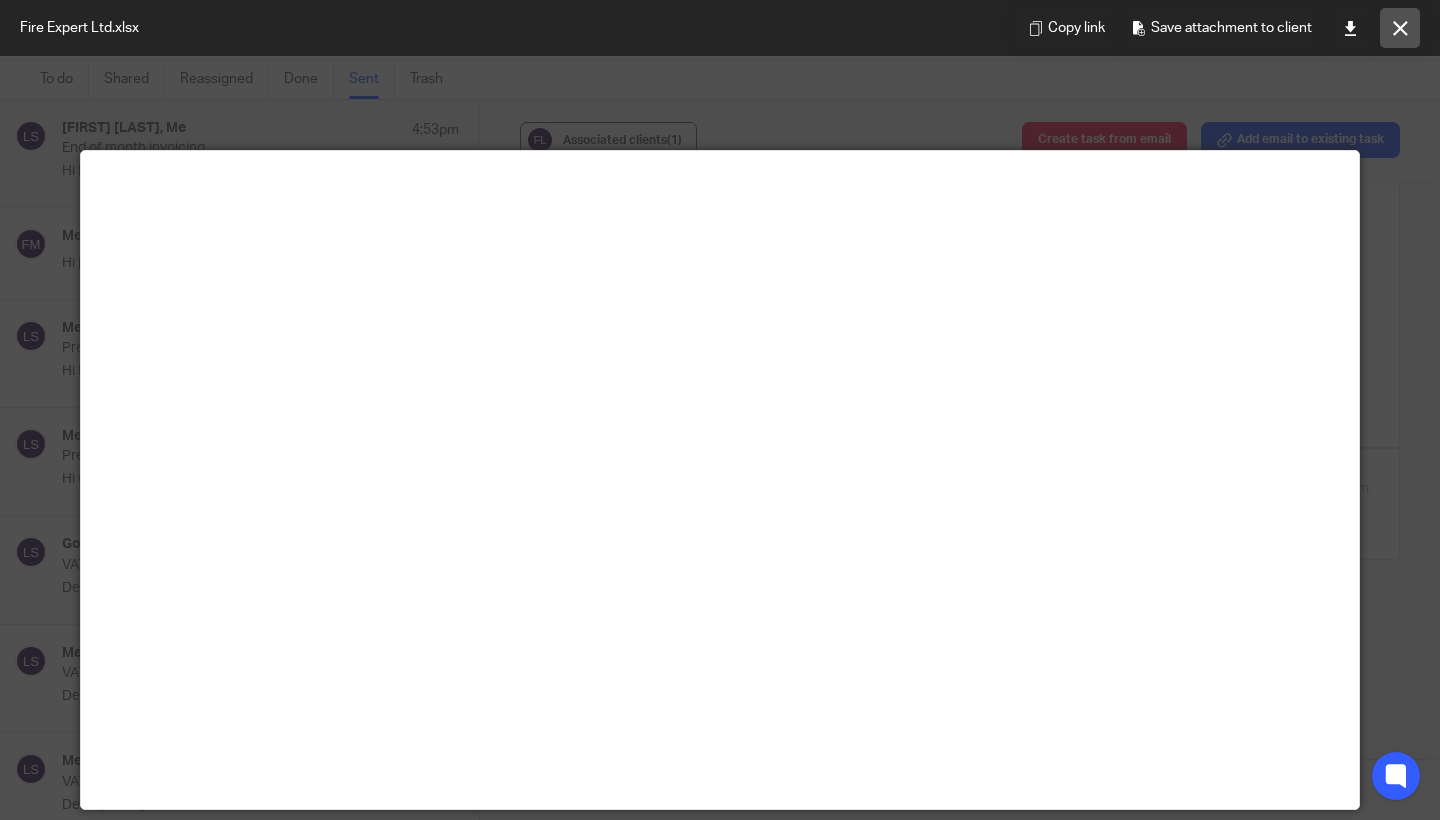 click at bounding box center (1400, 28) 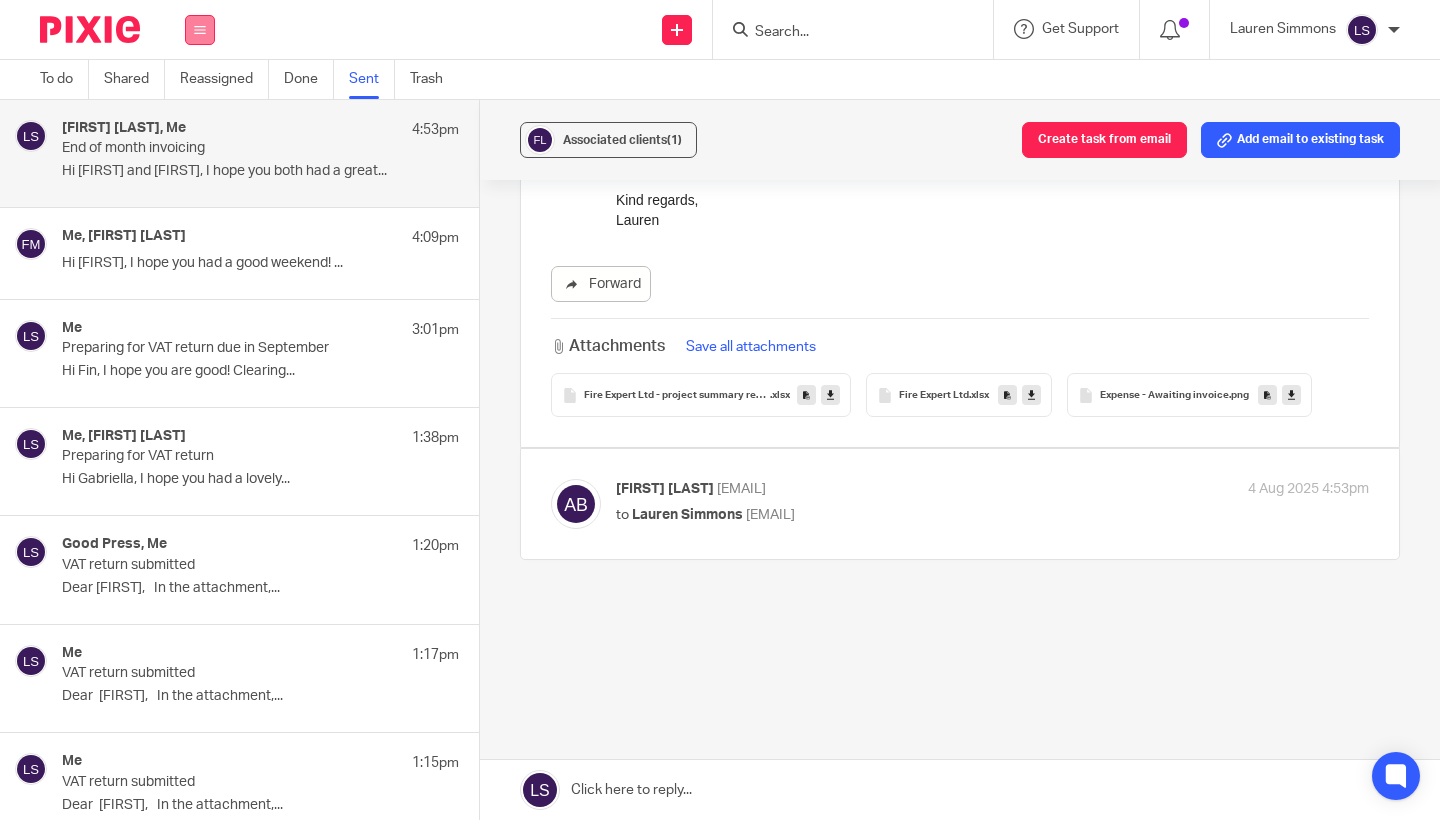 click at bounding box center (200, 30) 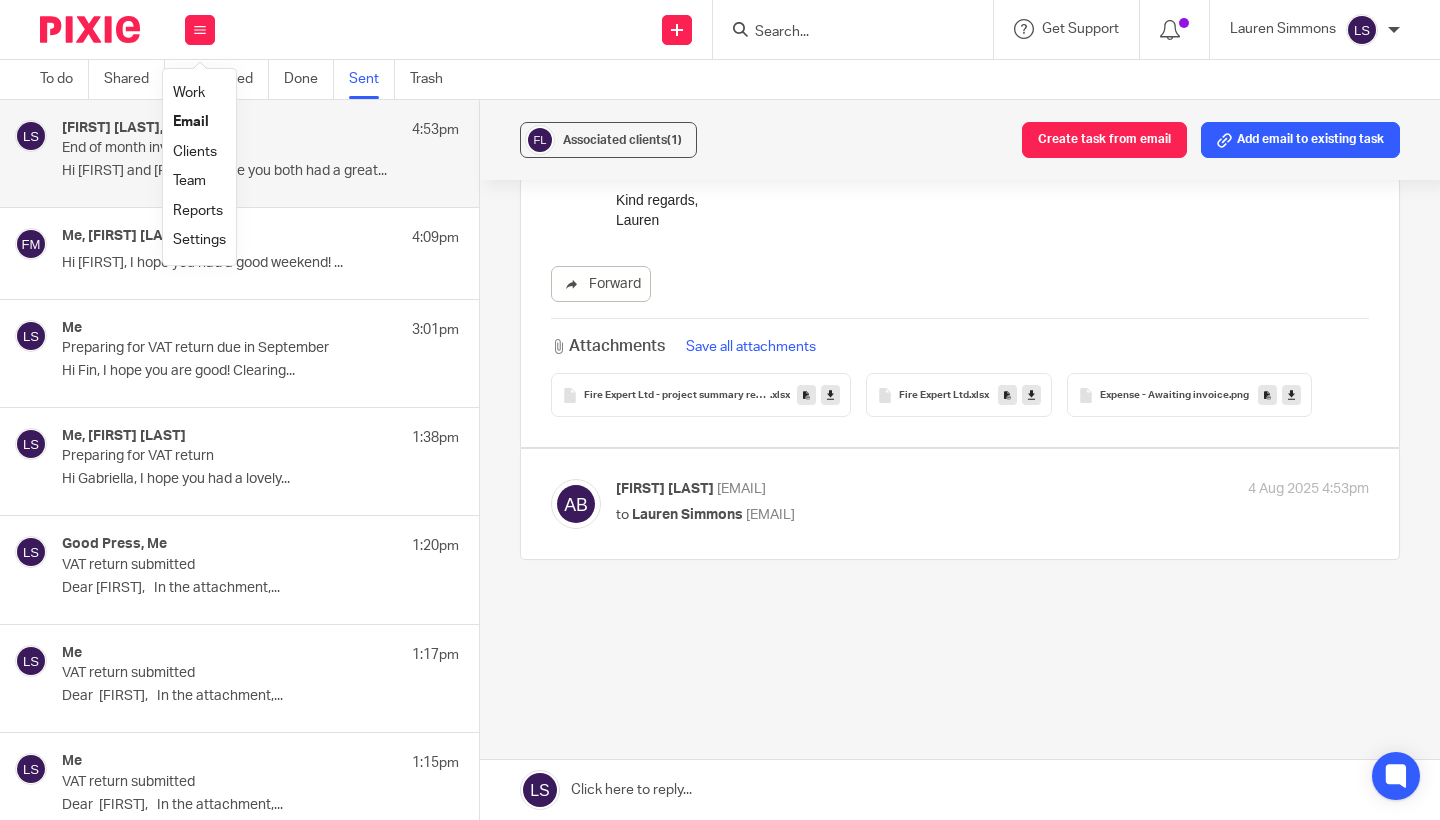 click on "Email" at bounding box center (191, 122) 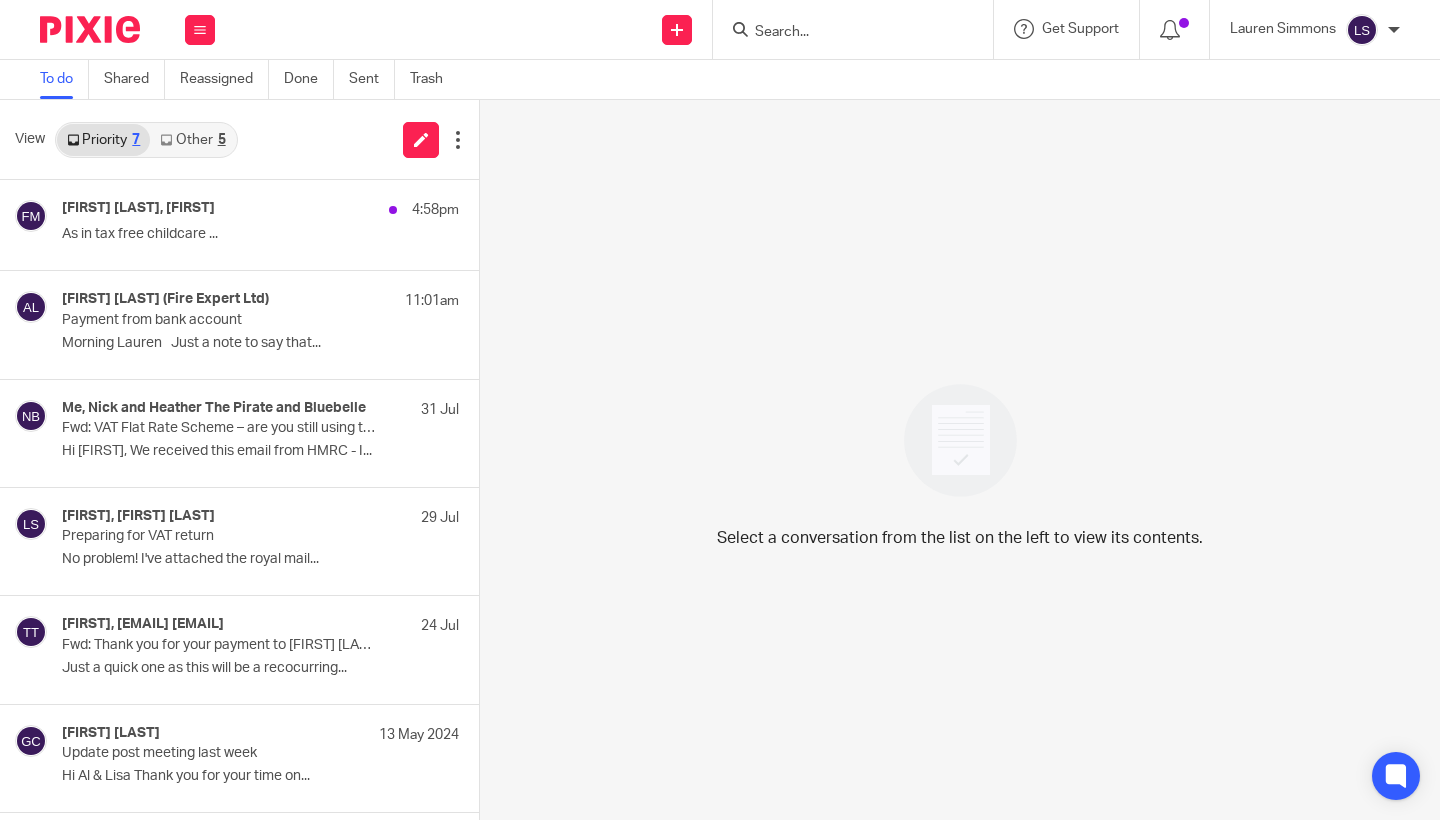 scroll, scrollTop: 0, scrollLeft: 0, axis: both 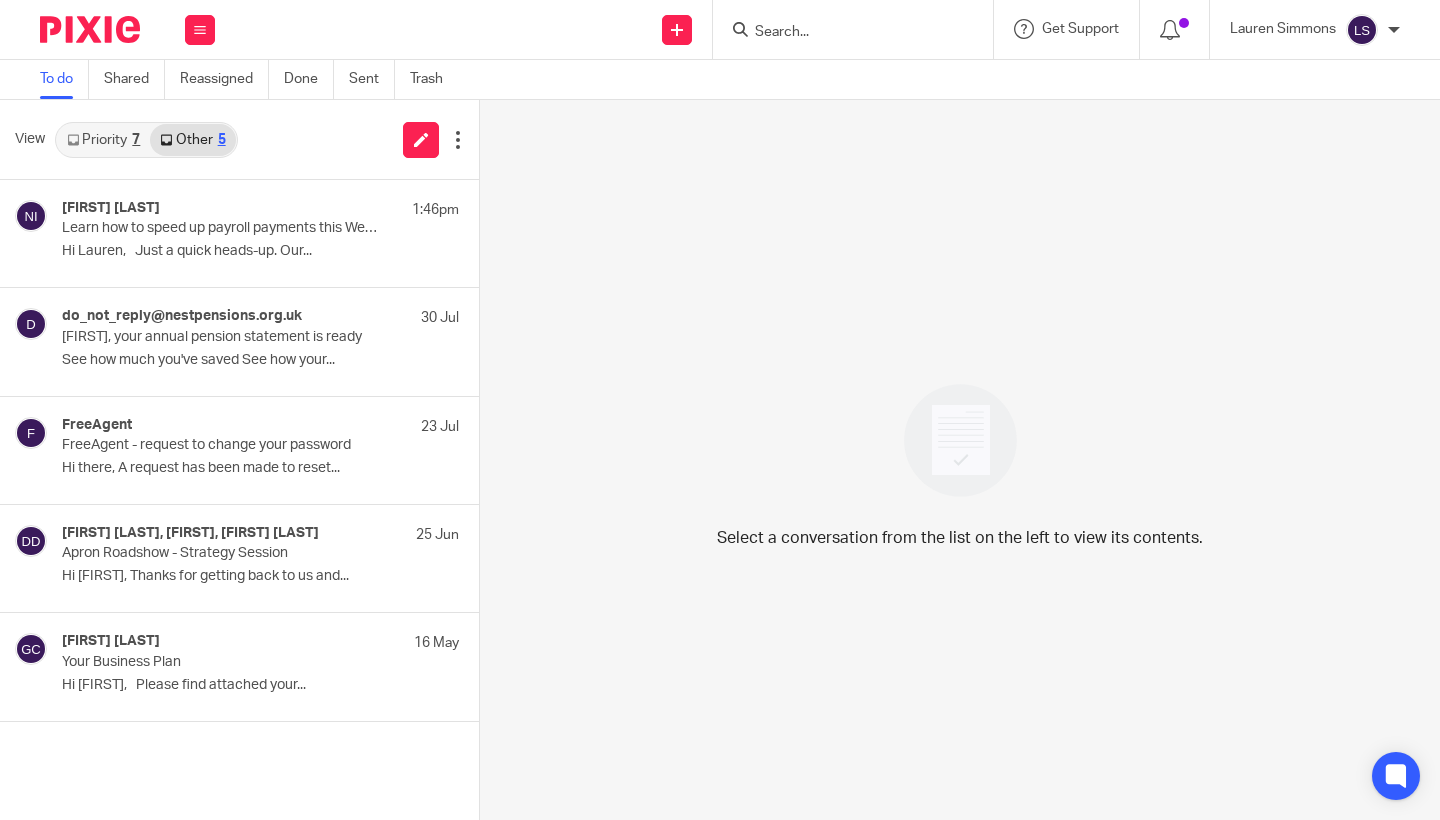 click on "Priority
7" at bounding box center (103, 140) 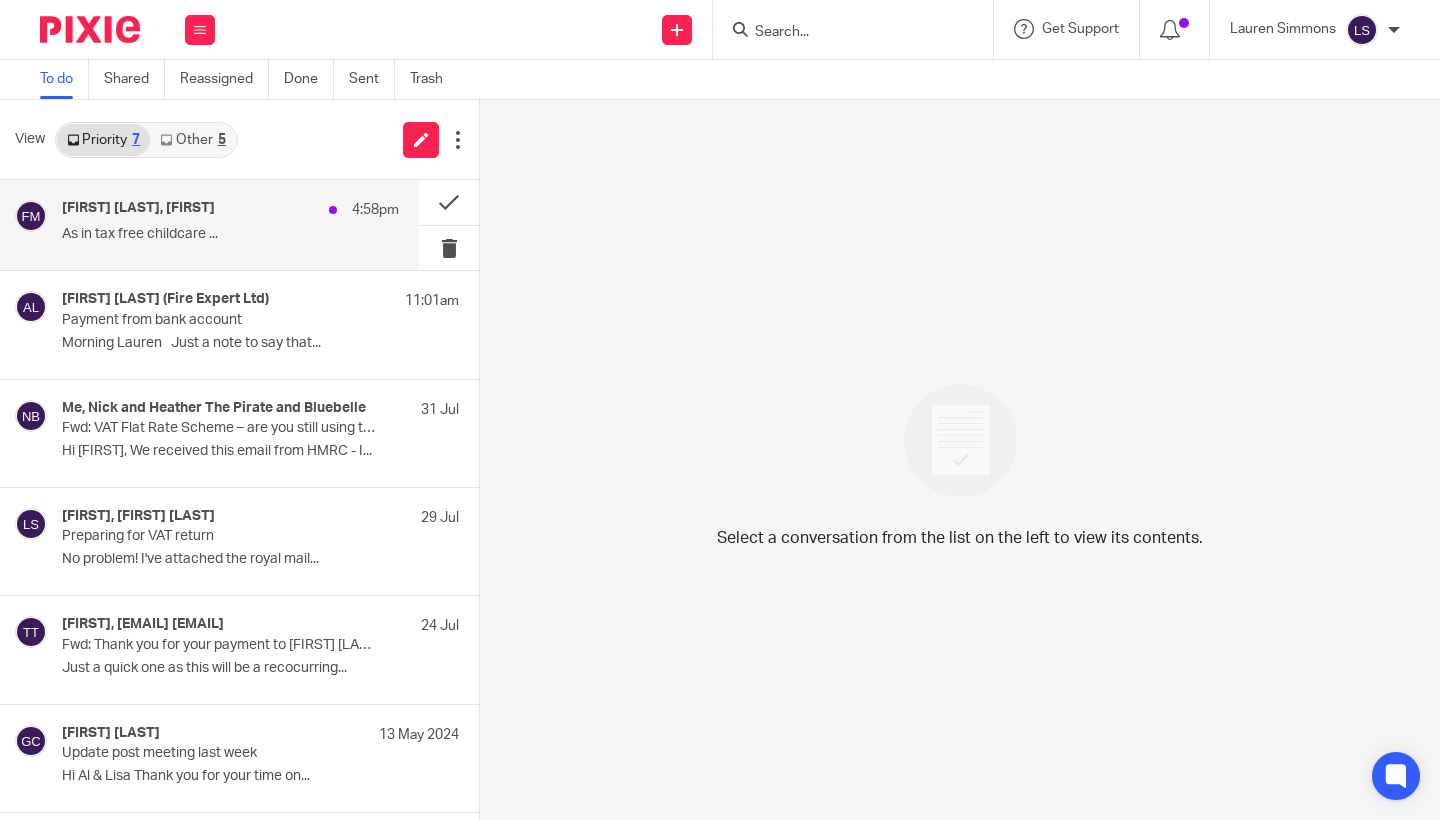 click on "As in tax free childcare ..." at bounding box center (230, 234) 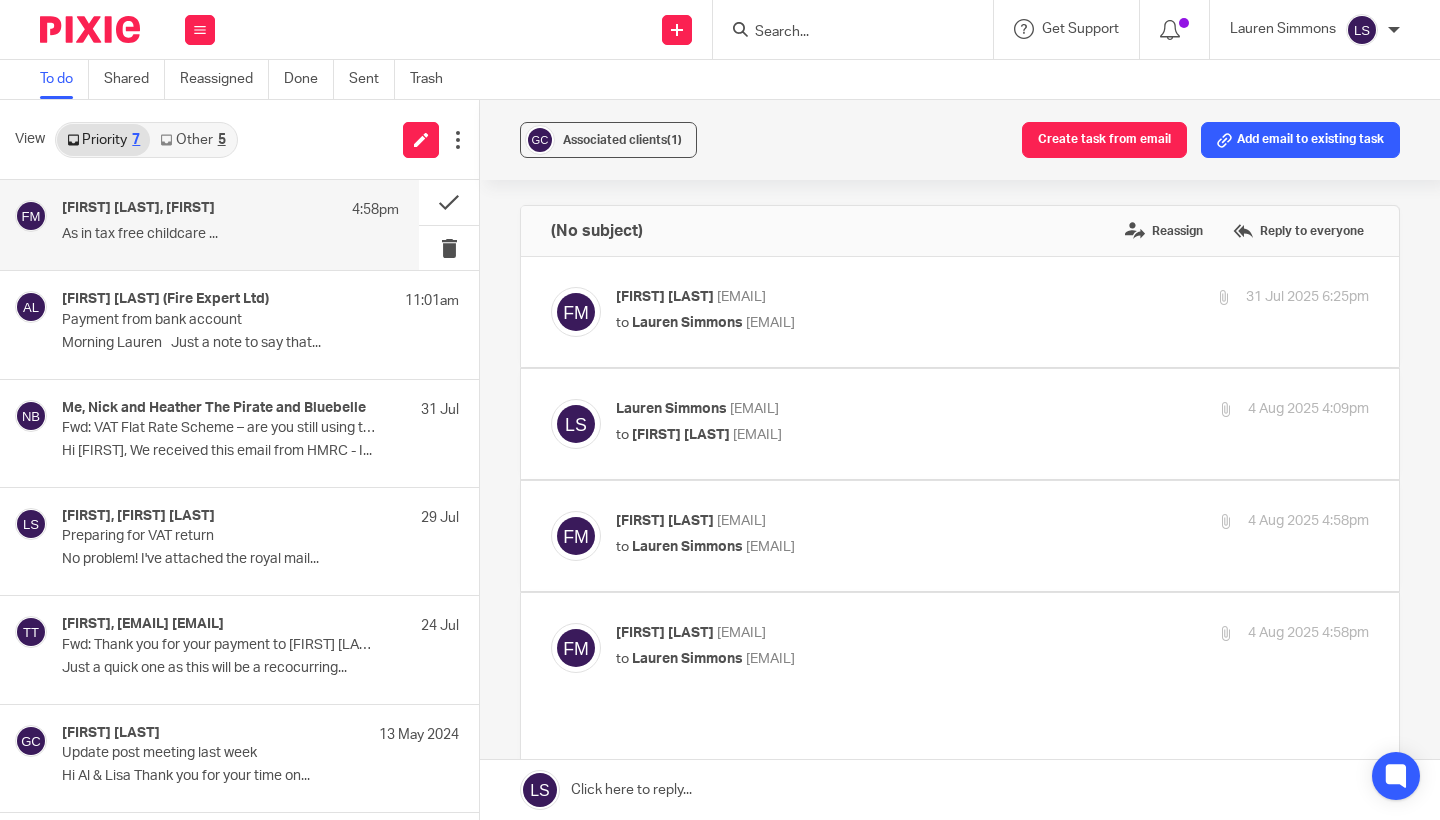 scroll, scrollTop: 0, scrollLeft: 0, axis: both 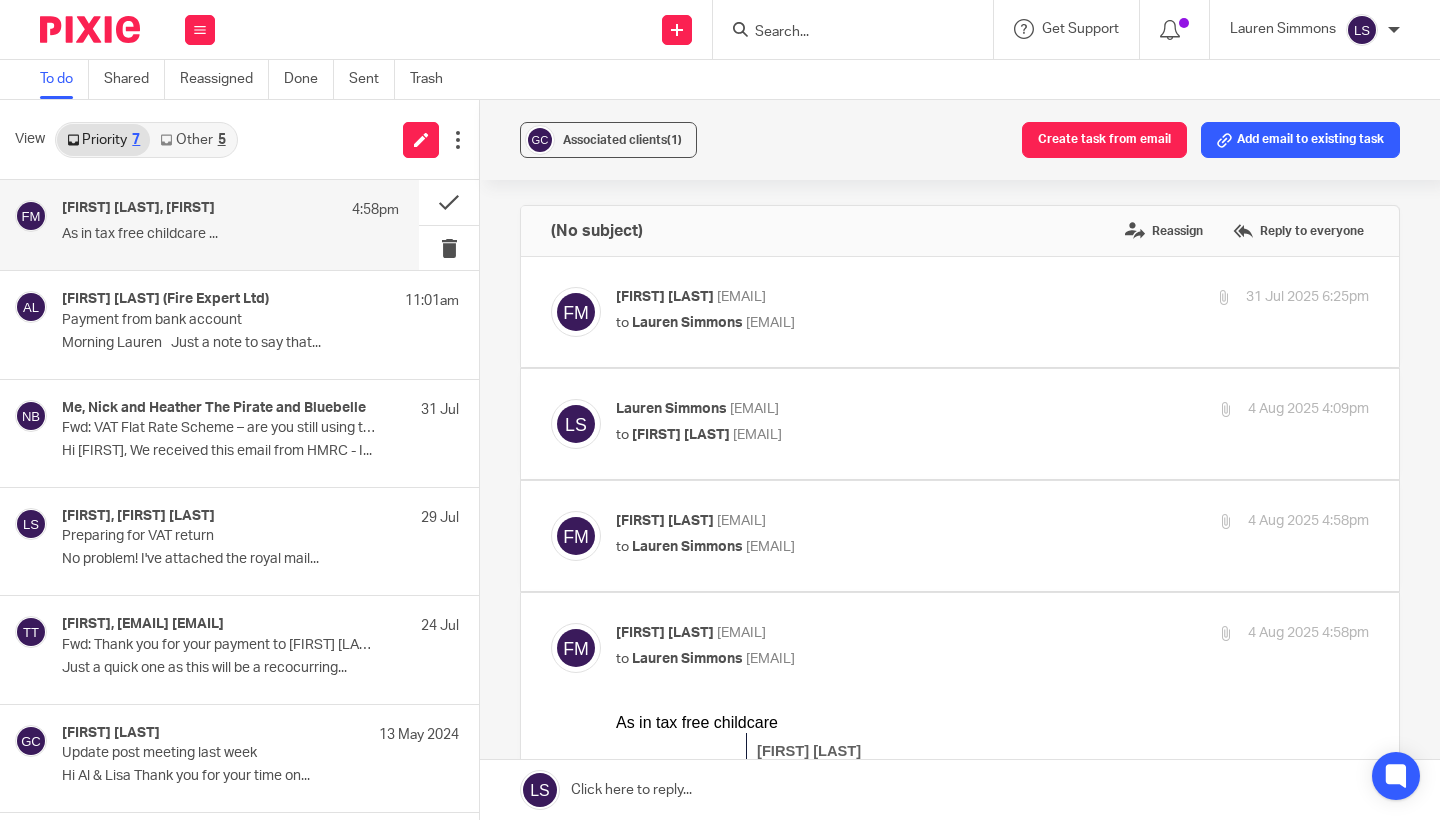click on "Associated clients  (1)
Create task from email
Add email to existing task
(No subject)
Reassign
Reply to everyone
Fiona Minshall
<fiona@westendadventure.co.uk>   to
Lauren Simmons
<lauren@fearlessfinancials.co.uk>       31 Jul 2025 6:25pm
Forward
Attachments       image148216 .png
Lauren Simmons
<lauren@fearlessfinancials.co.uk>   to
Fiona Minshall
<fiona@westendadventure.co.uk>       4 Aug 2025 4:09pm
Forward
Attachments       image148216 .png
Fiona Minshall
<fiona@westendadventure.co.uk>   to" at bounding box center [960, 460] 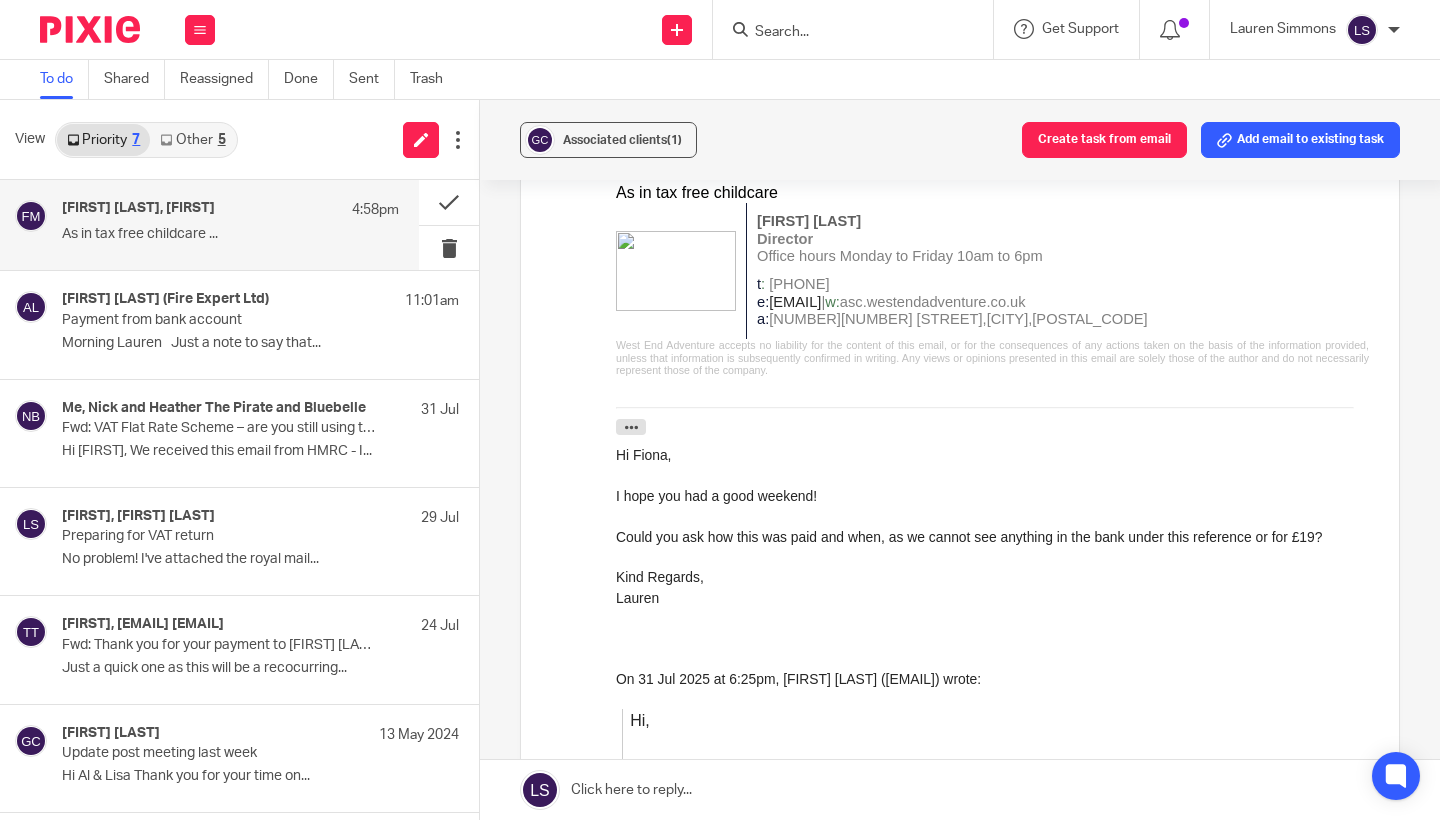 scroll, scrollTop: 531, scrollLeft: 0, axis: vertical 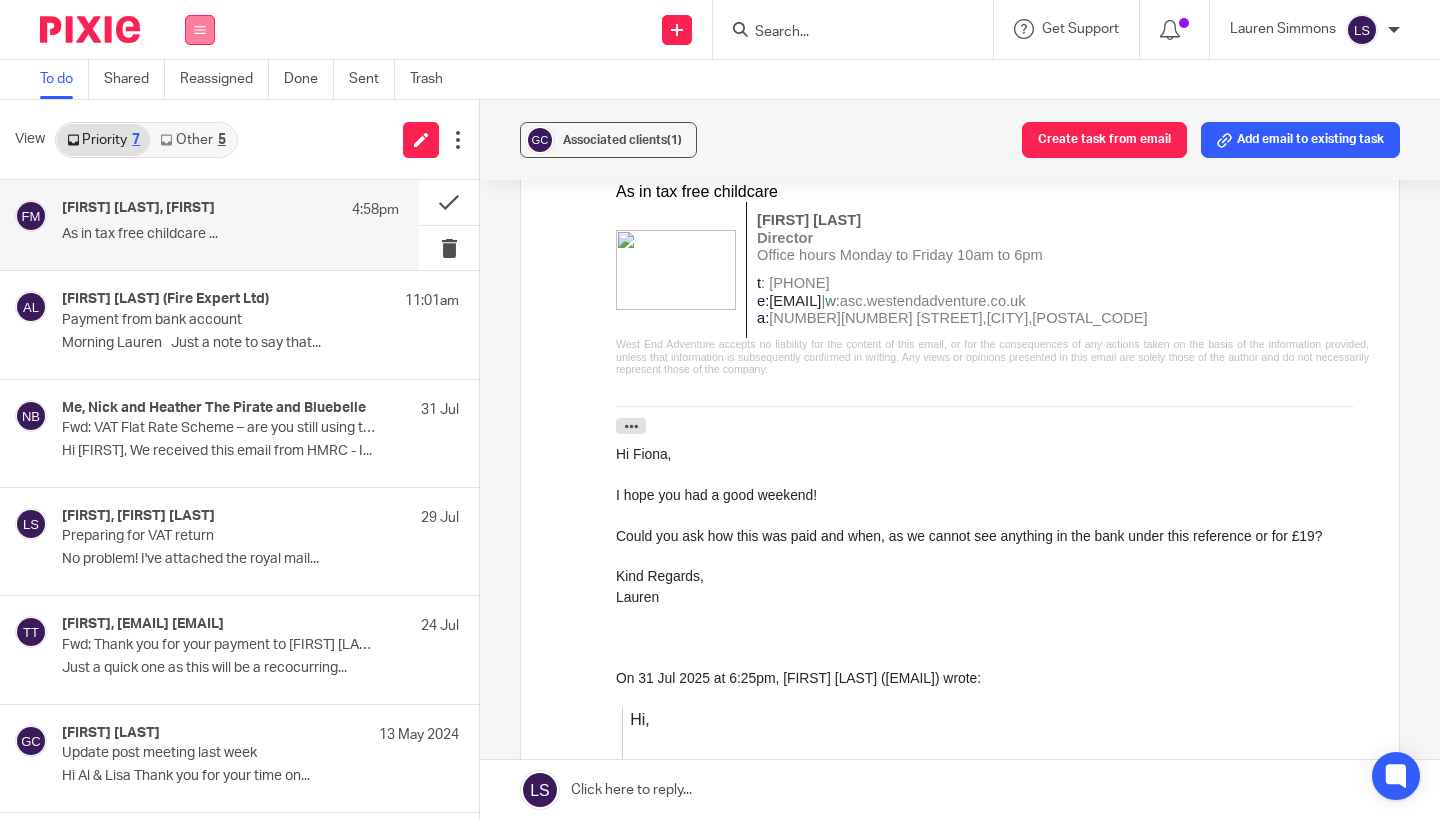 click at bounding box center [200, 30] 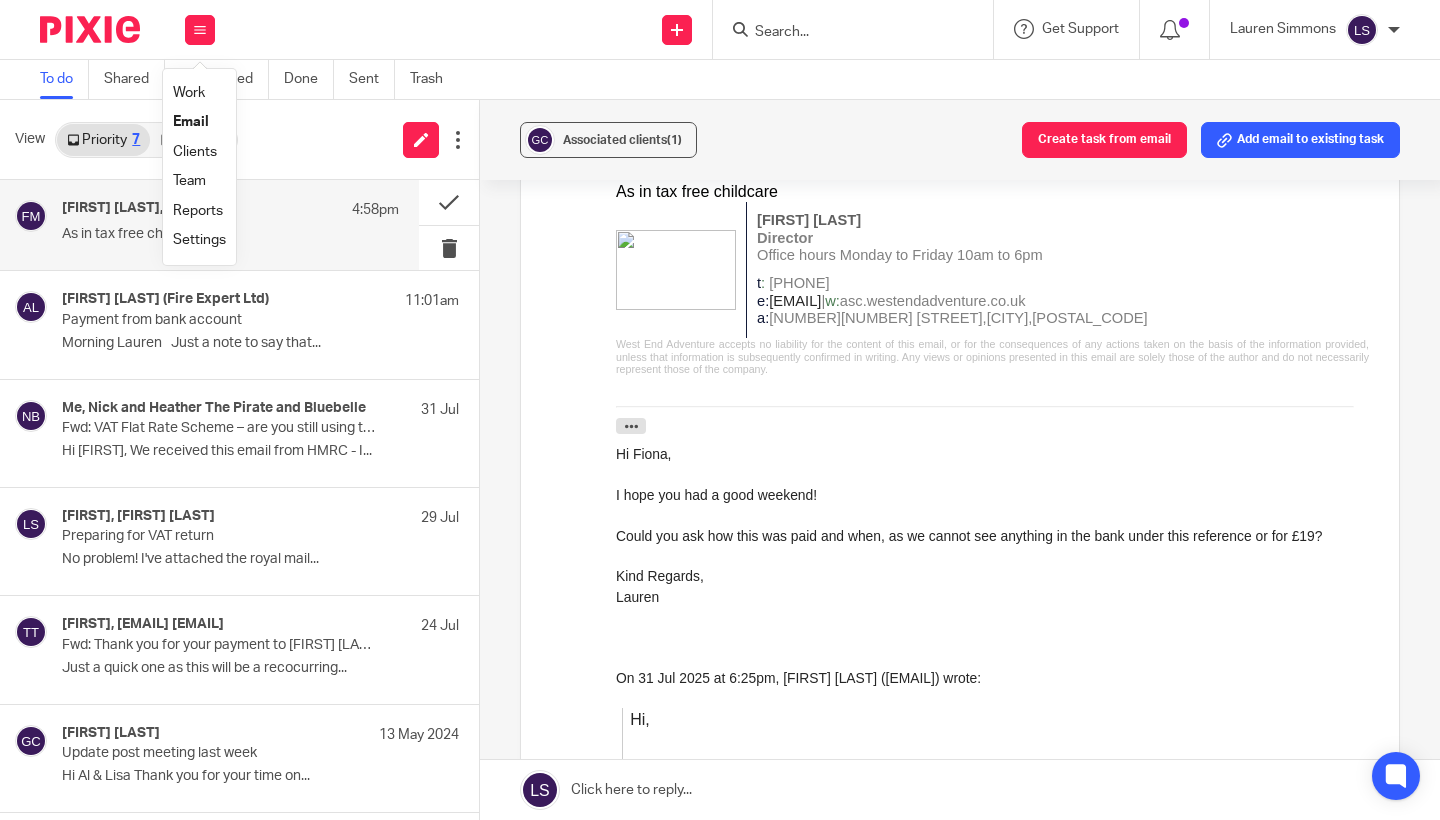 click on "Email" at bounding box center (191, 122) 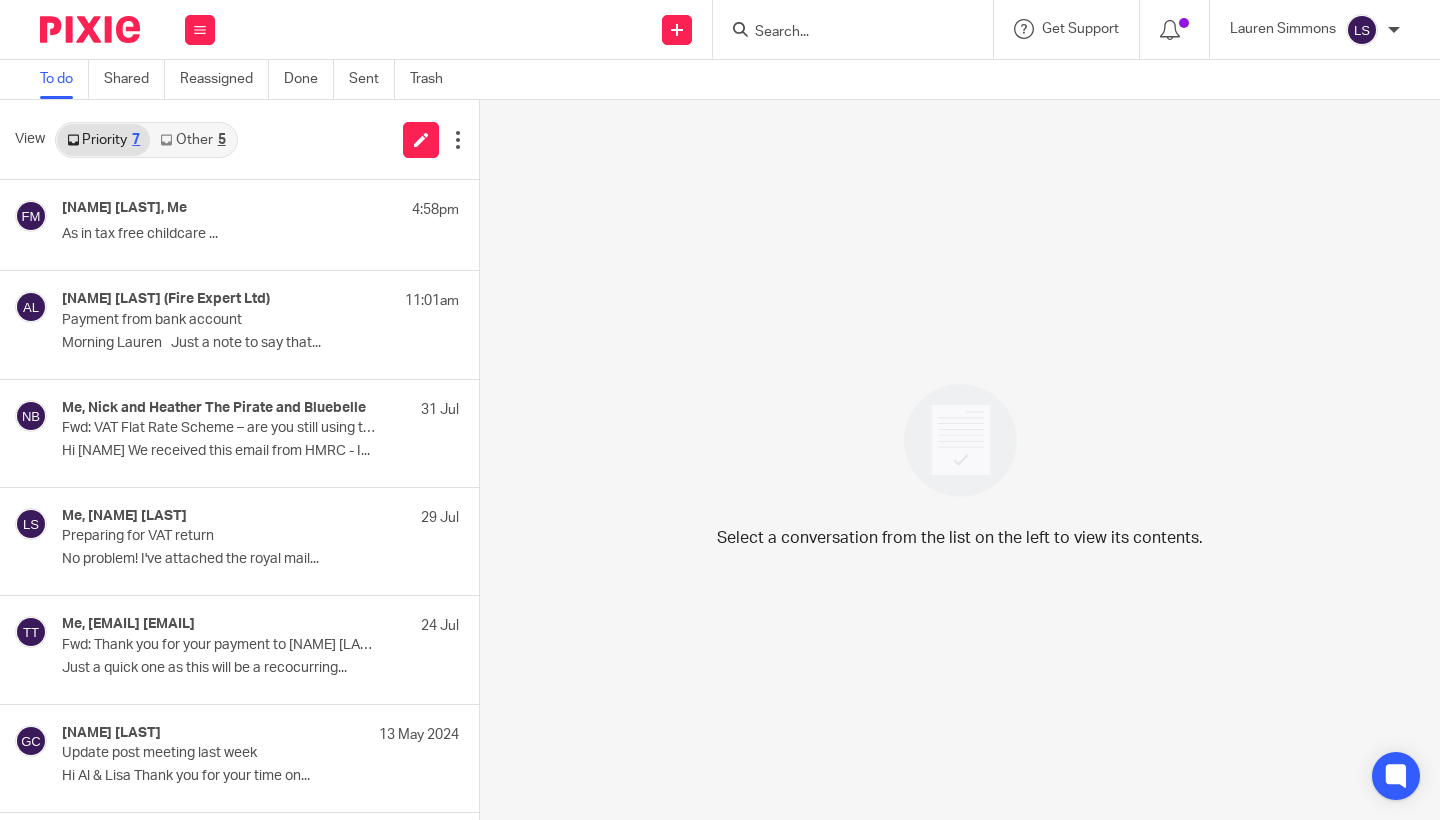 scroll, scrollTop: 0, scrollLeft: 0, axis: both 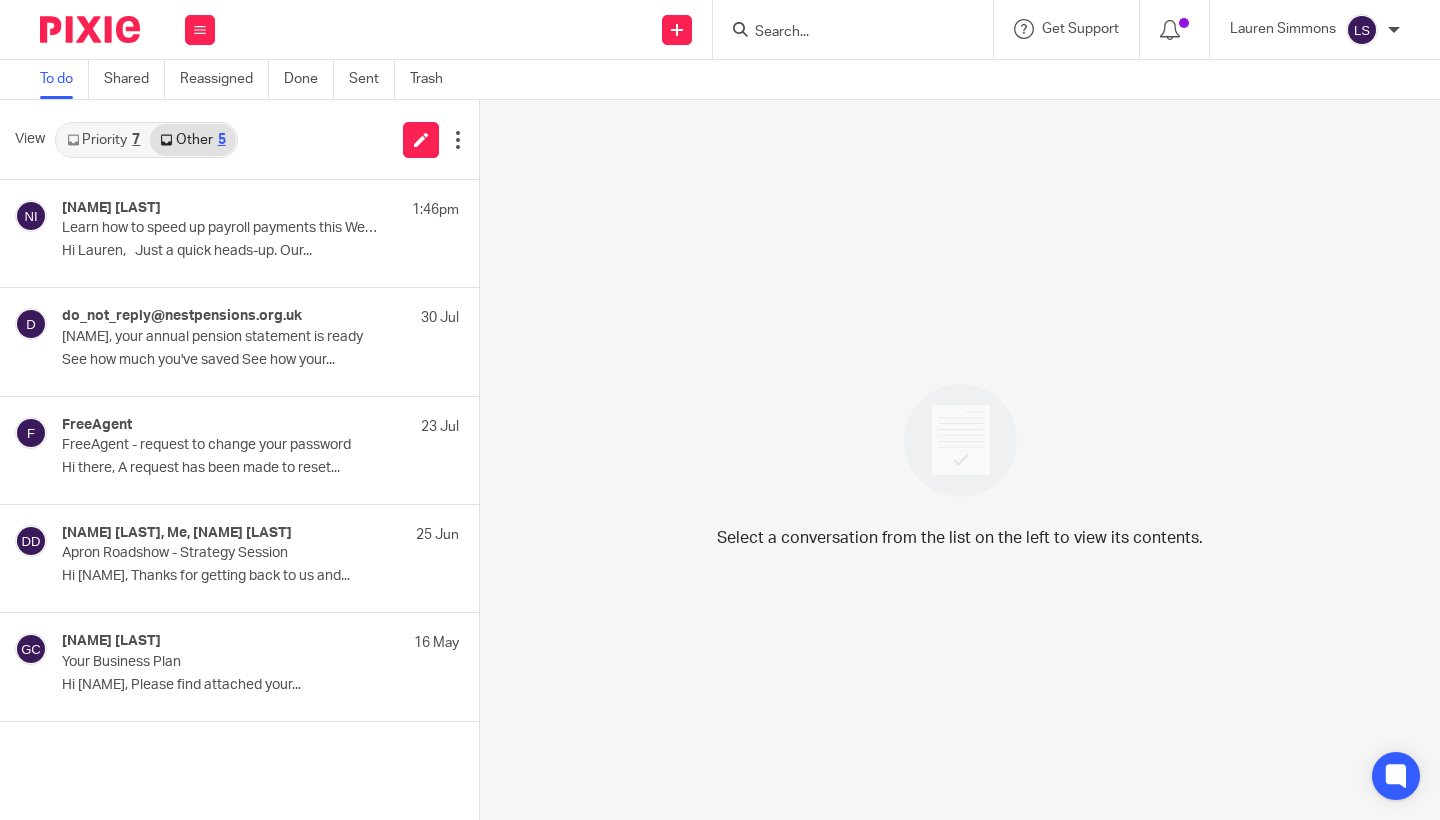 click on "7" at bounding box center [136, 140] 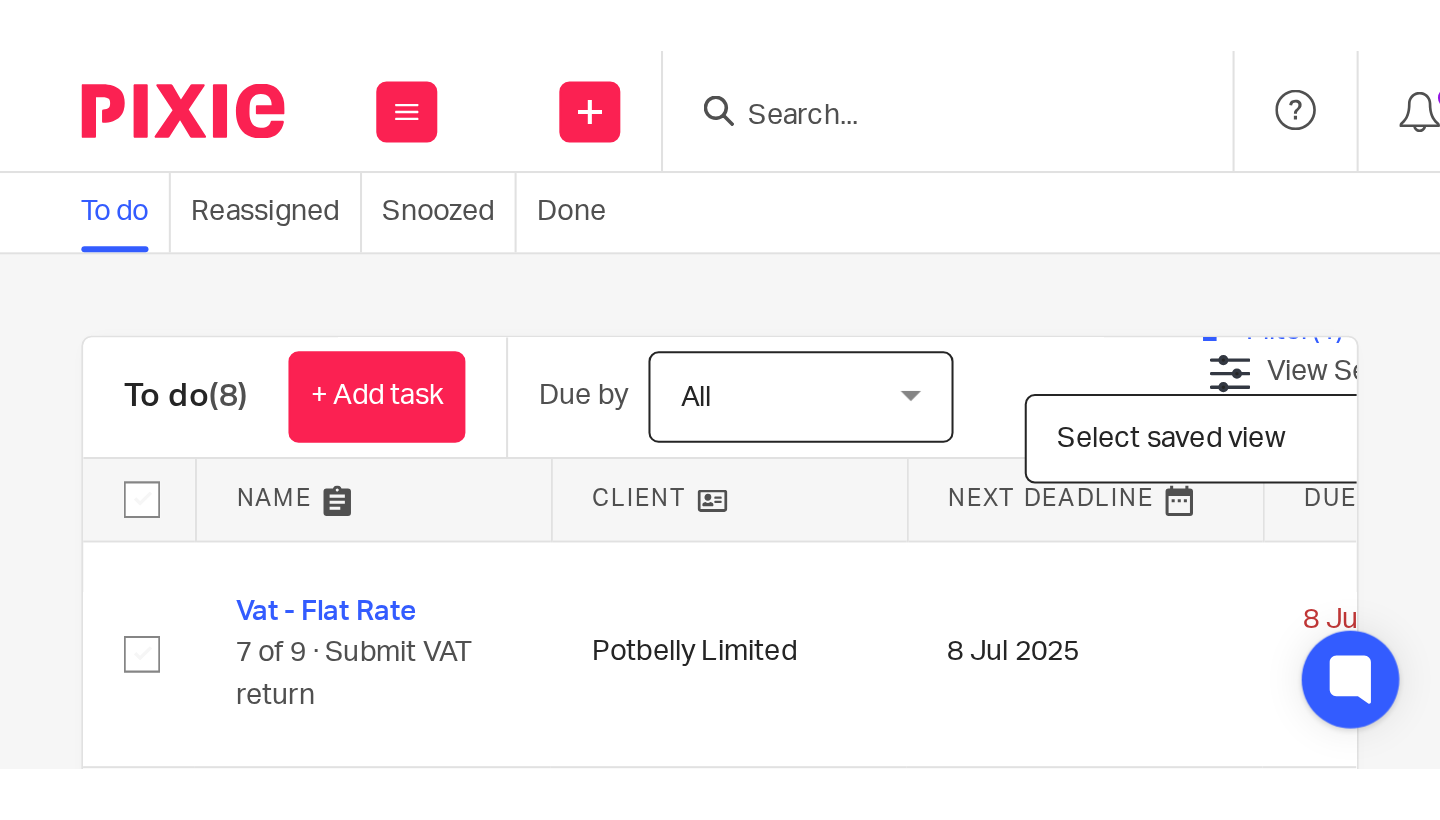 scroll, scrollTop: 0, scrollLeft: 0, axis: both 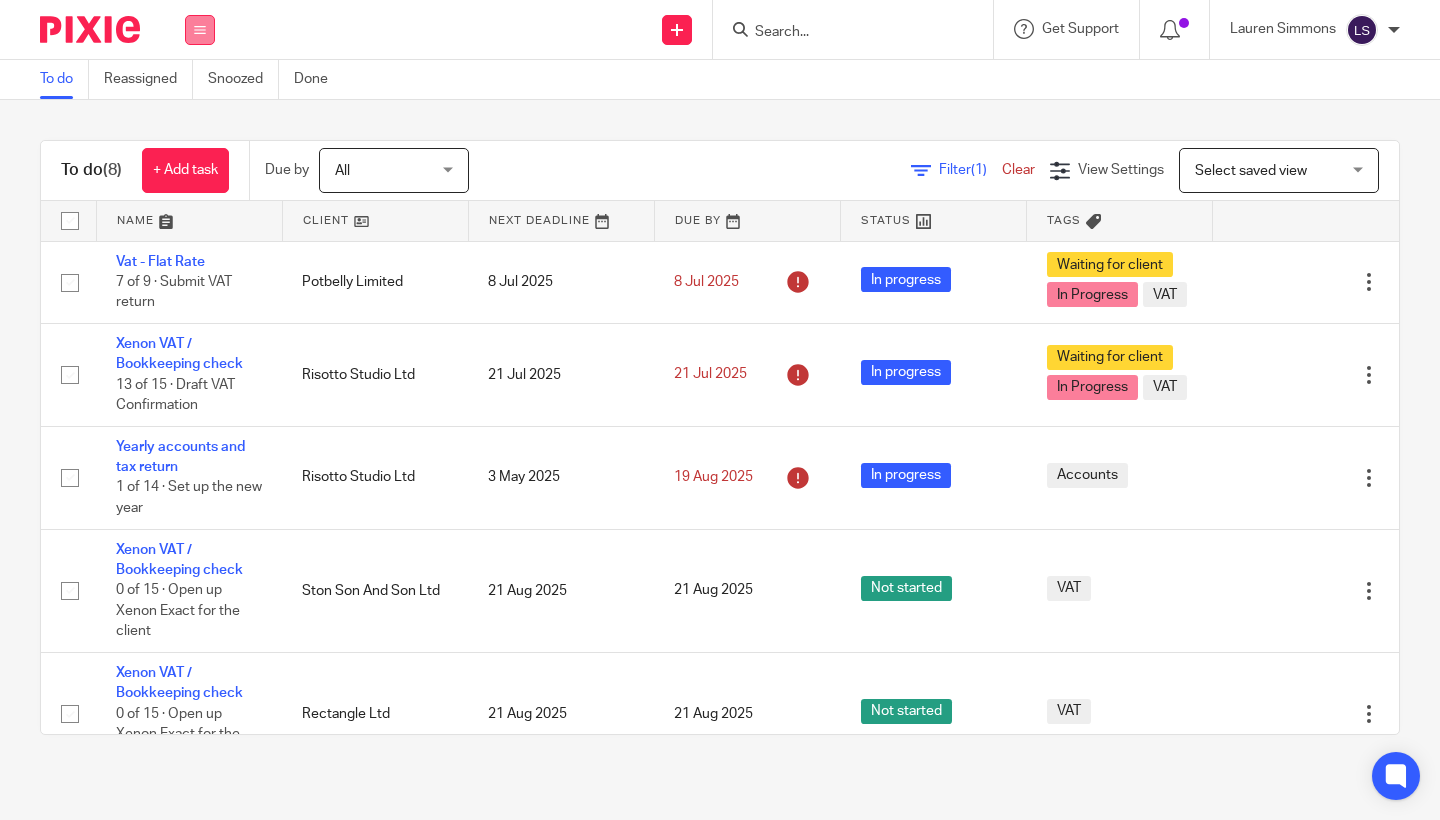 click at bounding box center (200, 30) 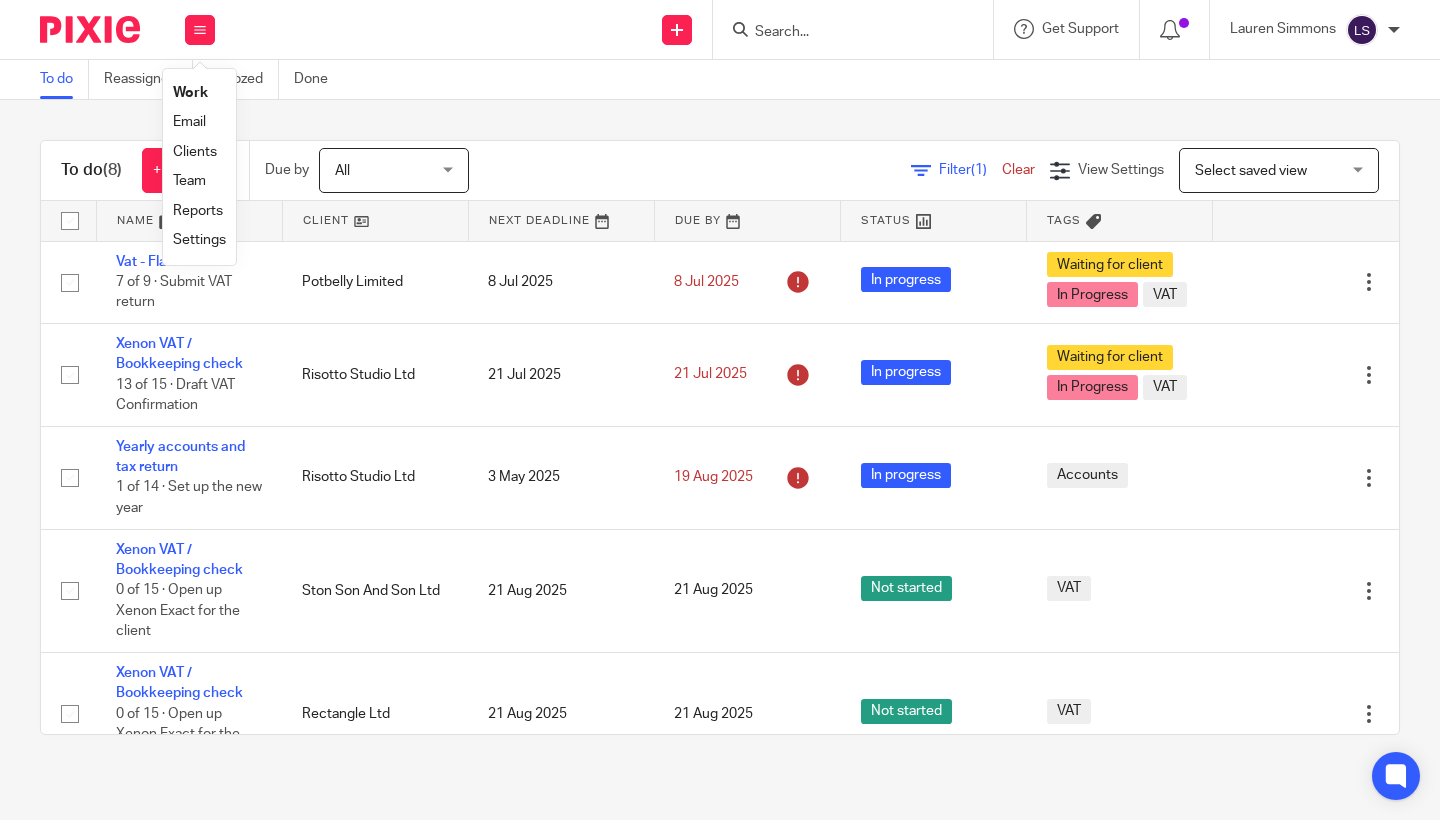 click on "Email" at bounding box center [189, 122] 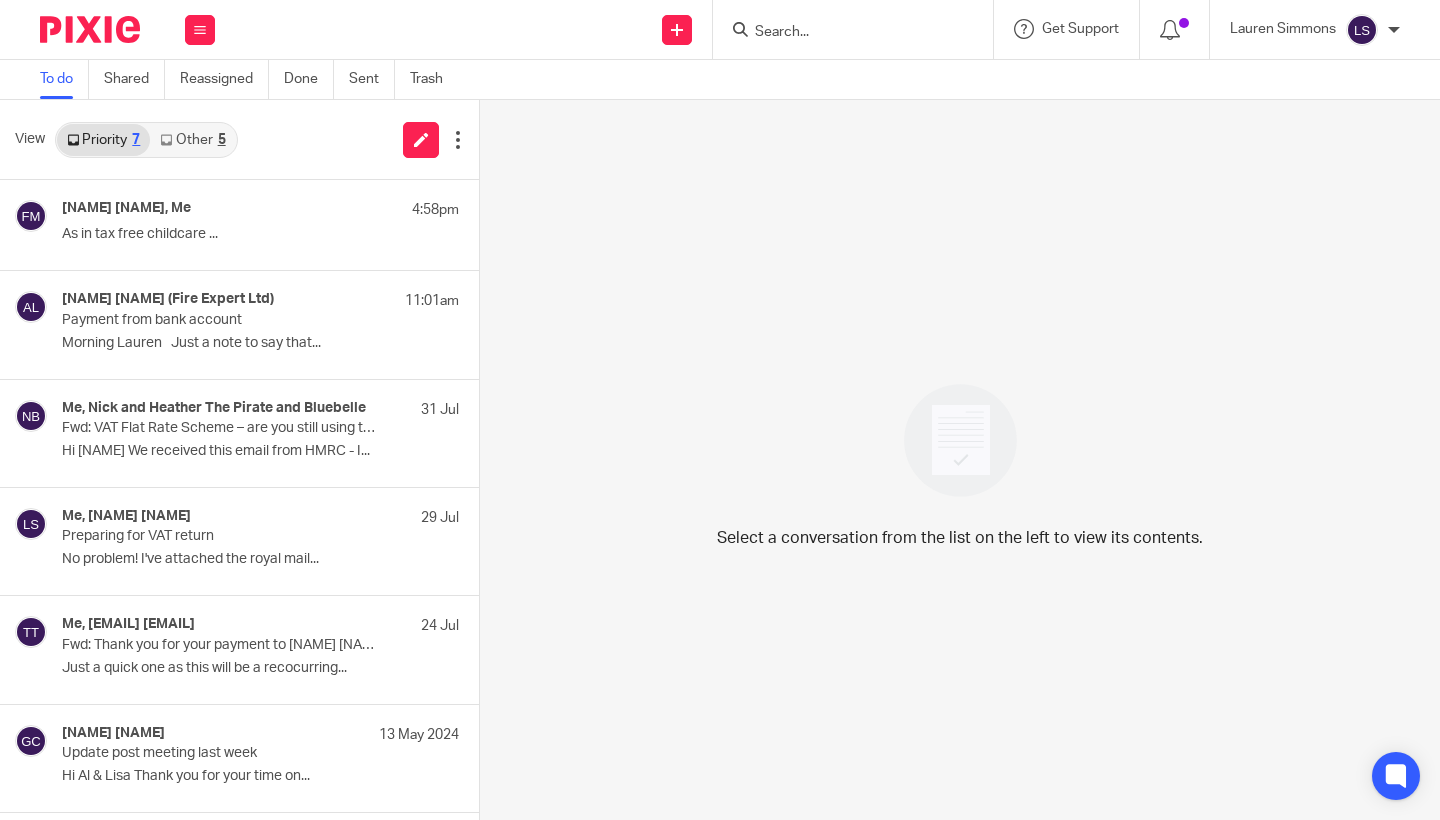 scroll, scrollTop: 0, scrollLeft: 0, axis: both 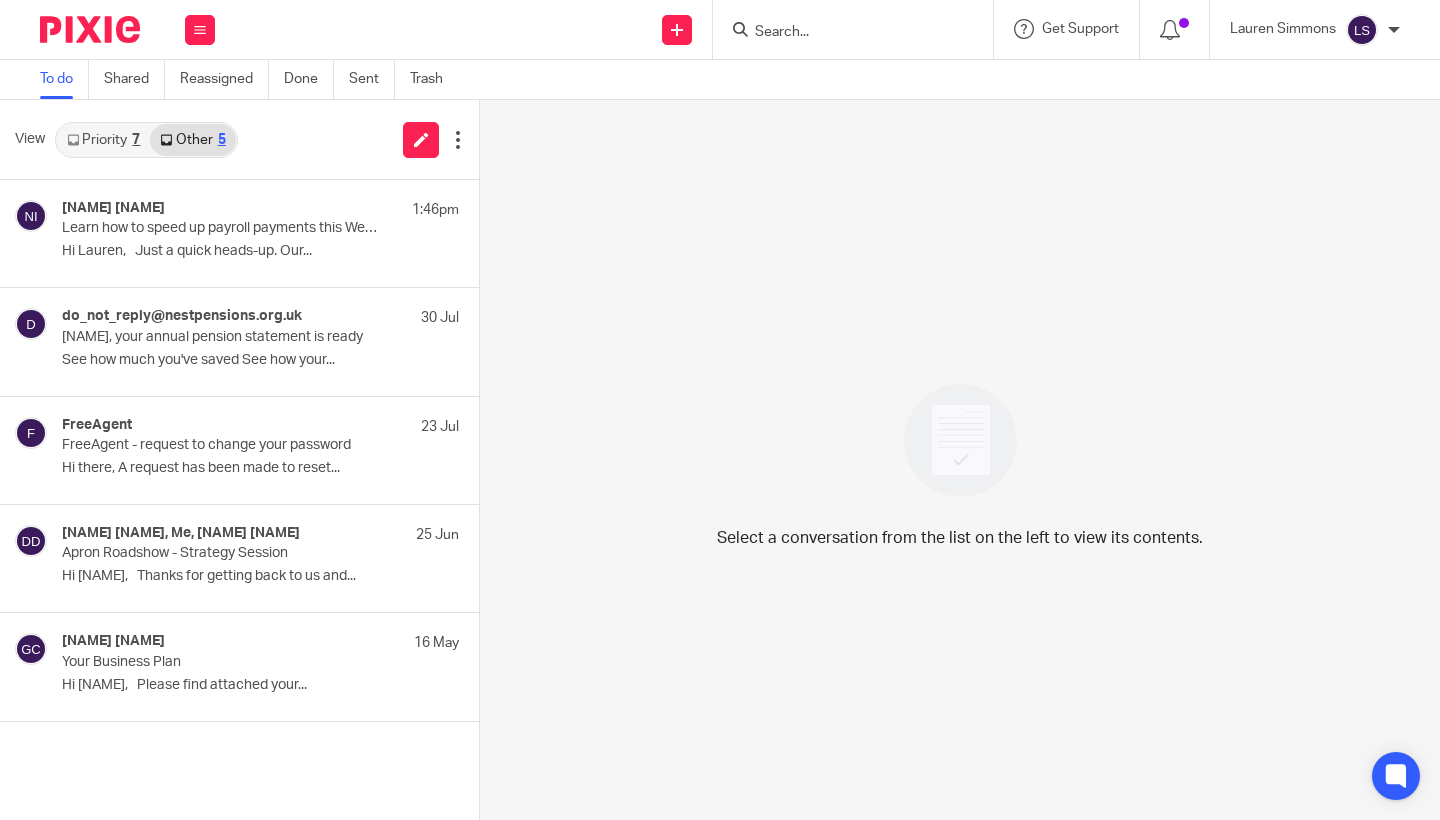 click on "Priority
7" at bounding box center [103, 140] 